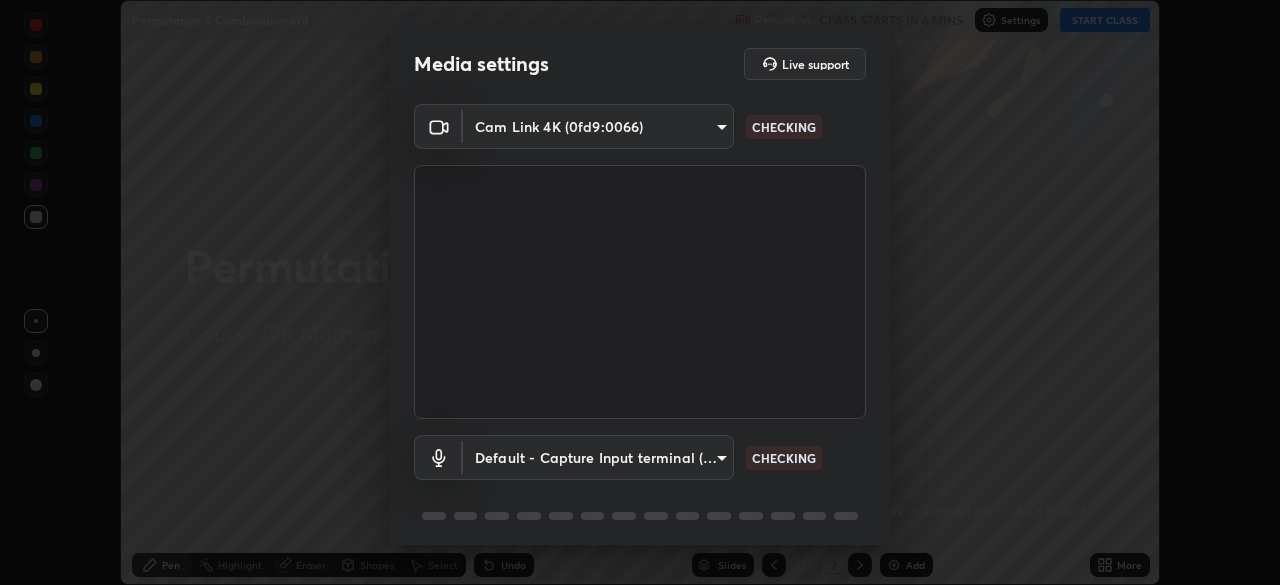 scroll, scrollTop: 0, scrollLeft: 0, axis: both 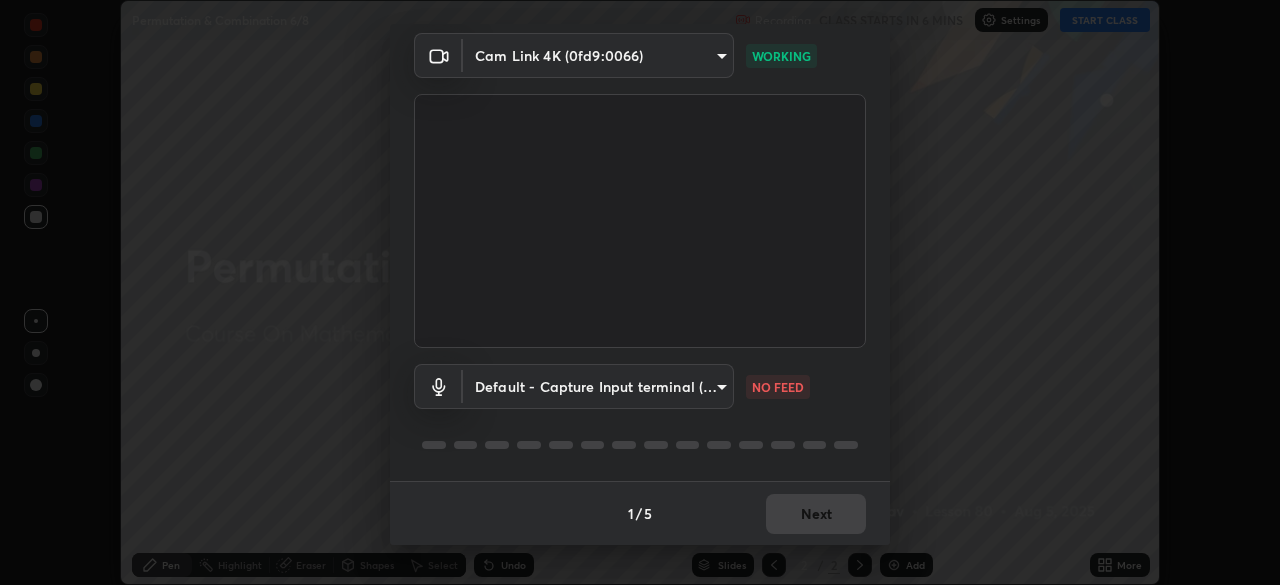 click on "NO FEED" at bounding box center (778, 387) 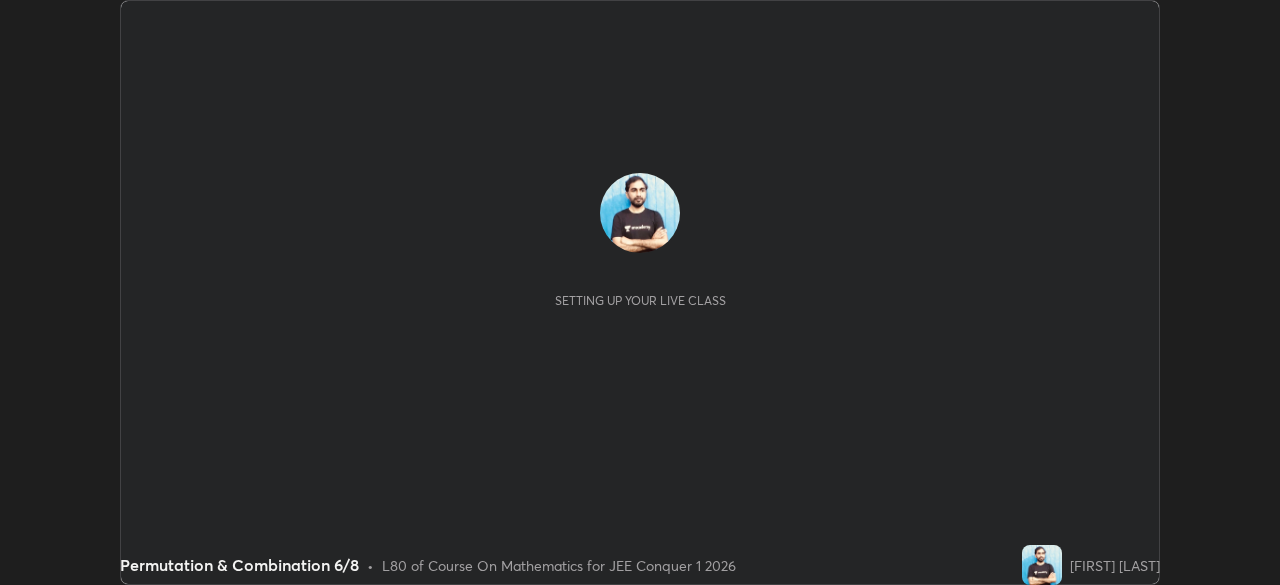 scroll, scrollTop: 0, scrollLeft: 0, axis: both 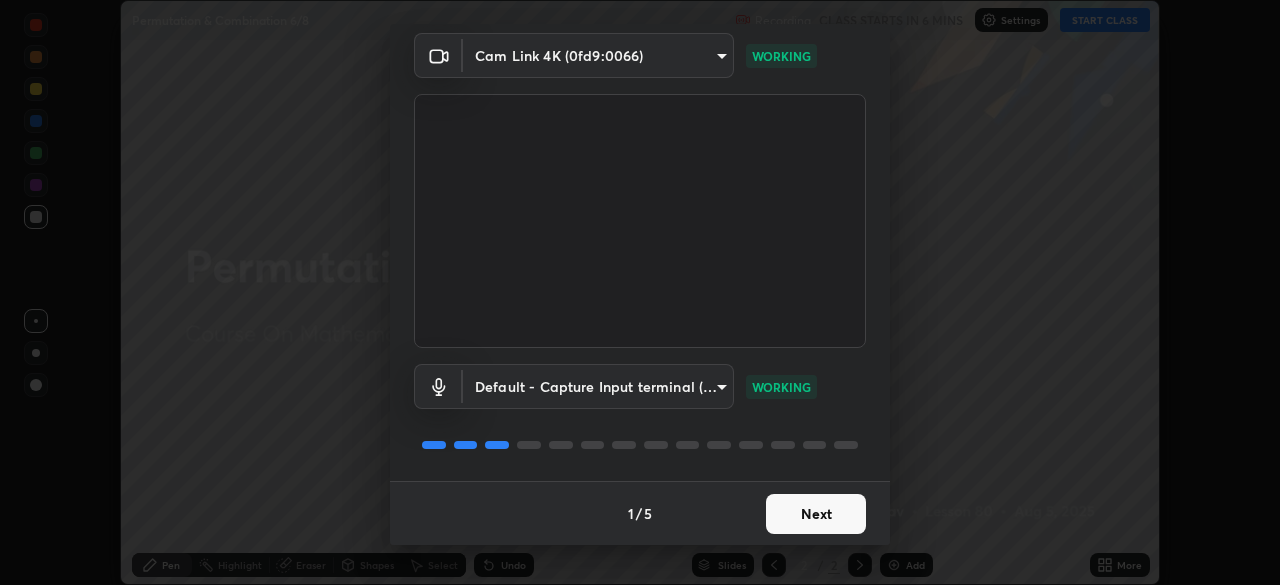 click on "Next" at bounding box center [816, 514] 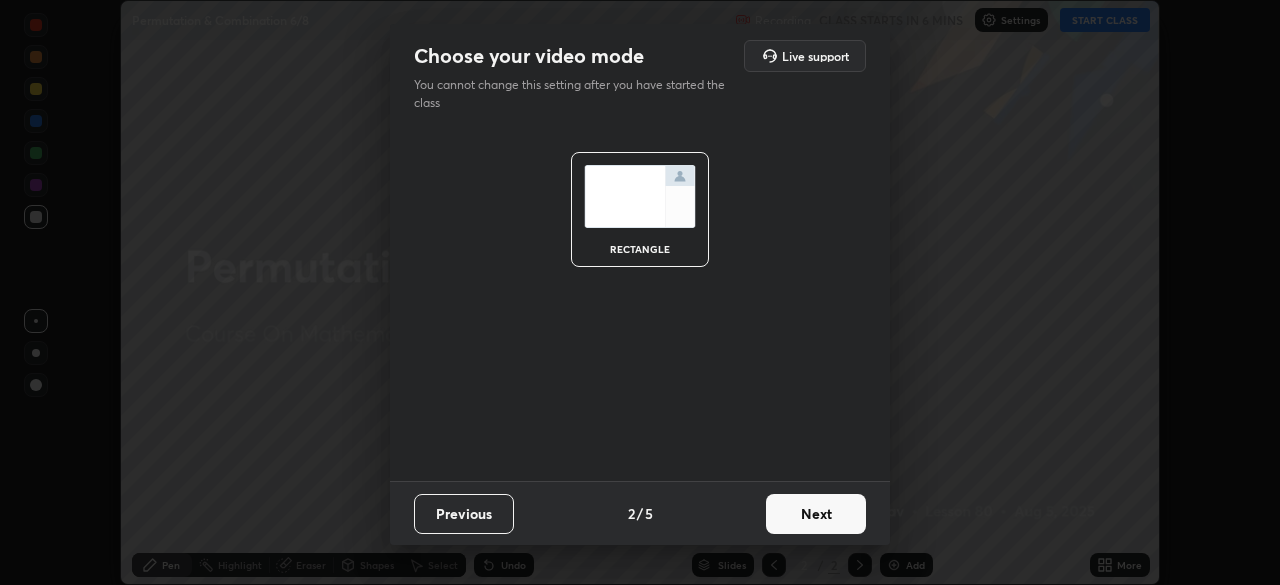 scroll, scrollTop: 0, scrollLeft: 0, axis: both 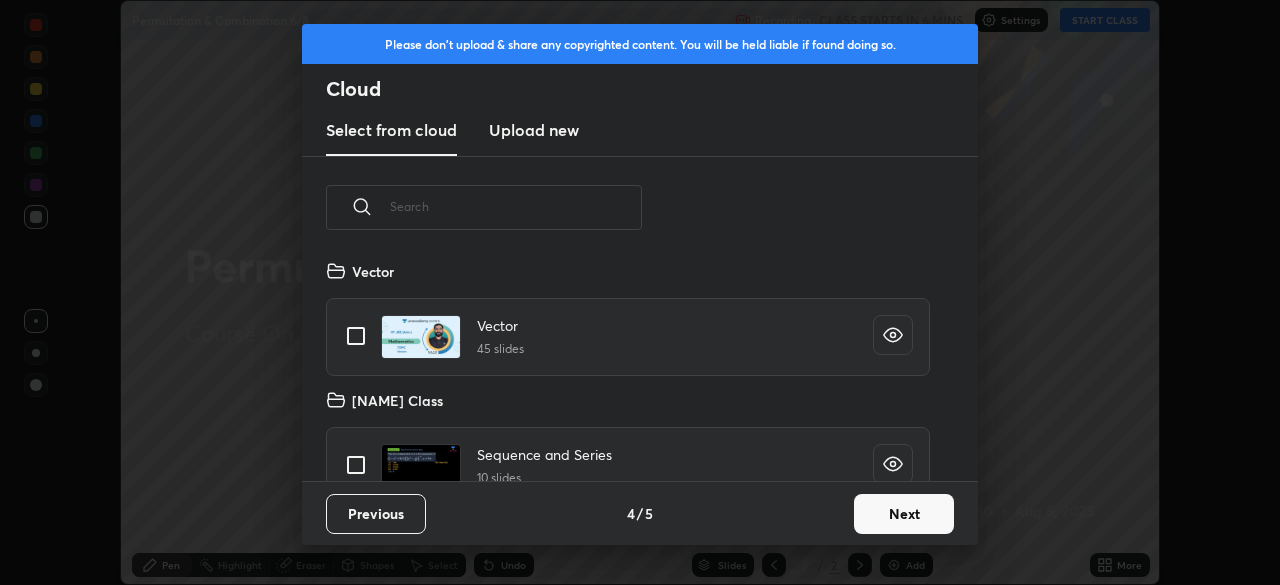 click on "Upload new" at bounding box center [534, 130] 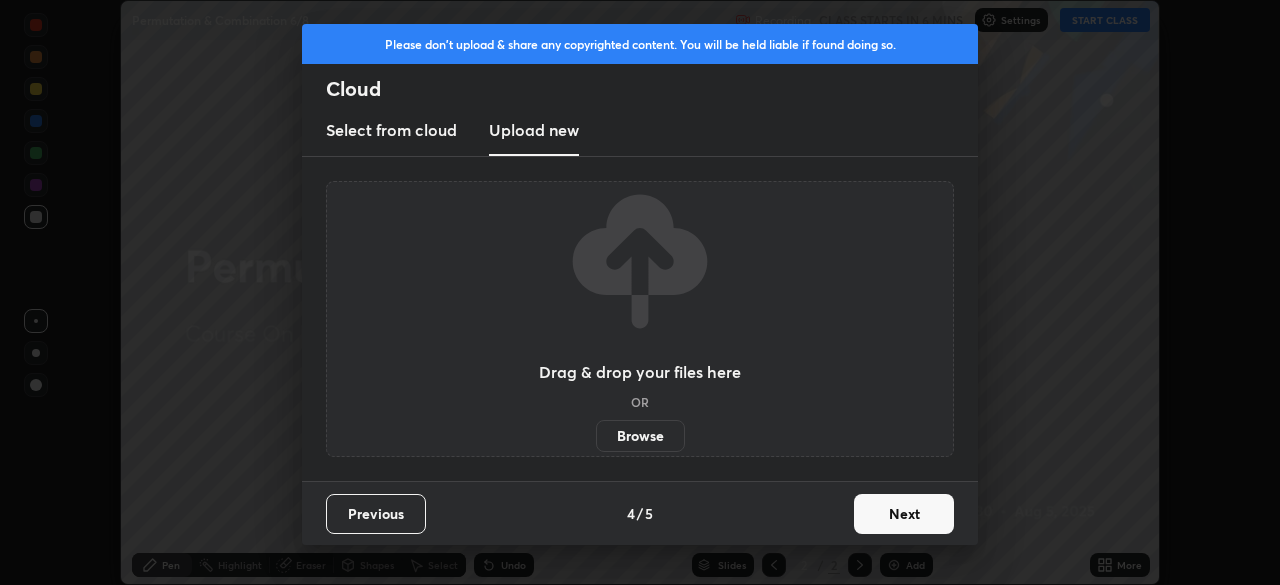 click on "Browse" at bounding box center (640, 436) 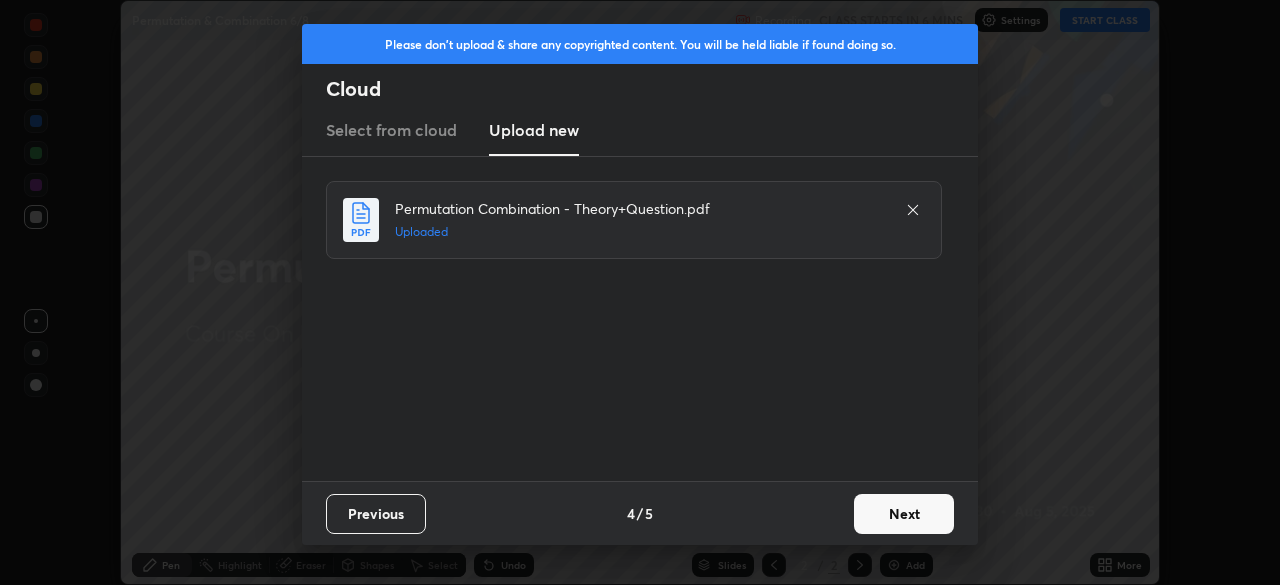 click on "Next" at bounding box center (904, 514) 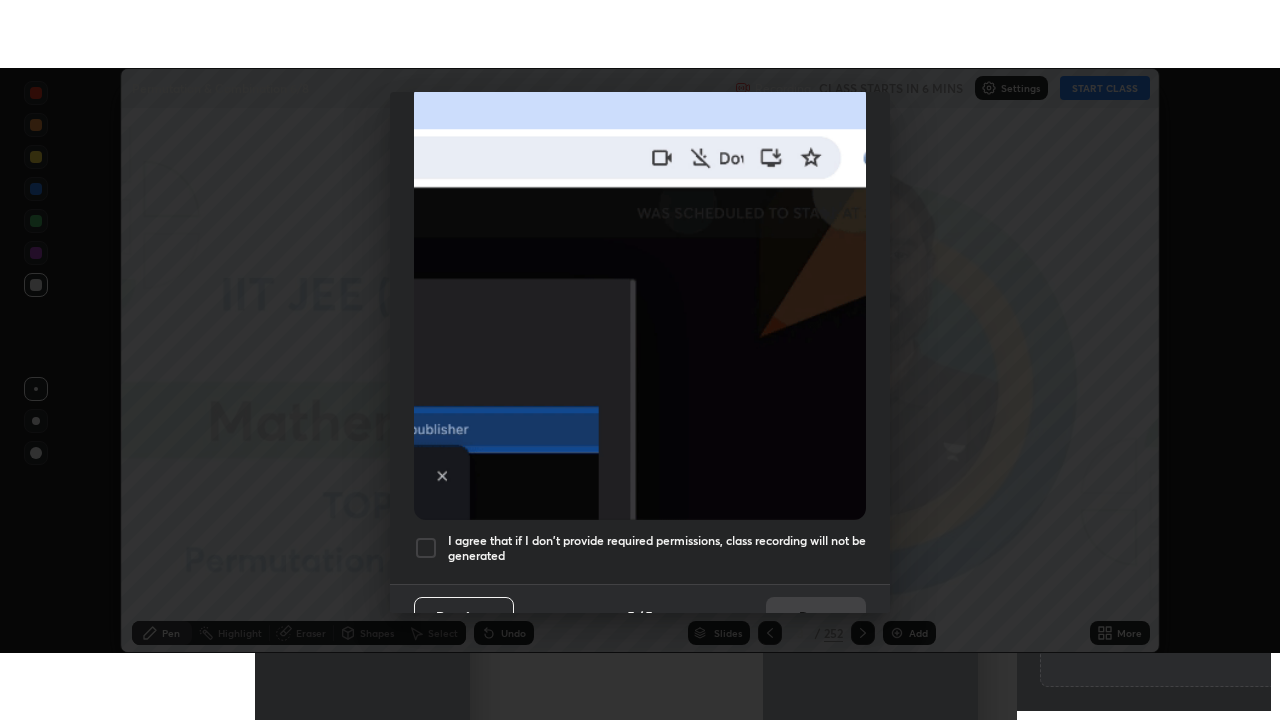 scroll, scrollTop: 479, scrollLeft: 0, axis: vertical 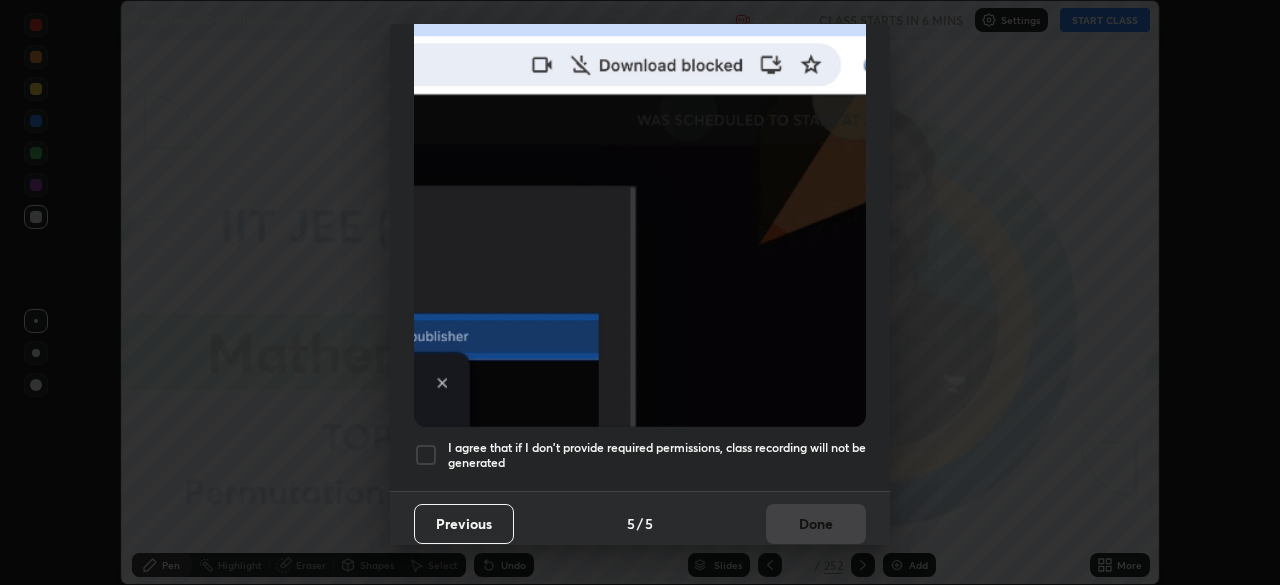 click on "I agree that if I don't provide required permissions, class recording will not be generated" at bounding box center [657, 455] 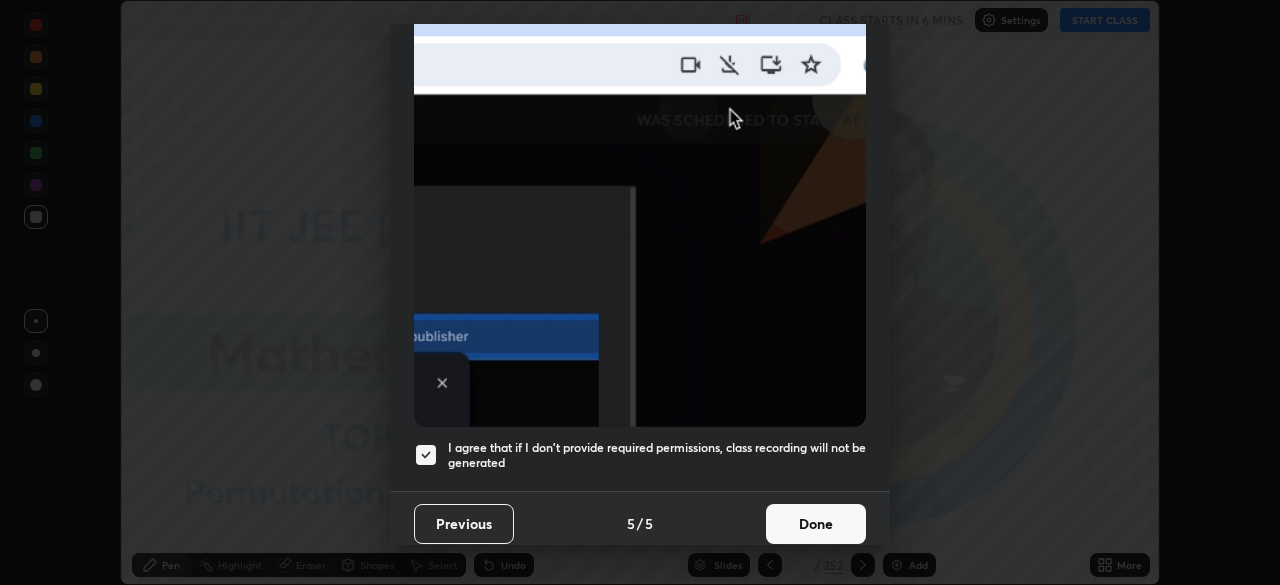 click on "Done" at bounding box center [816, 524] 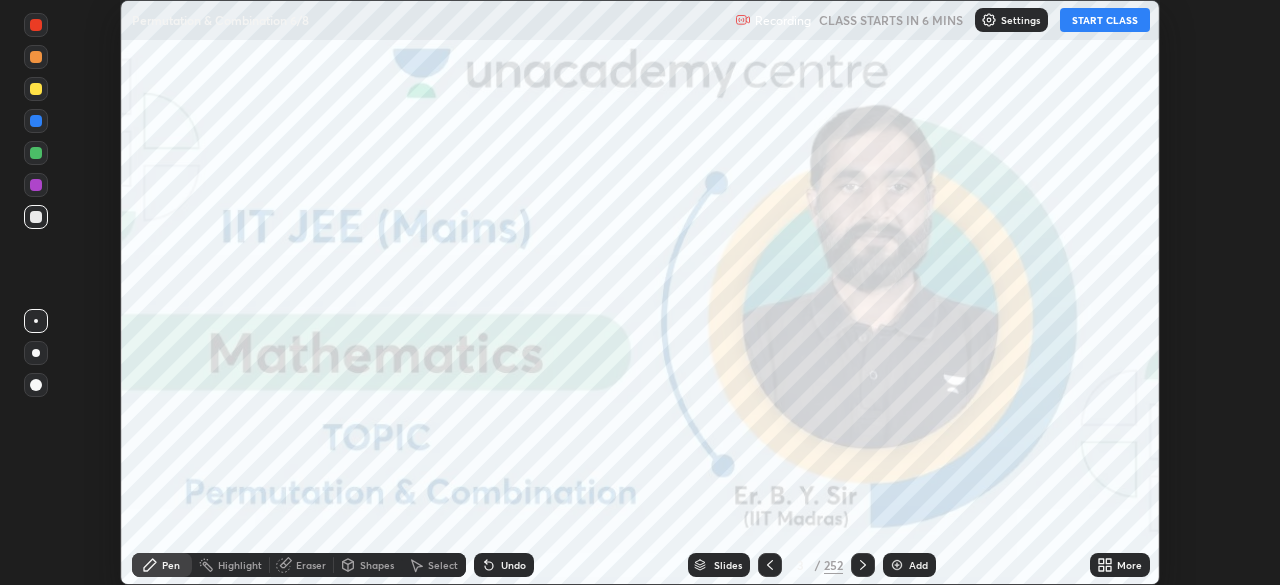 click on "More" at bounding box center [1120, 565] 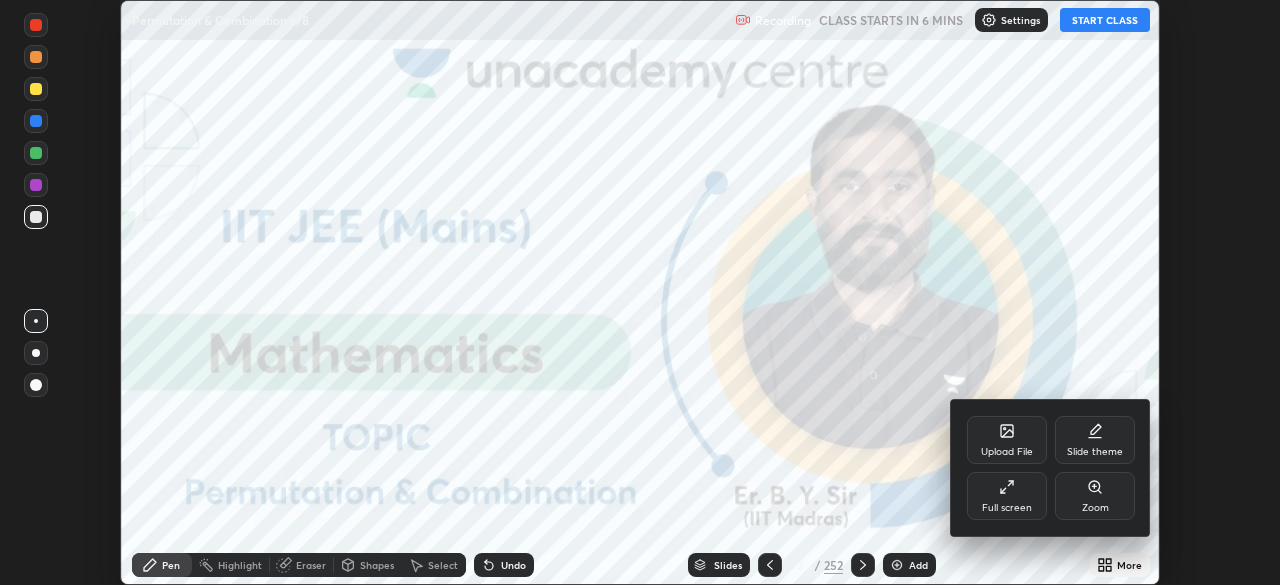 click on "Full screen" at bounding box center (1007, 508) 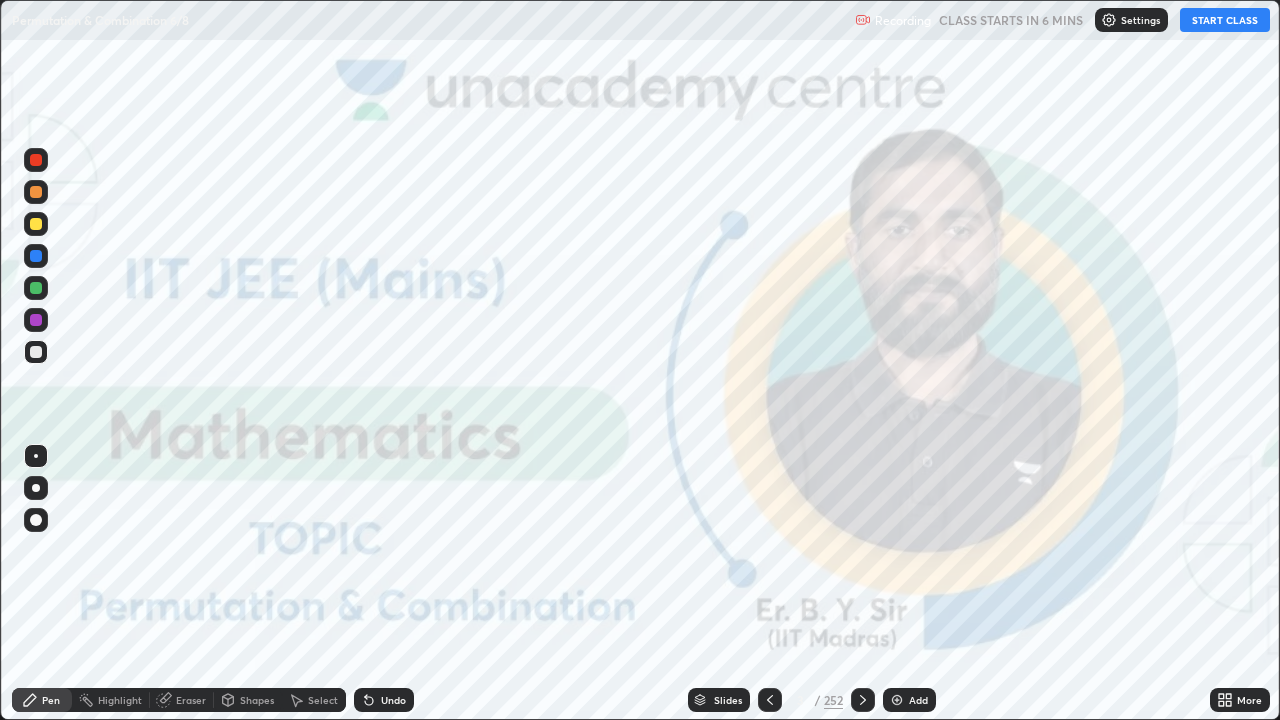 scroll, scrollTop: 99280, scrollLeft: 98720, axis: both 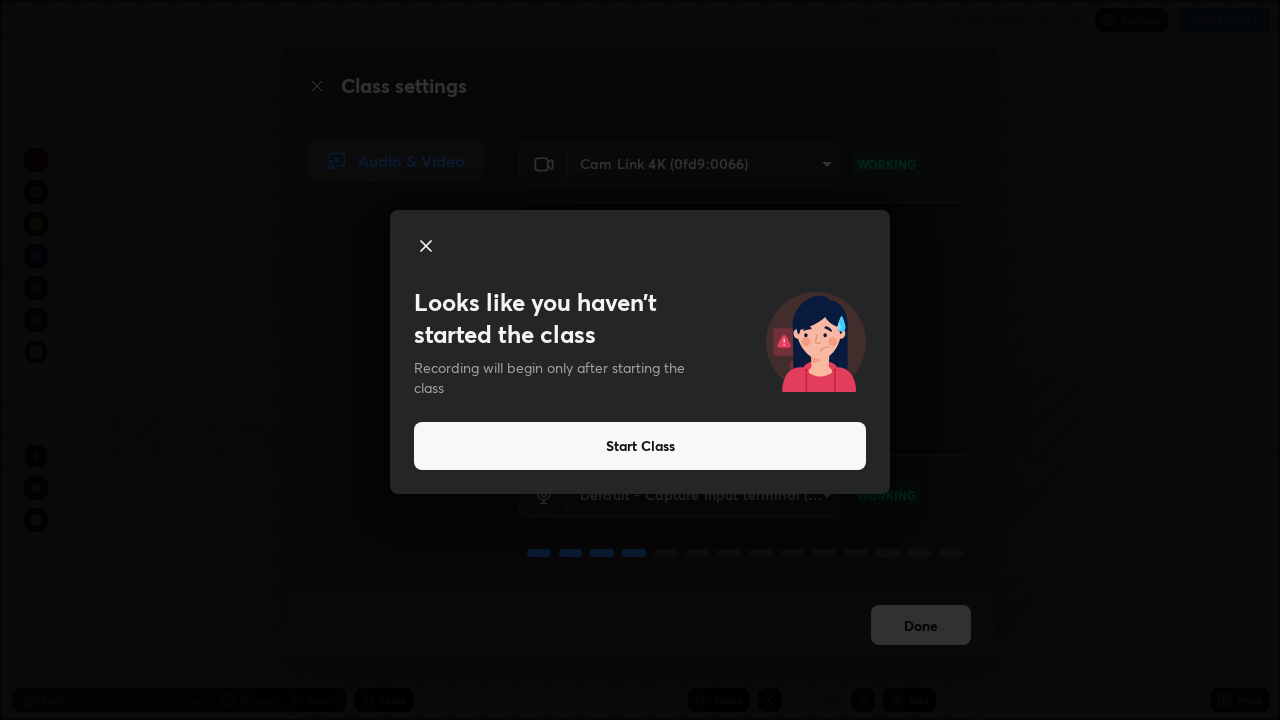 click on "Start Class" at bounding box center [640, 446] 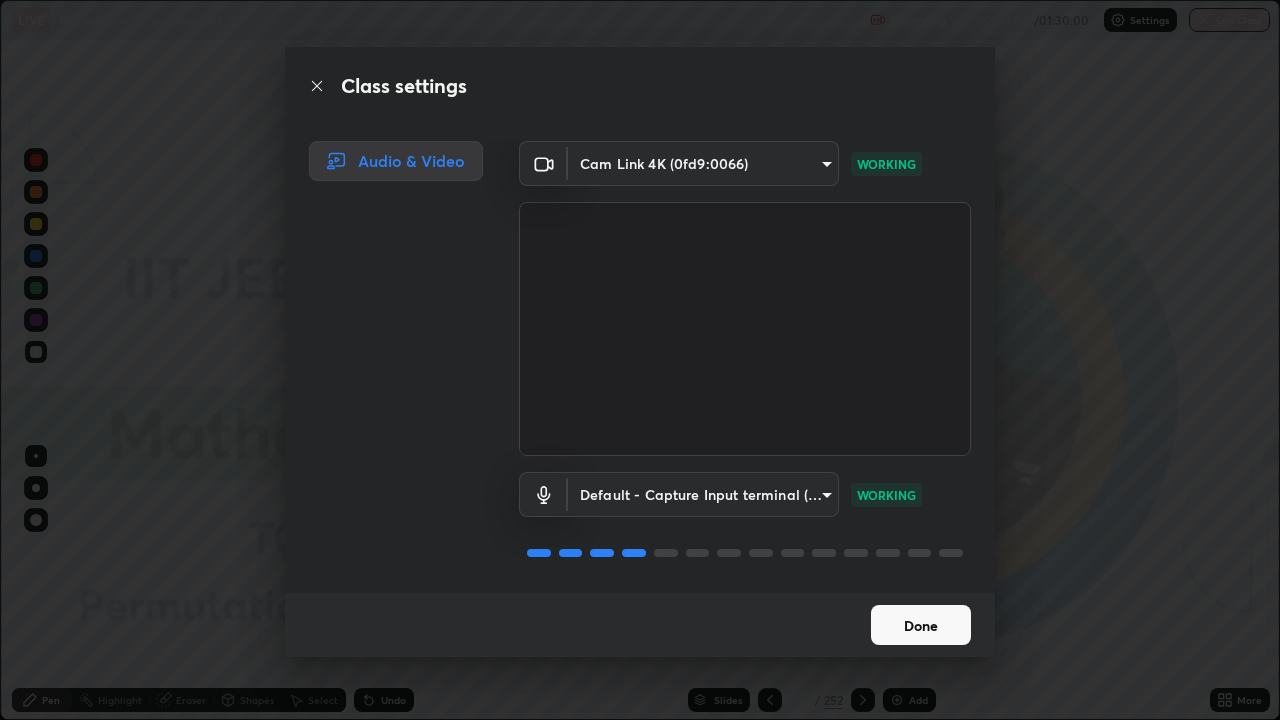 scroll, scrollTop: 2, scrollLeft: 0, axis: vertical 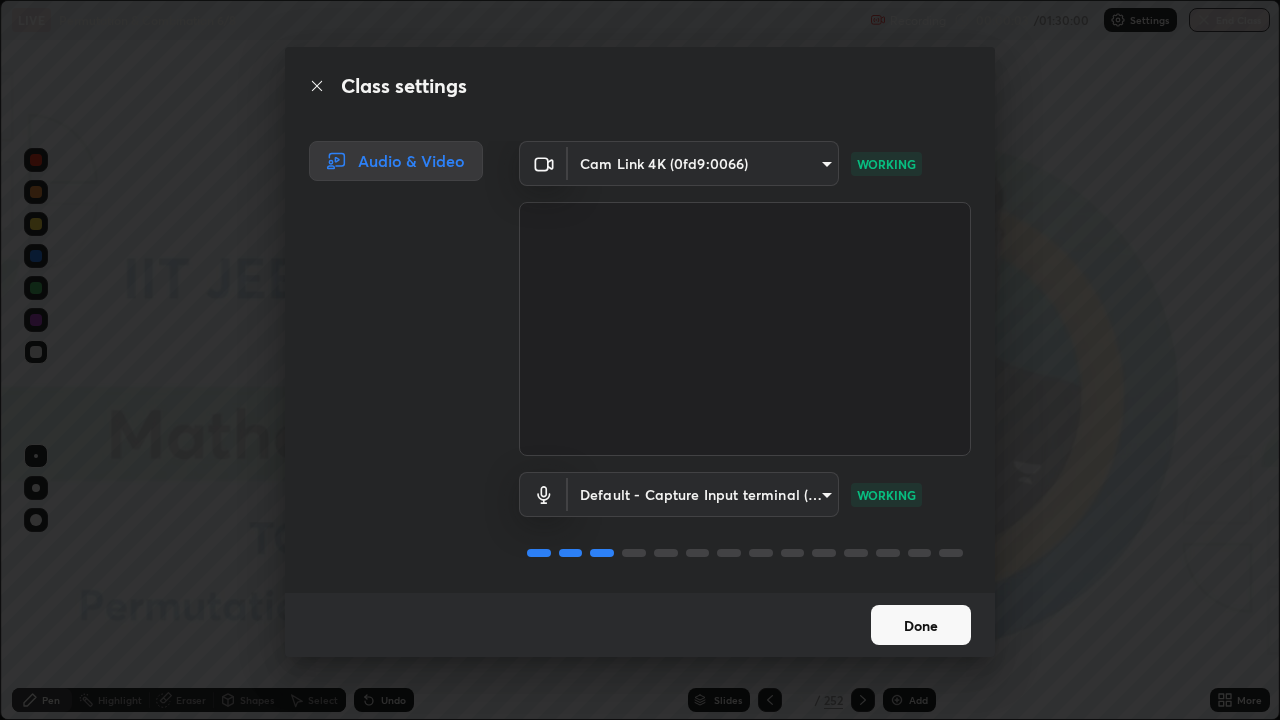 click on "Done" at bounding box center [921, 625] 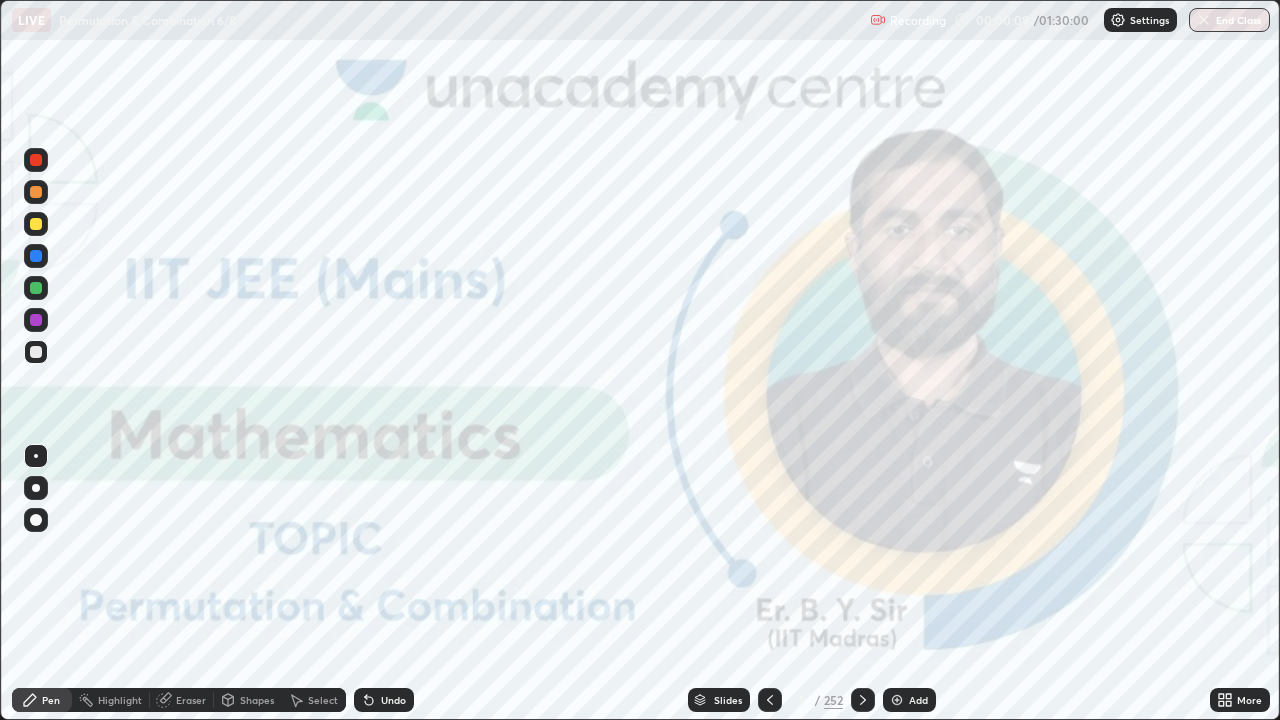 click 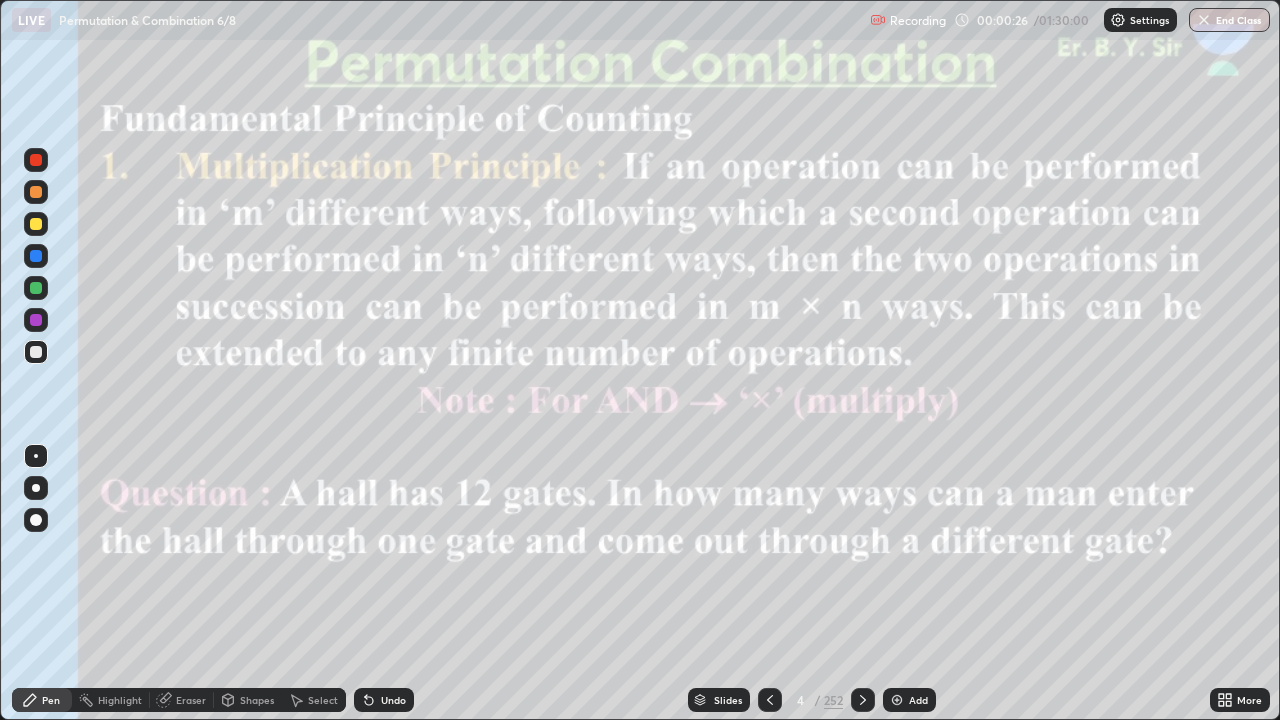 click at bounding box center [36, 192] 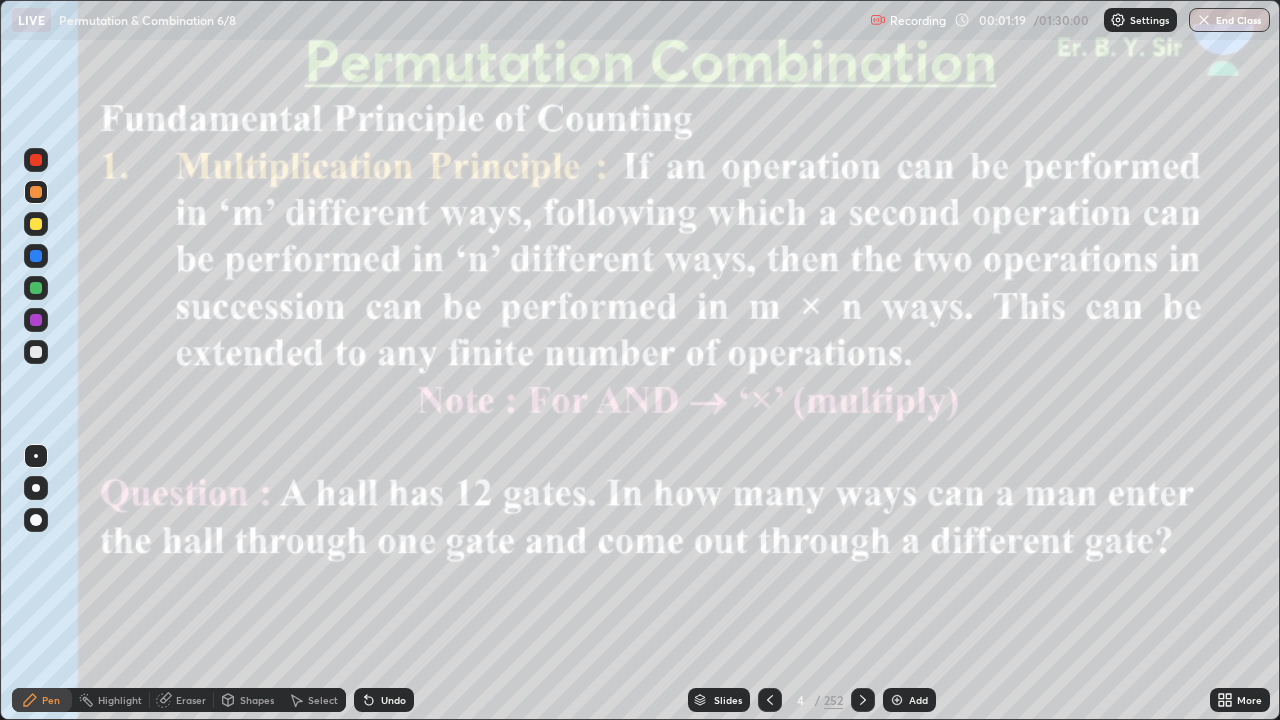 click at bounding box center (36, 288) 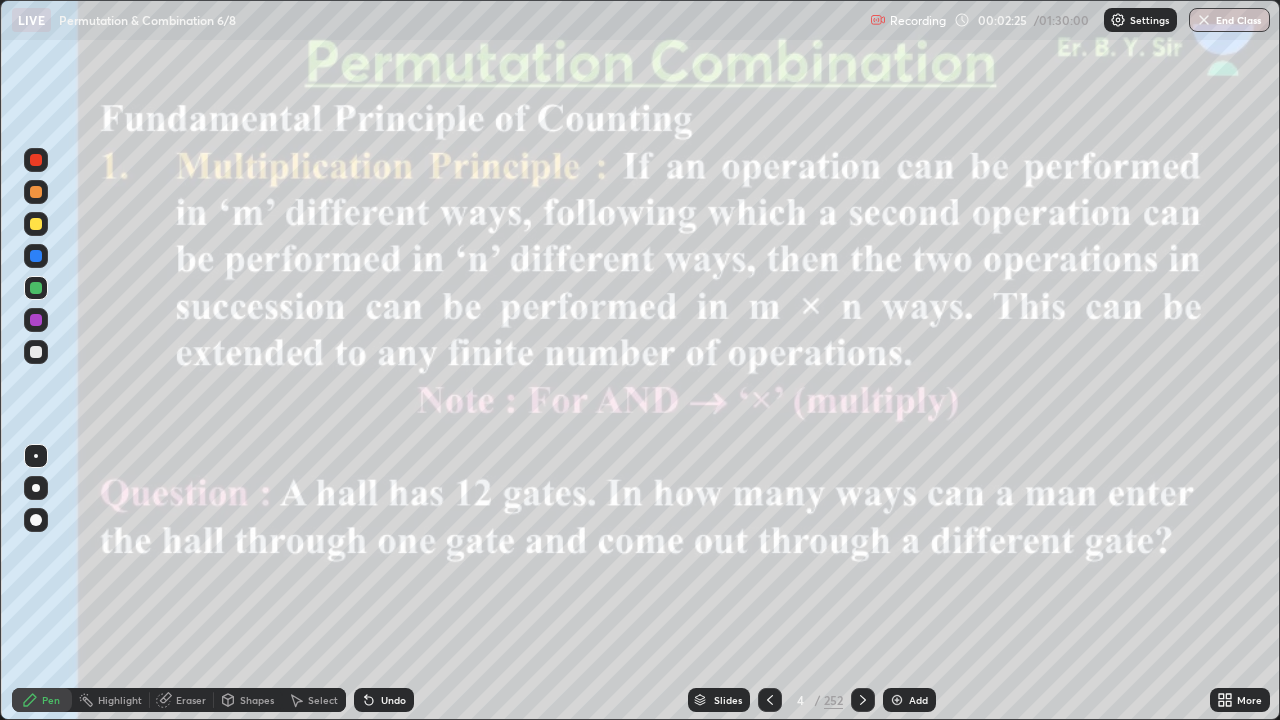click 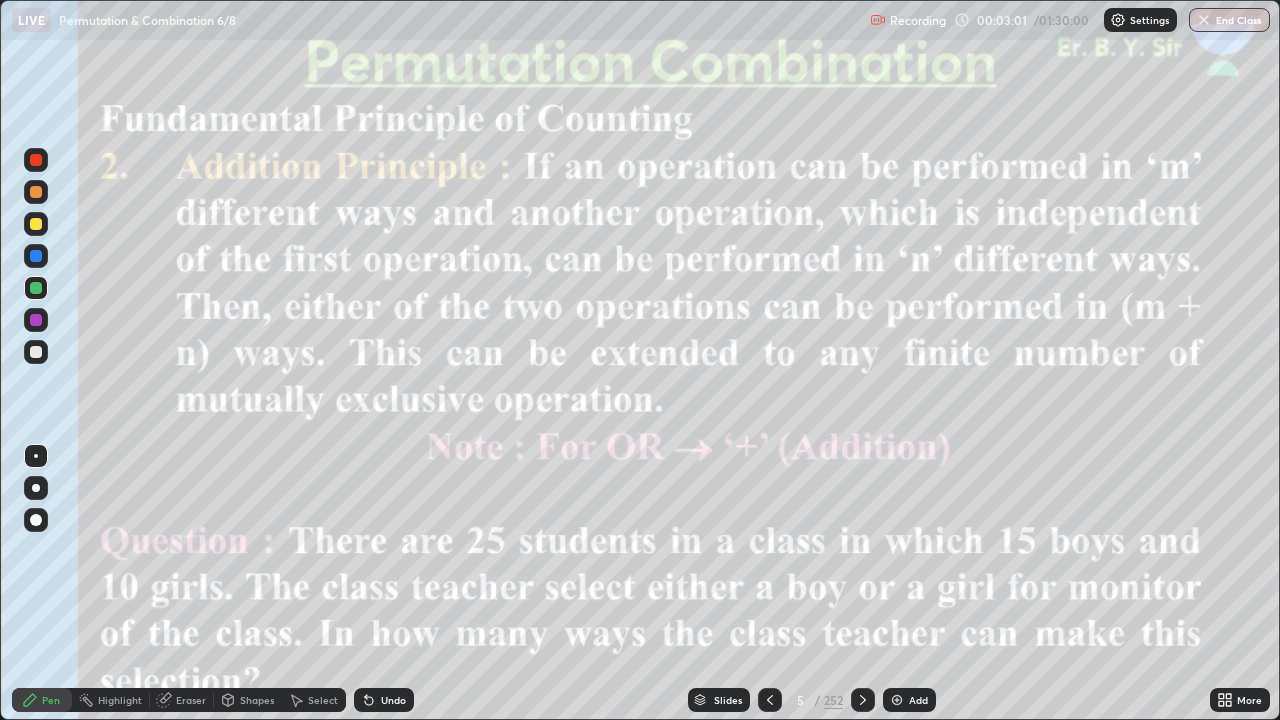 click 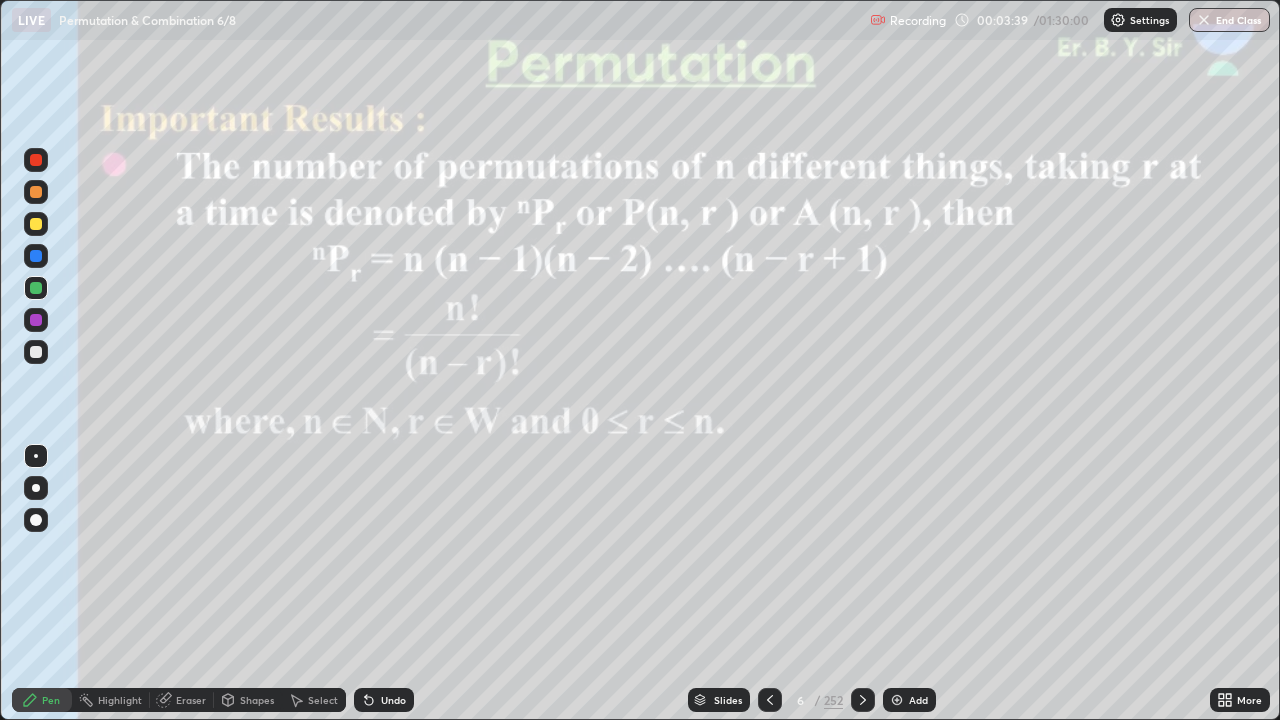 click 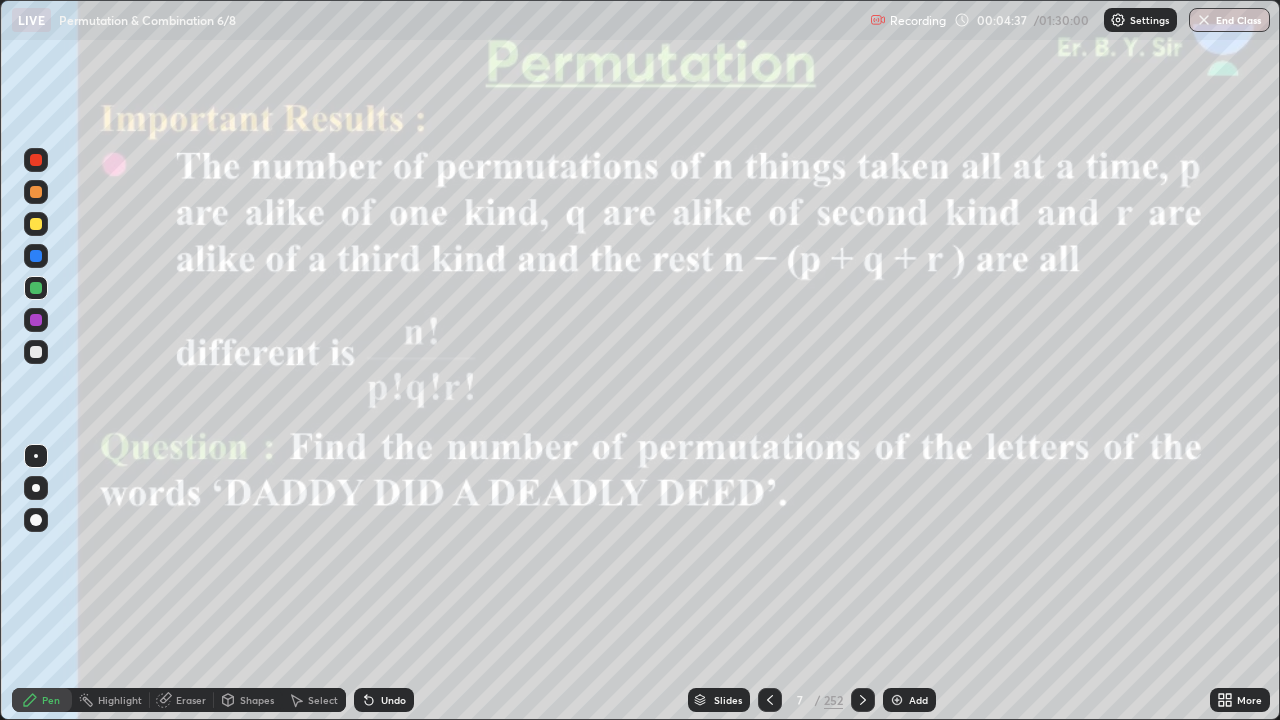 click at bounding box center [36, 288] 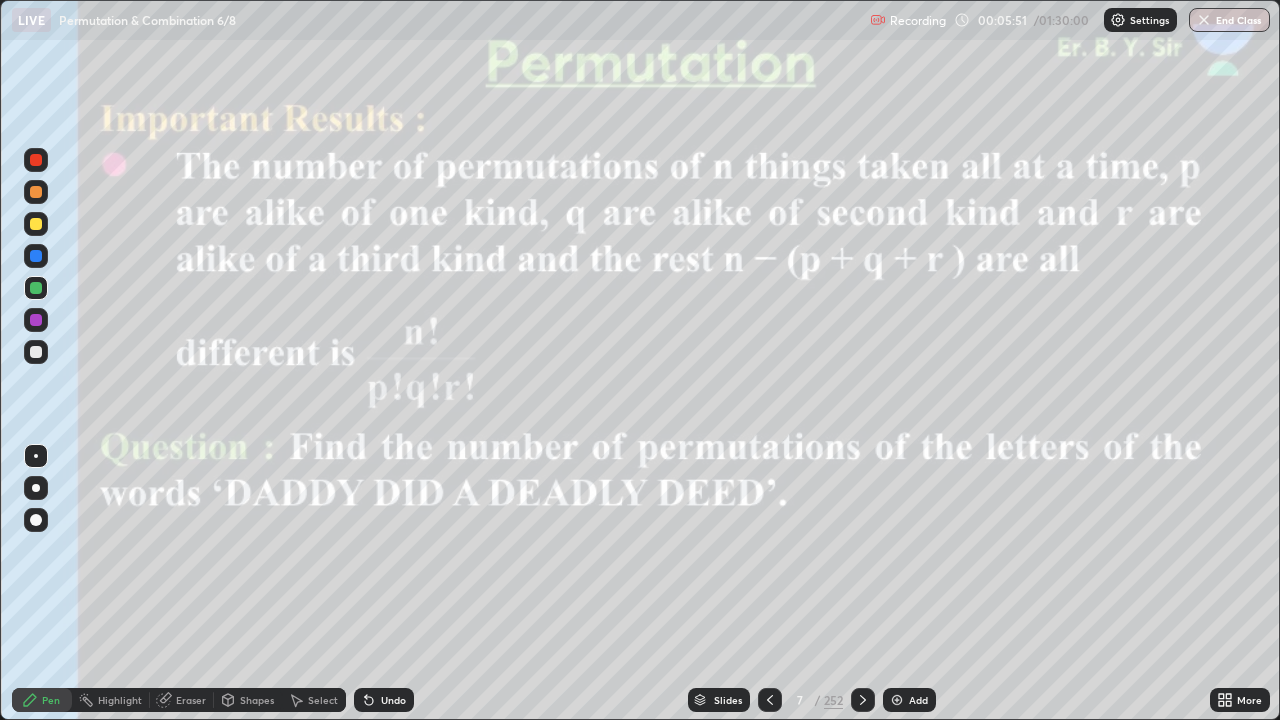 click 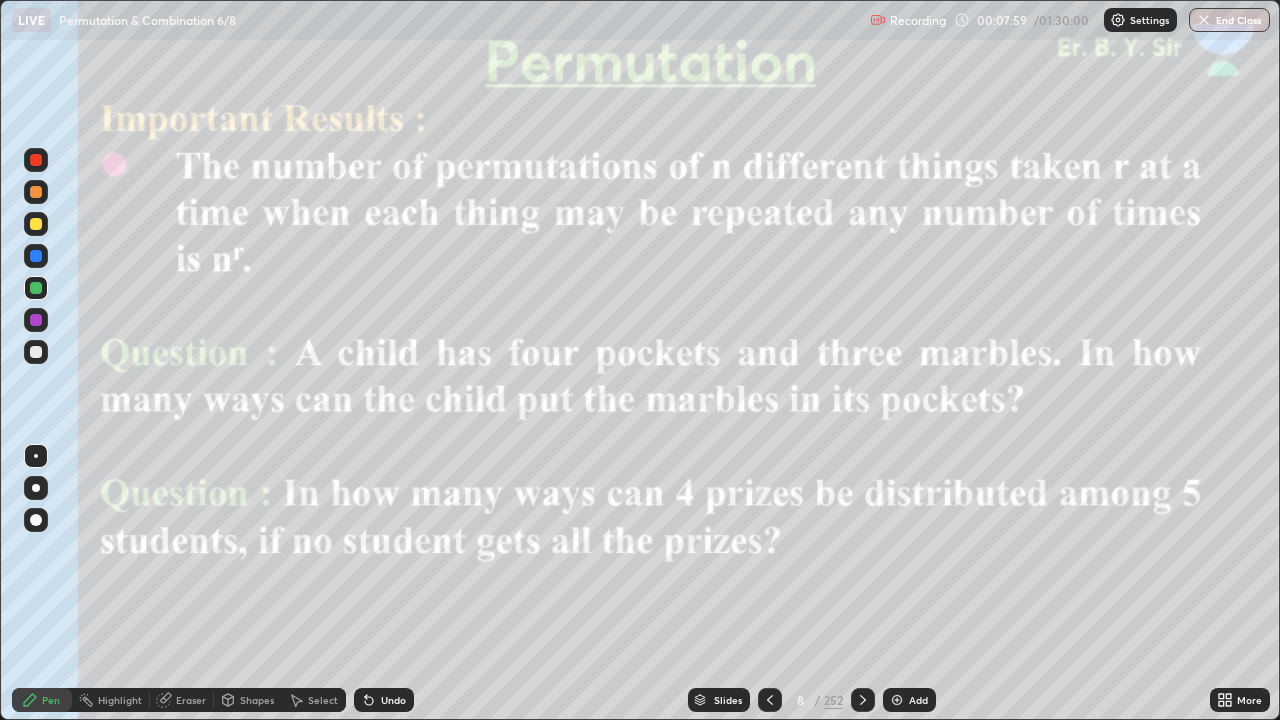 click at bounding box center (863, 700) 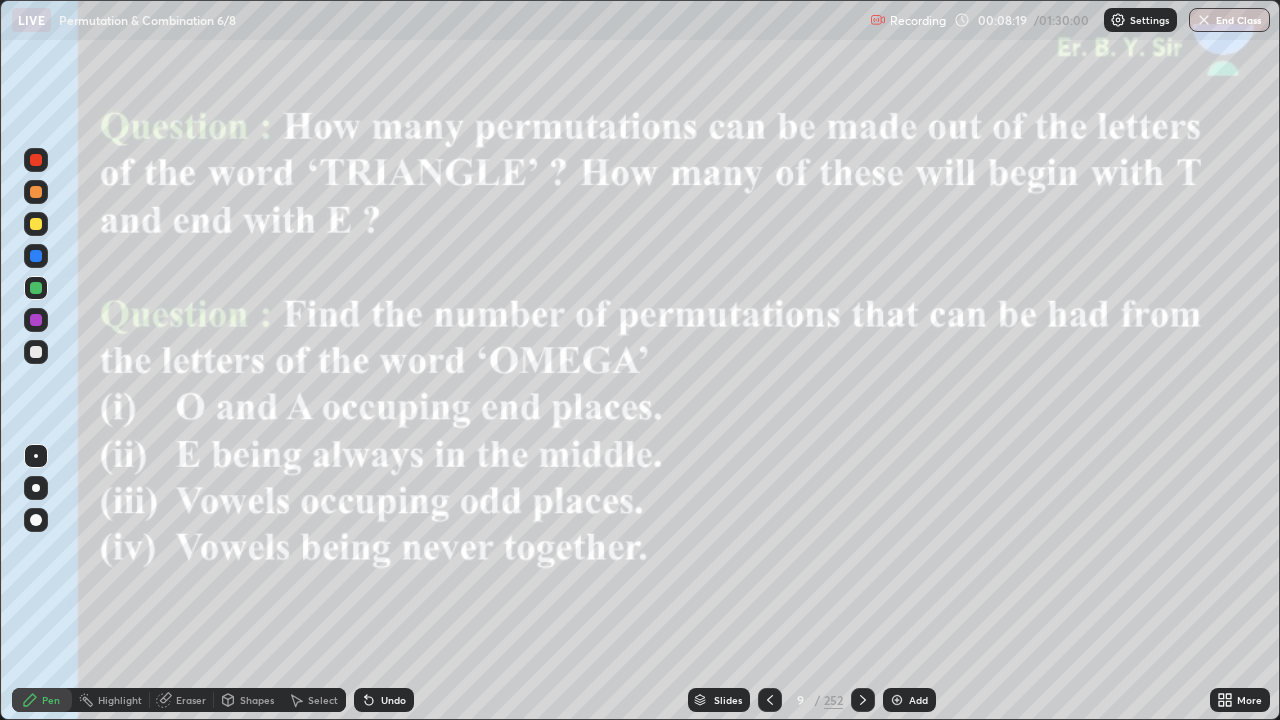 click at bounding box center (36, 224) 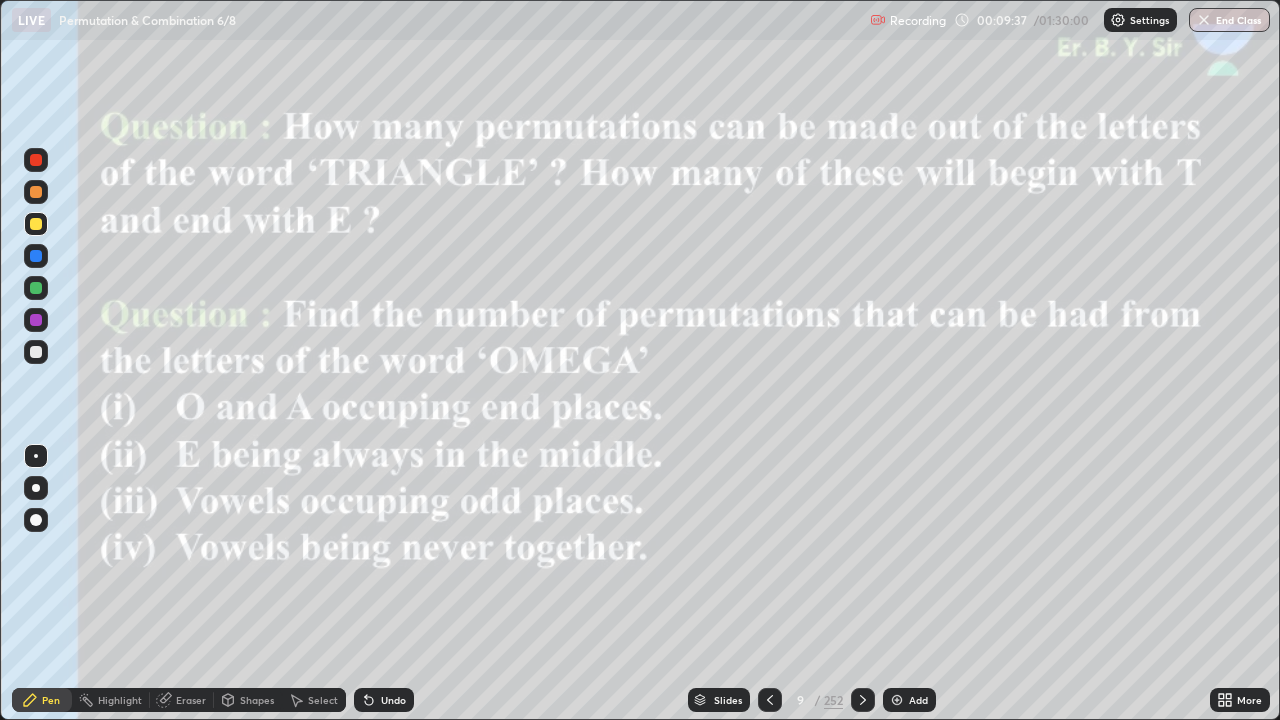 click at bounding box center (36, 192) 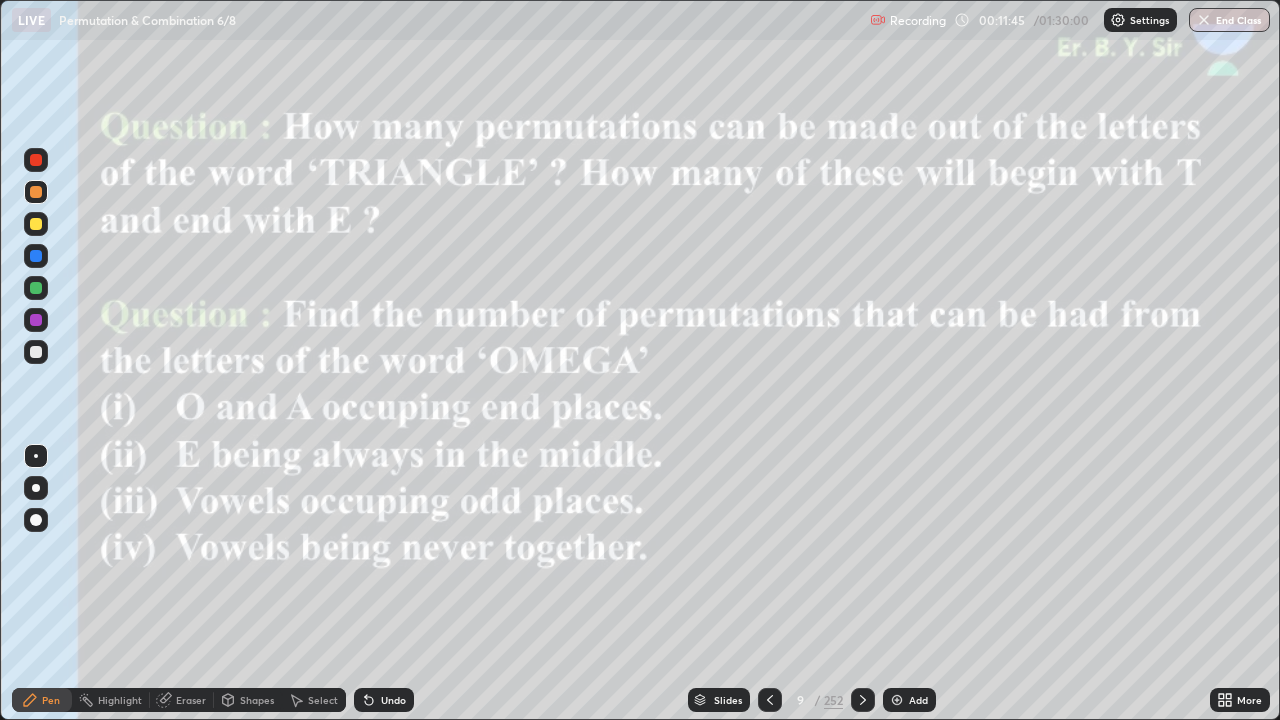 click at bounding box center (36, 224) 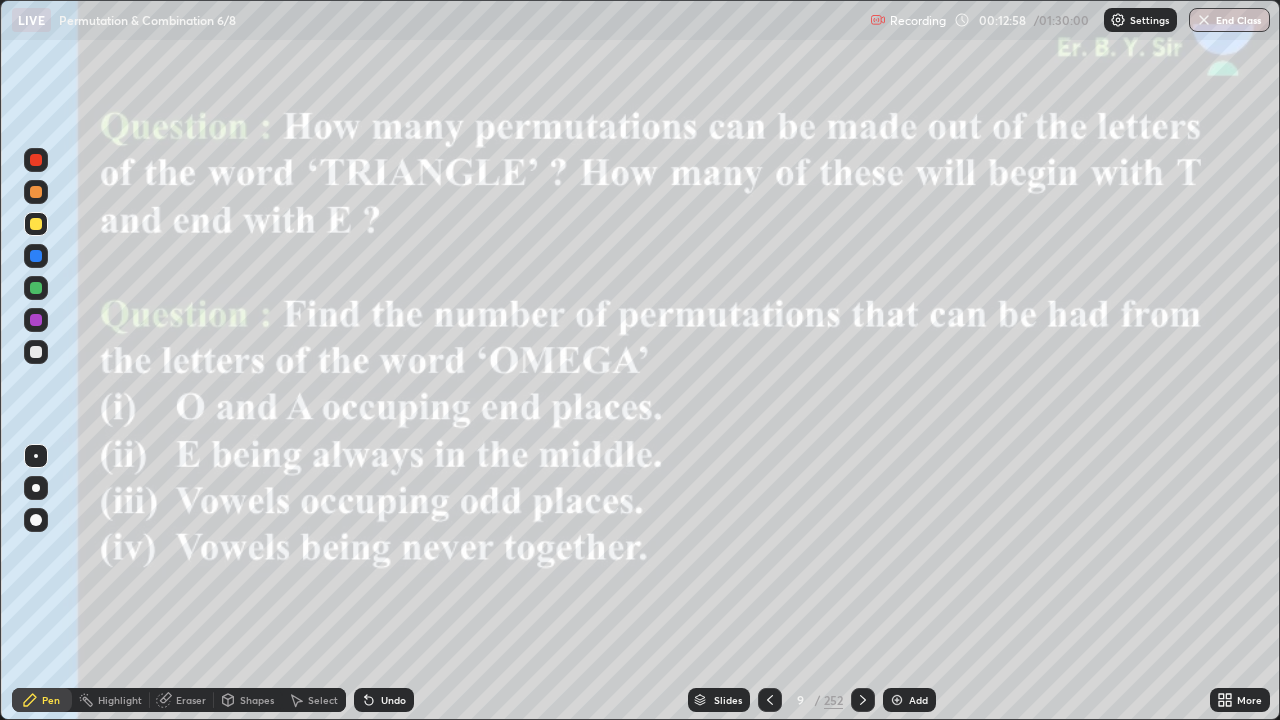 click 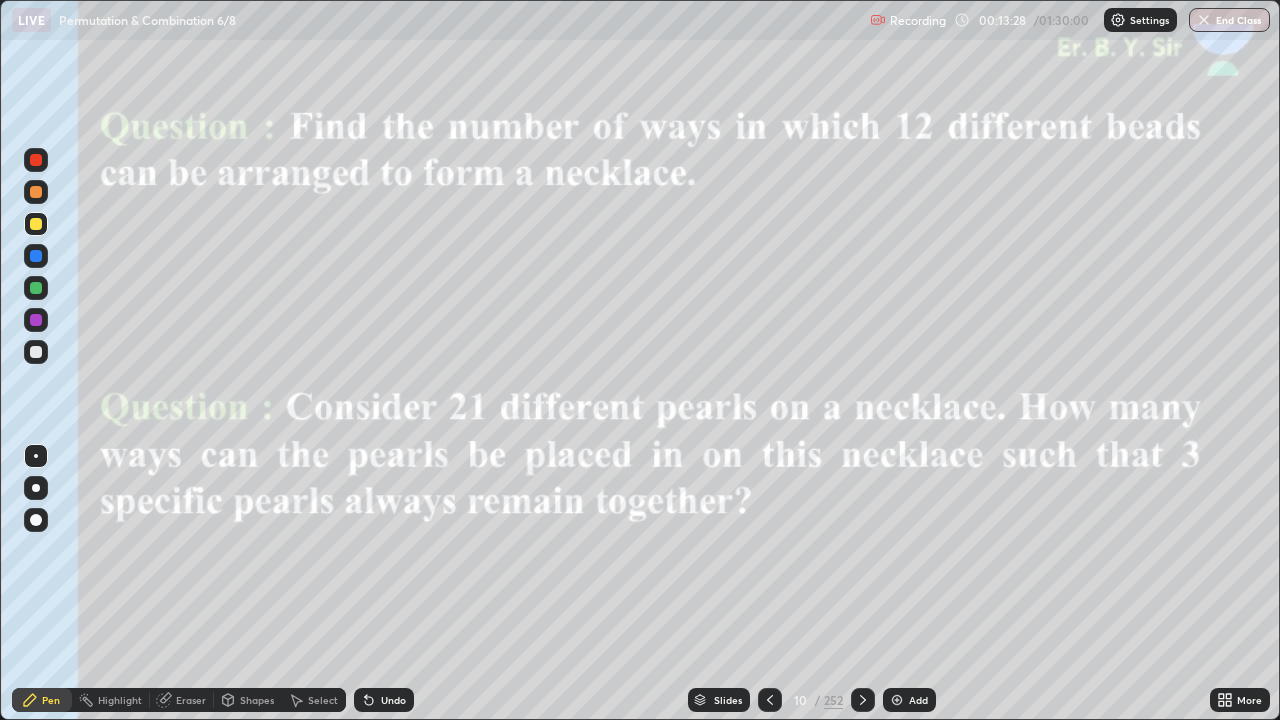 click at bounding box center [36, 192] 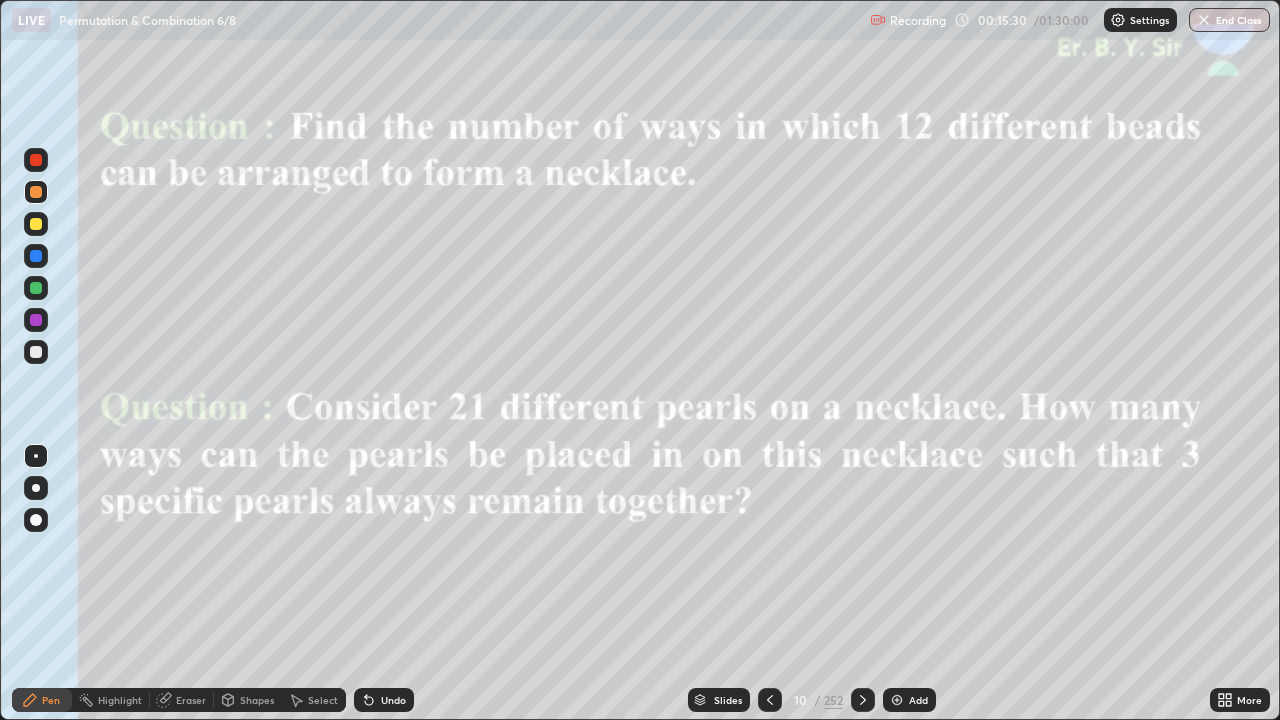 click 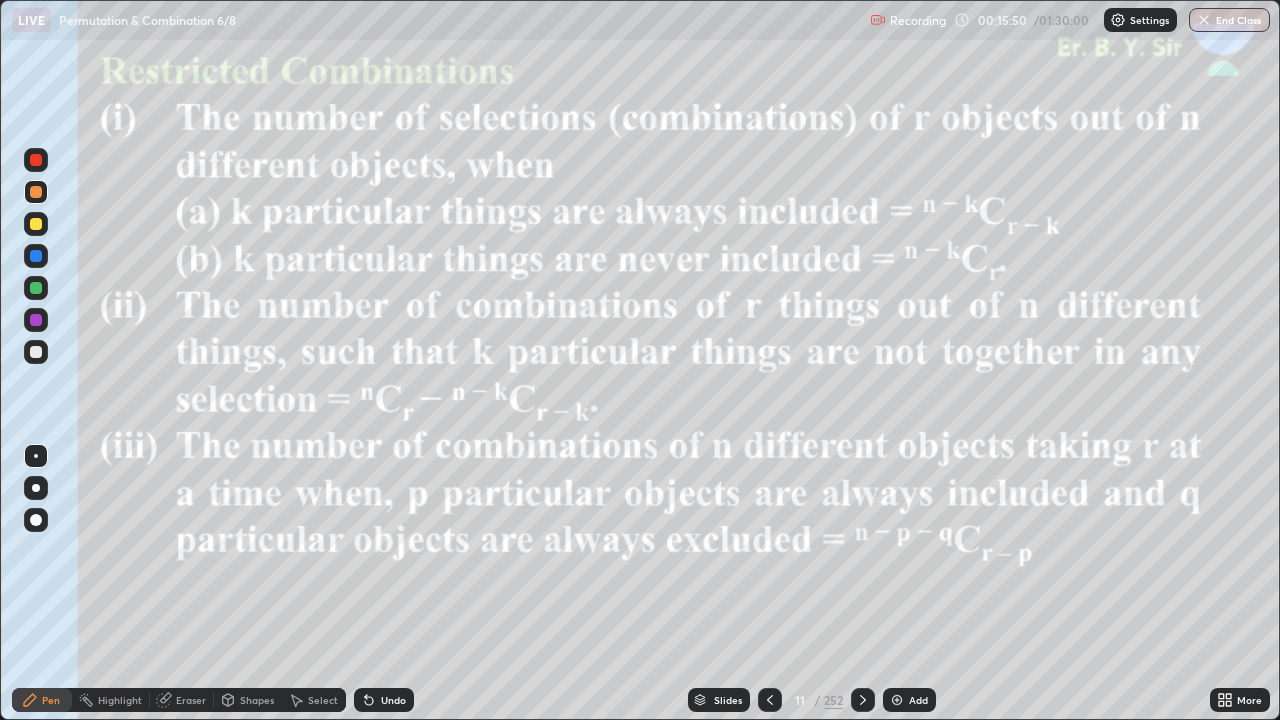 click at bounding box center (36, 224) 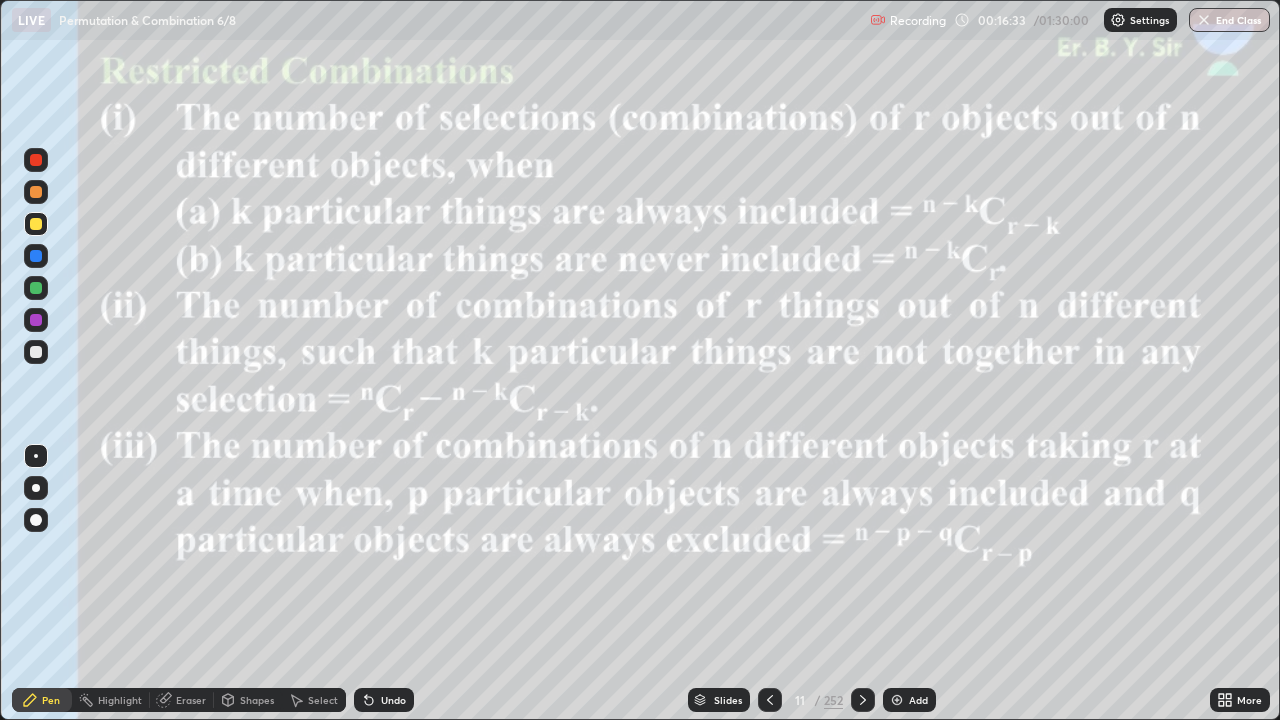 click 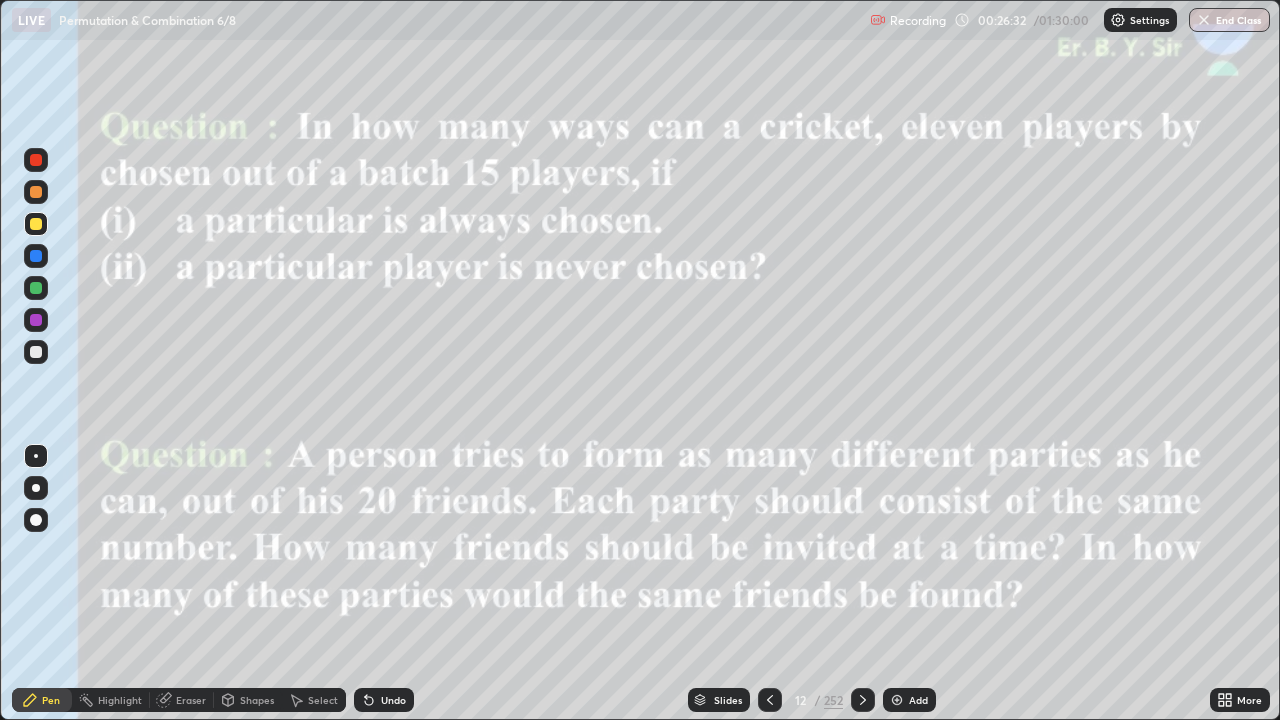 click 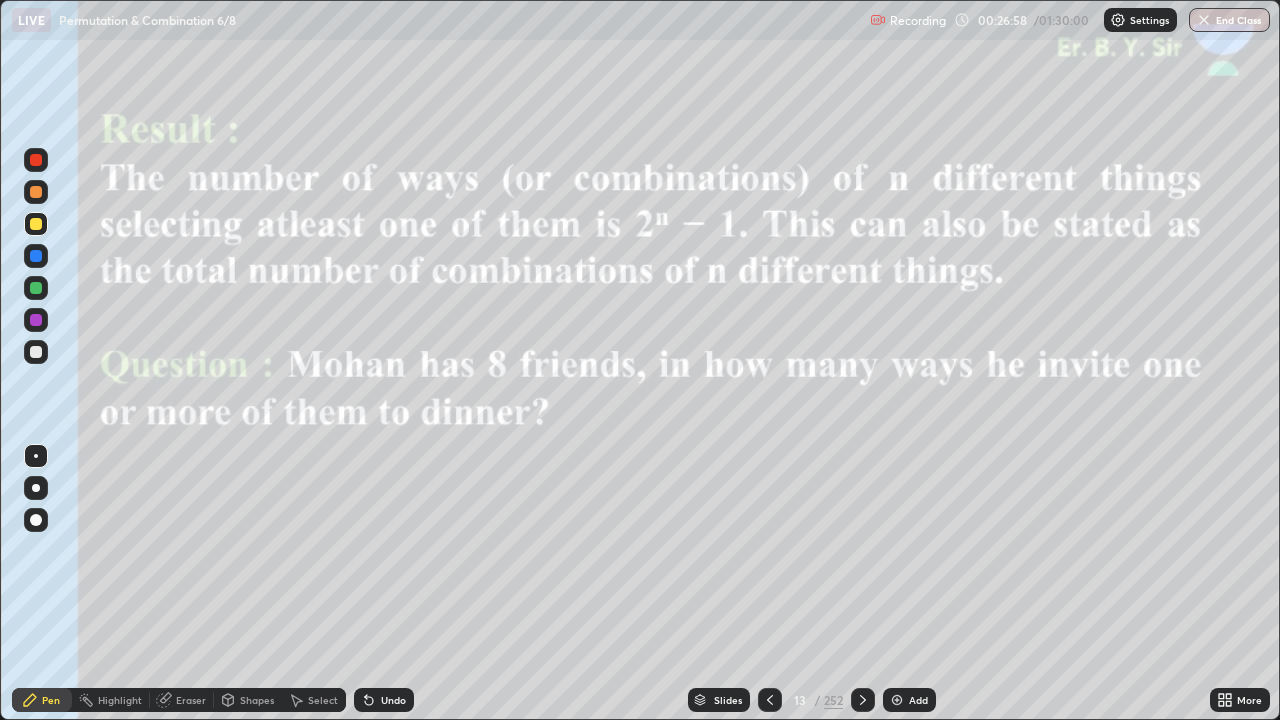 click at bounding box center [36, 192] 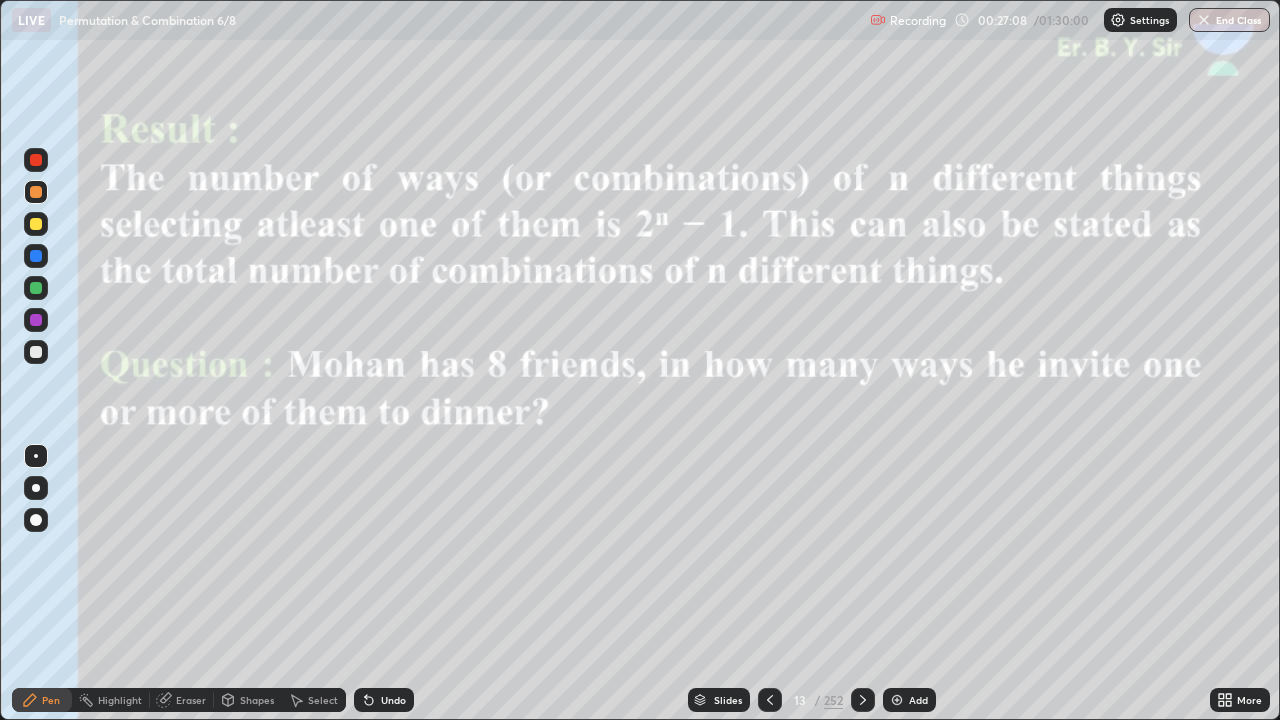 click at bounding box center (36, 352) 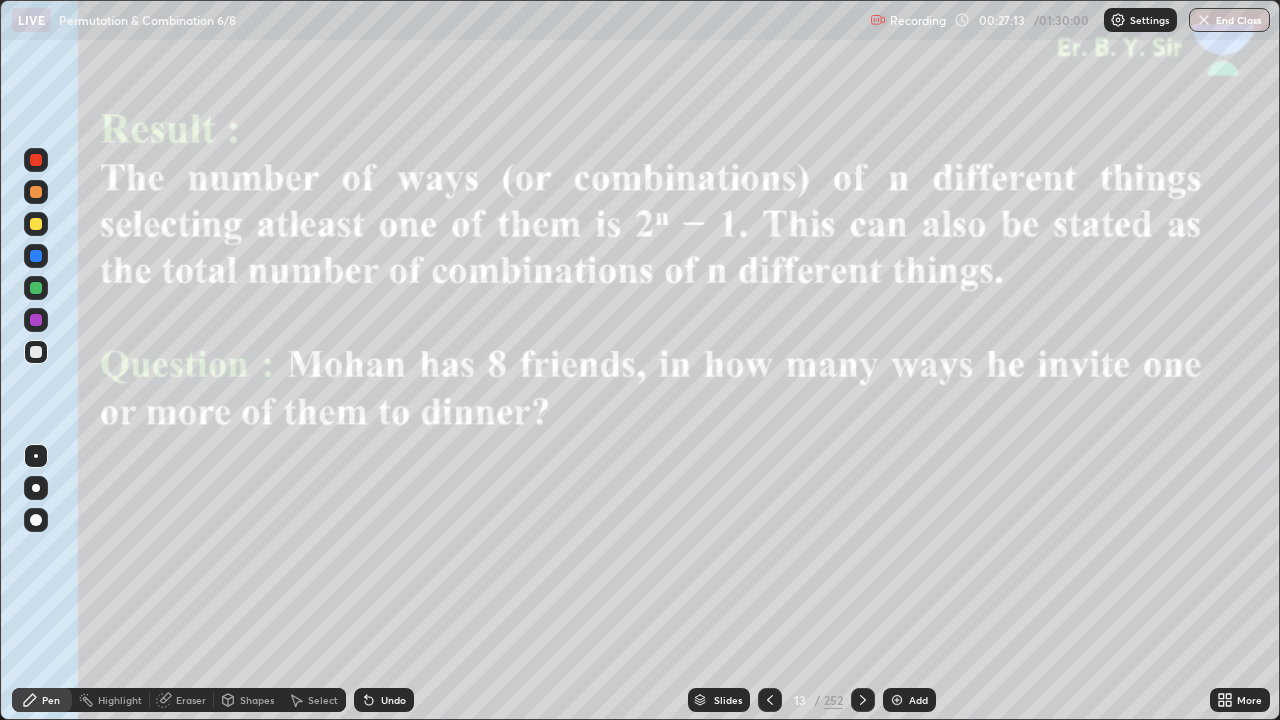 click at bounding box center [36, 192] 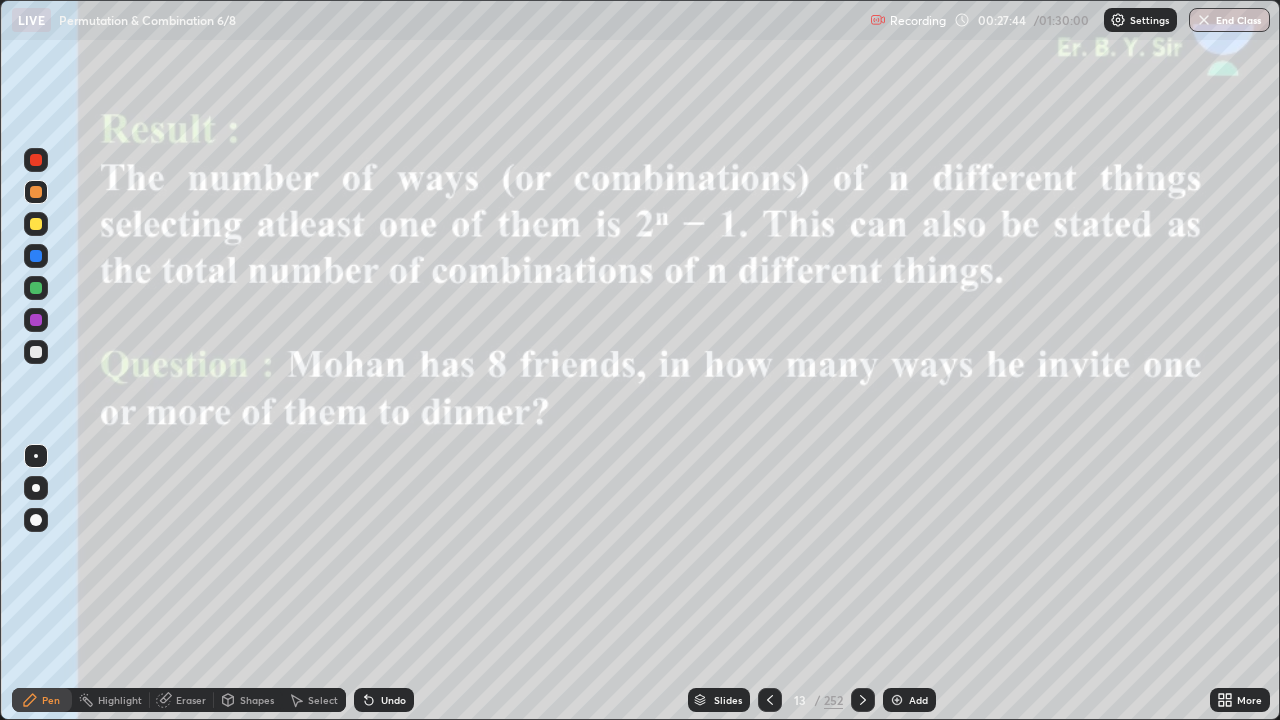 click at bounding box center (36, 352) 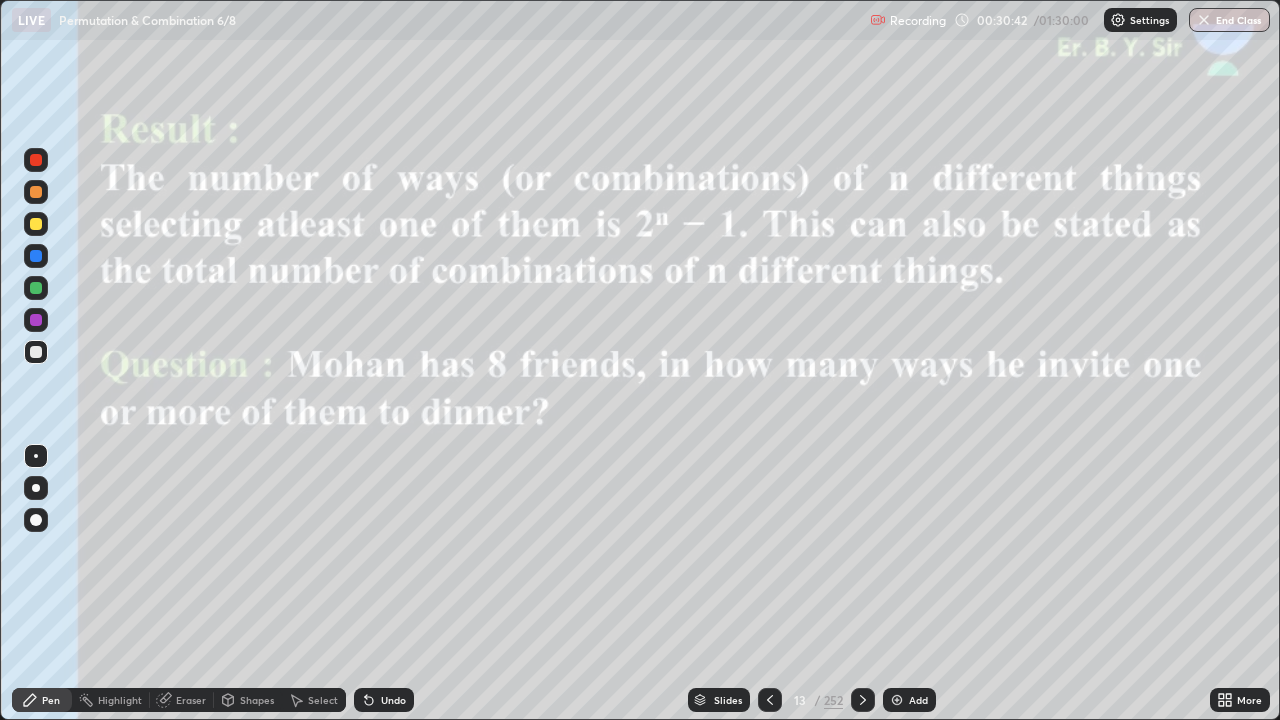 click 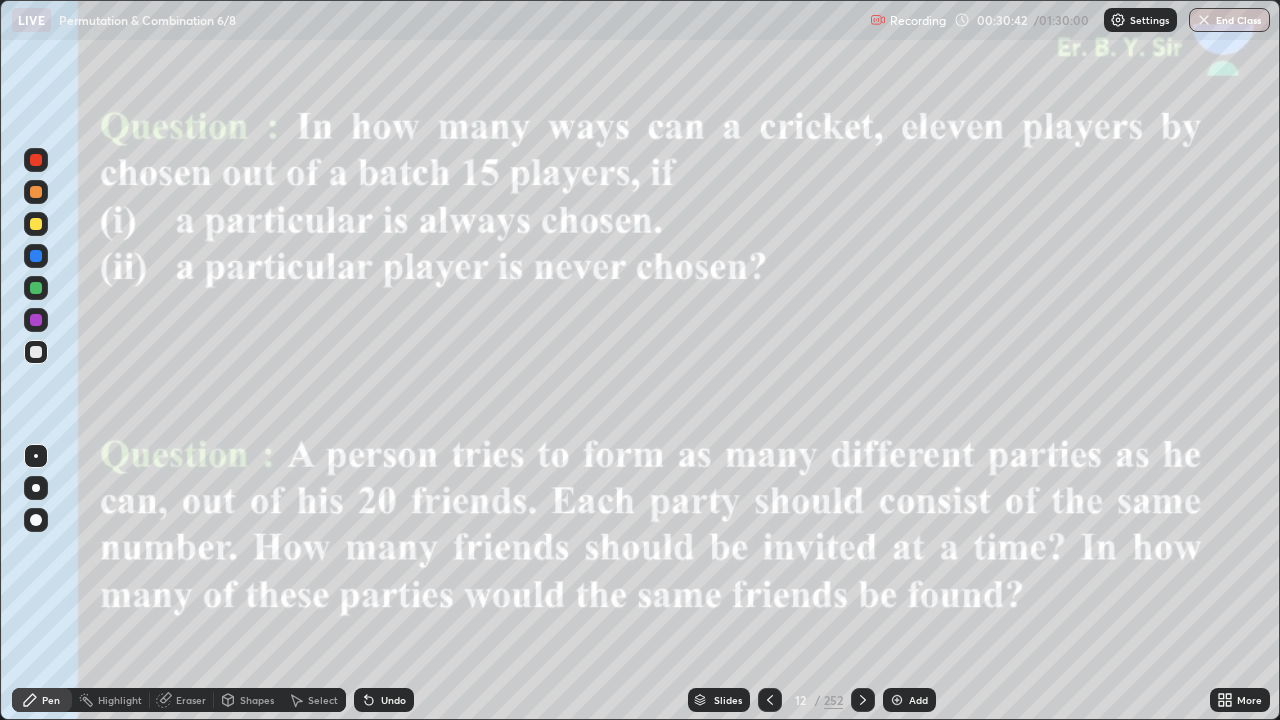 click 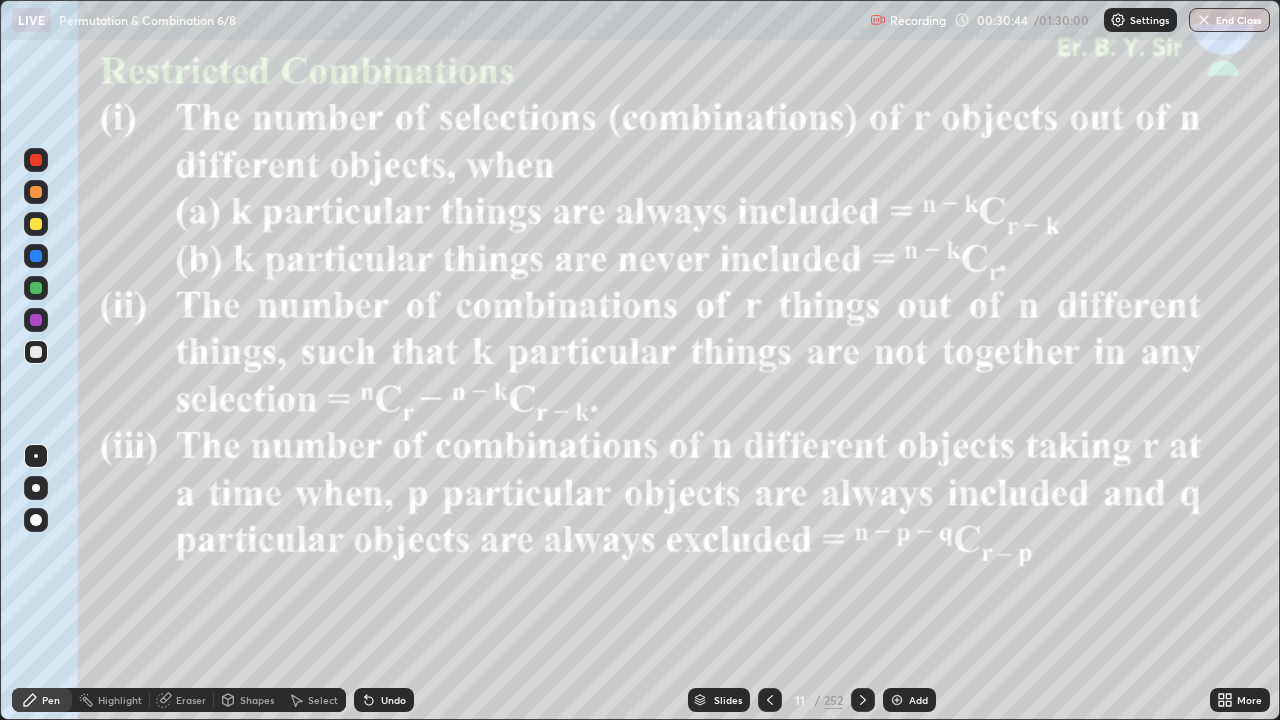click 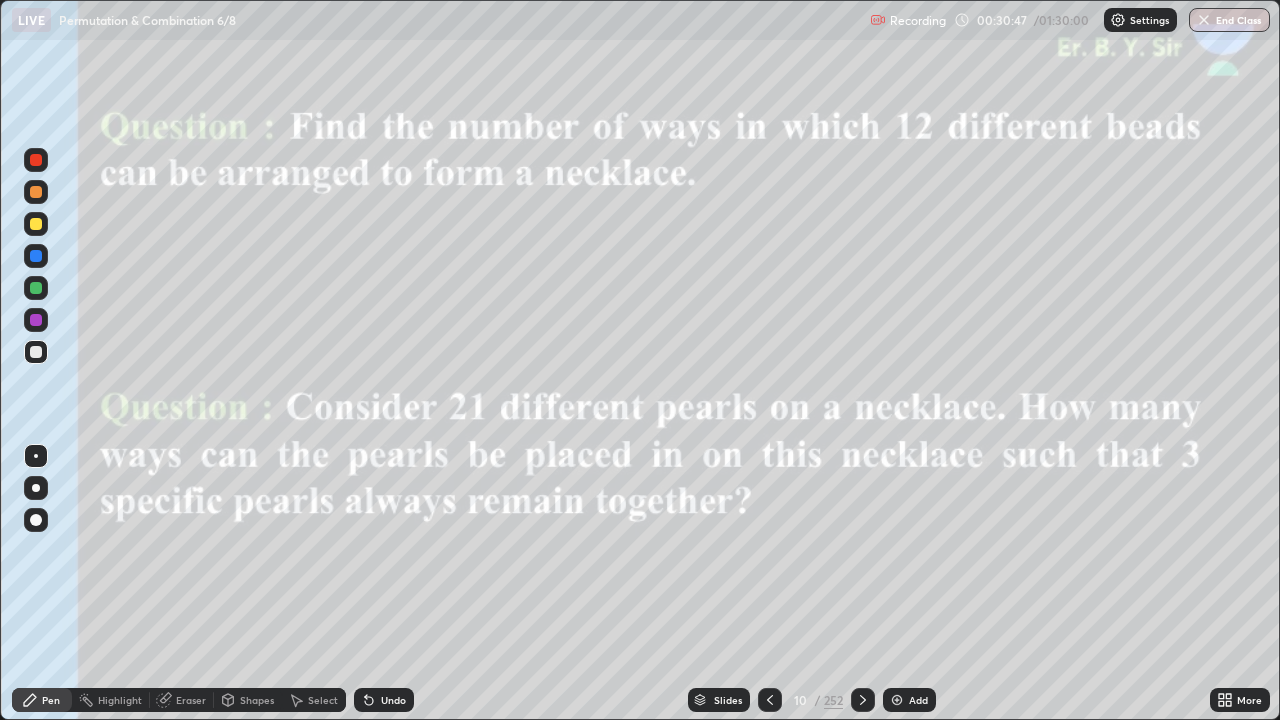 click 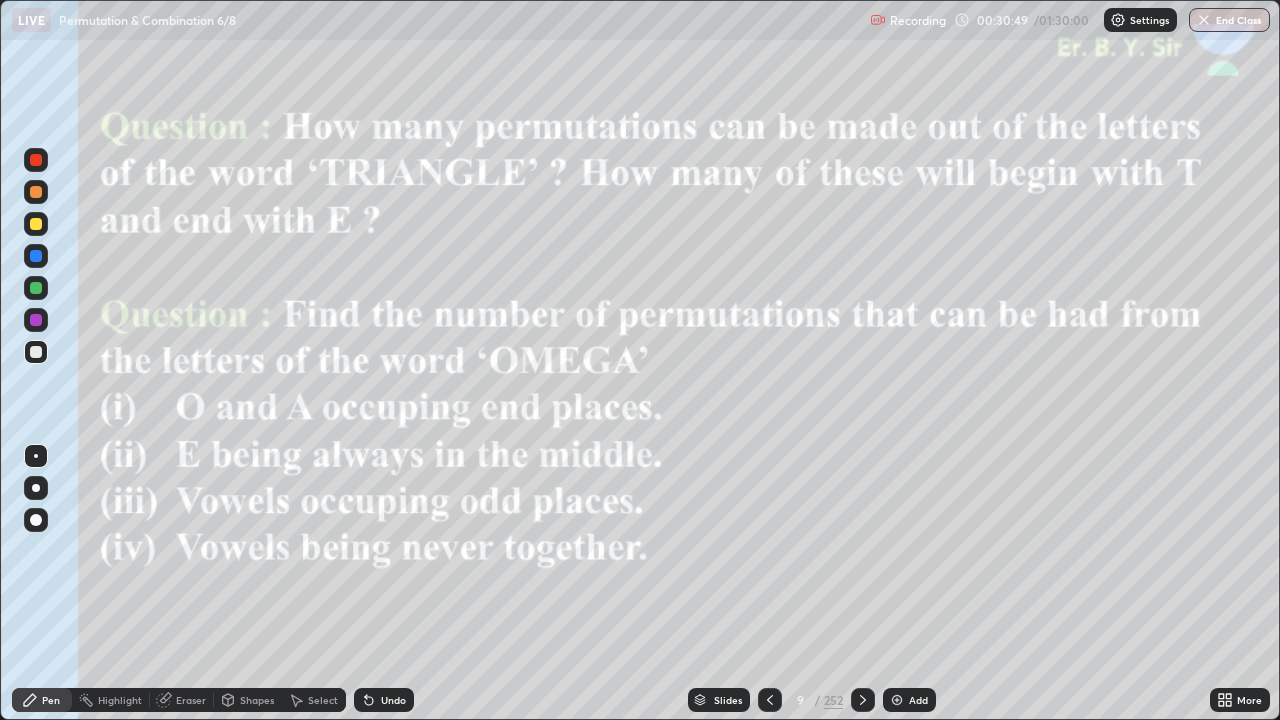 click 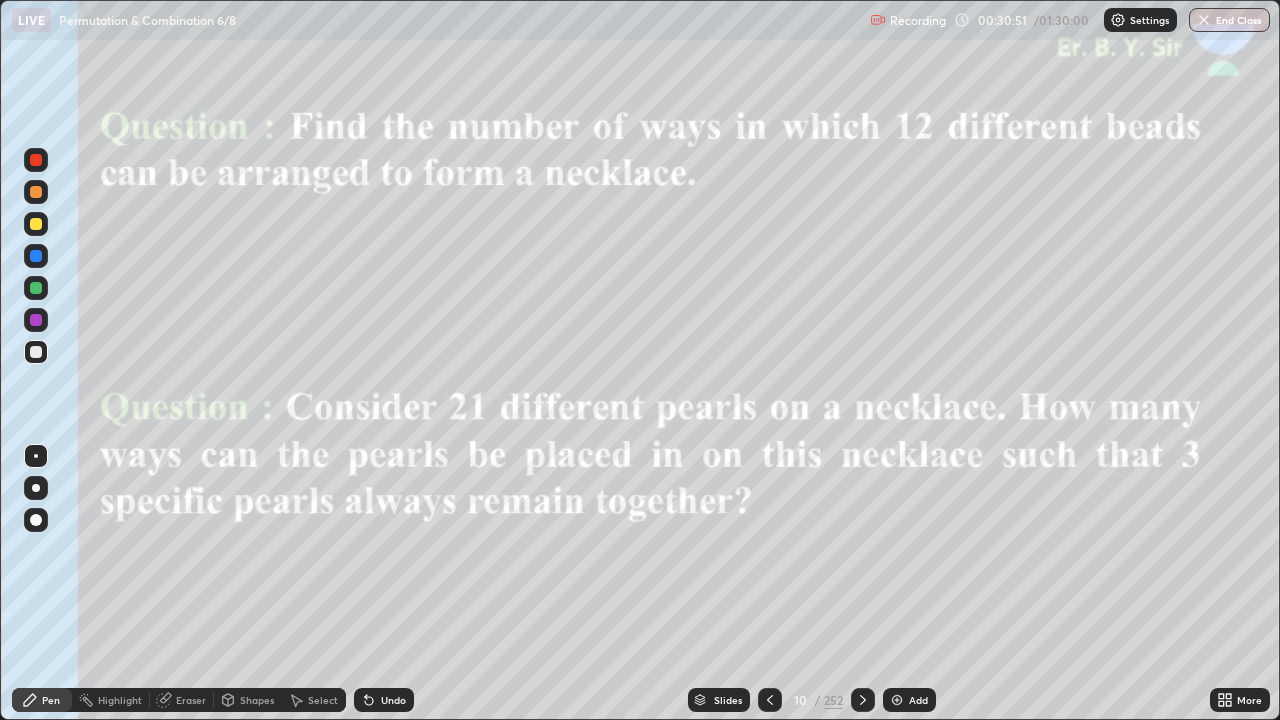 click 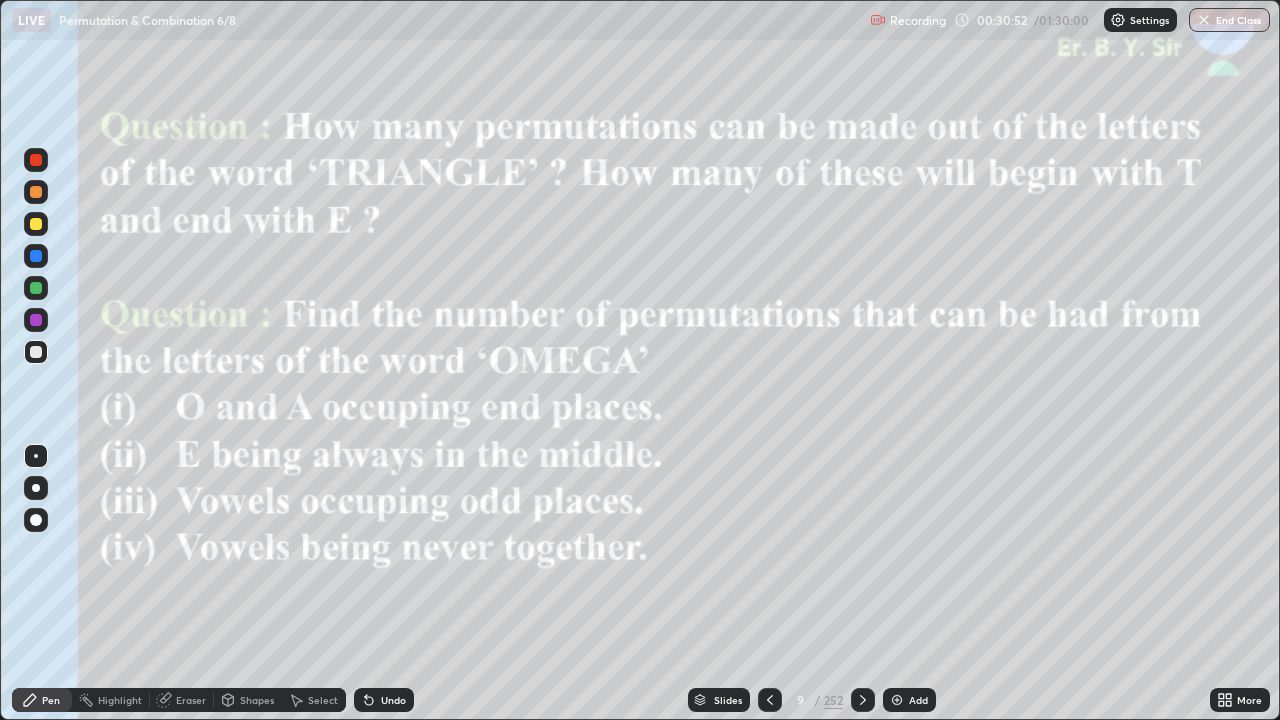 click 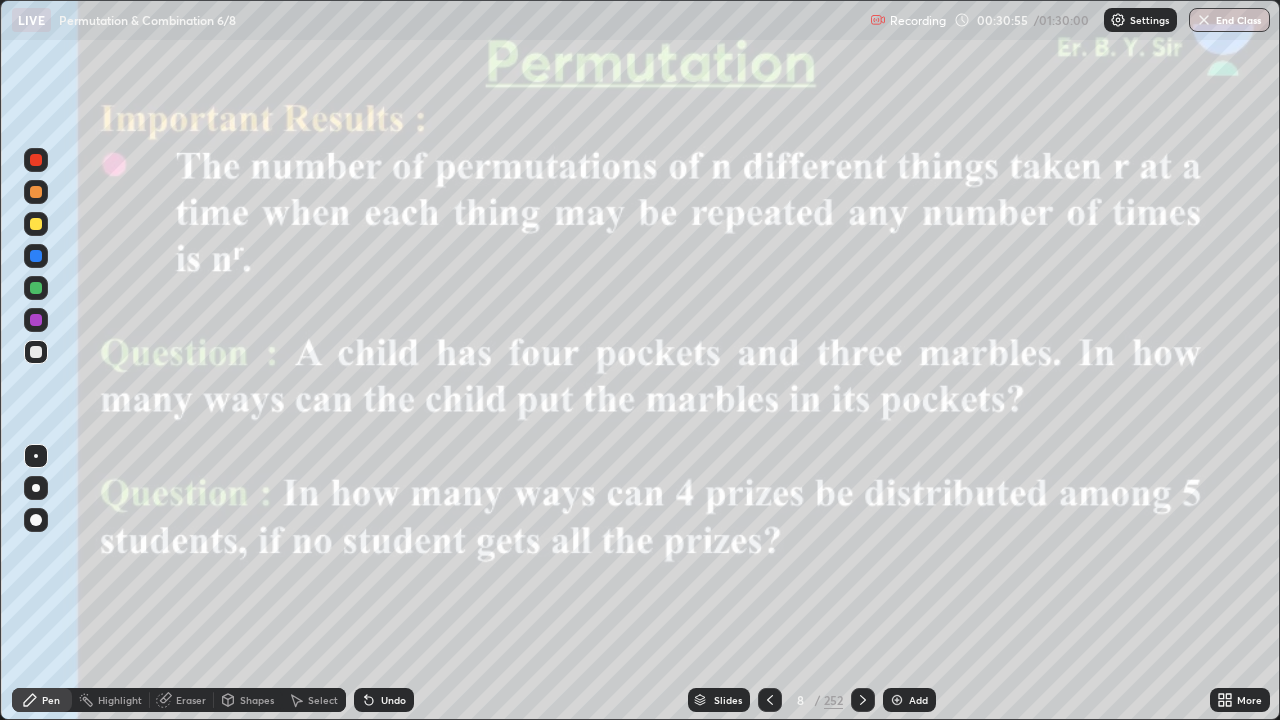 click 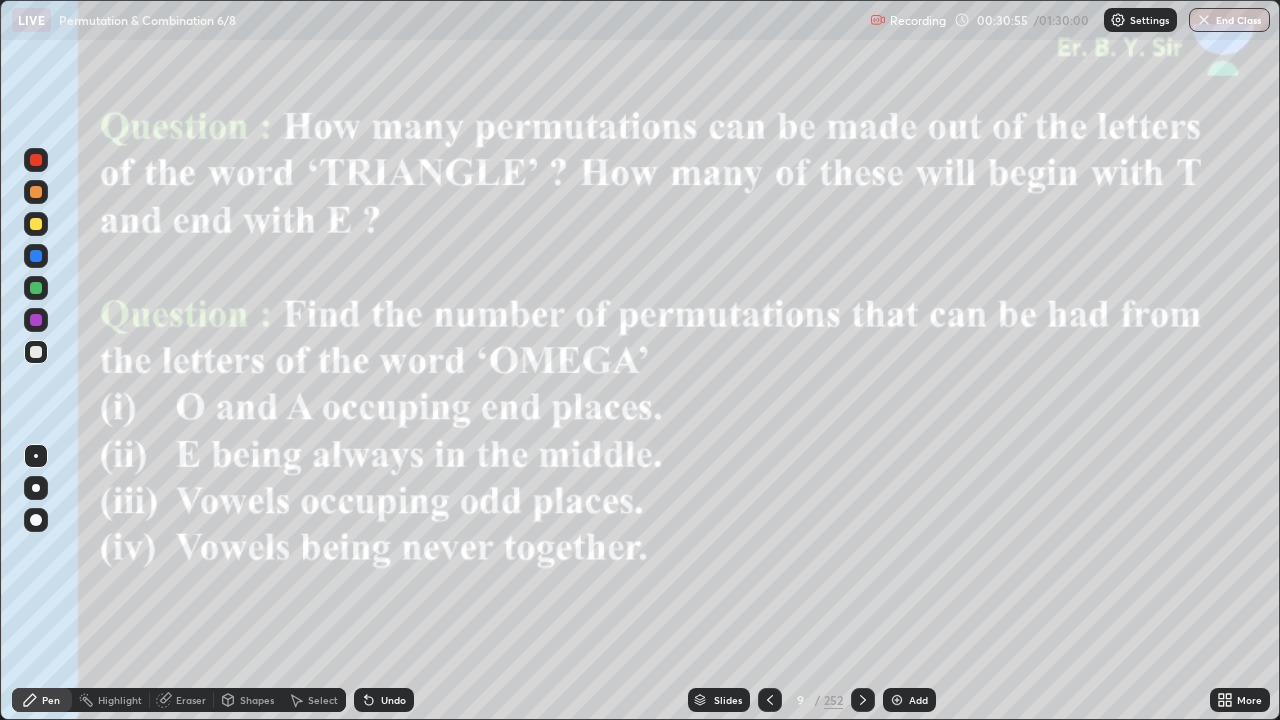 click 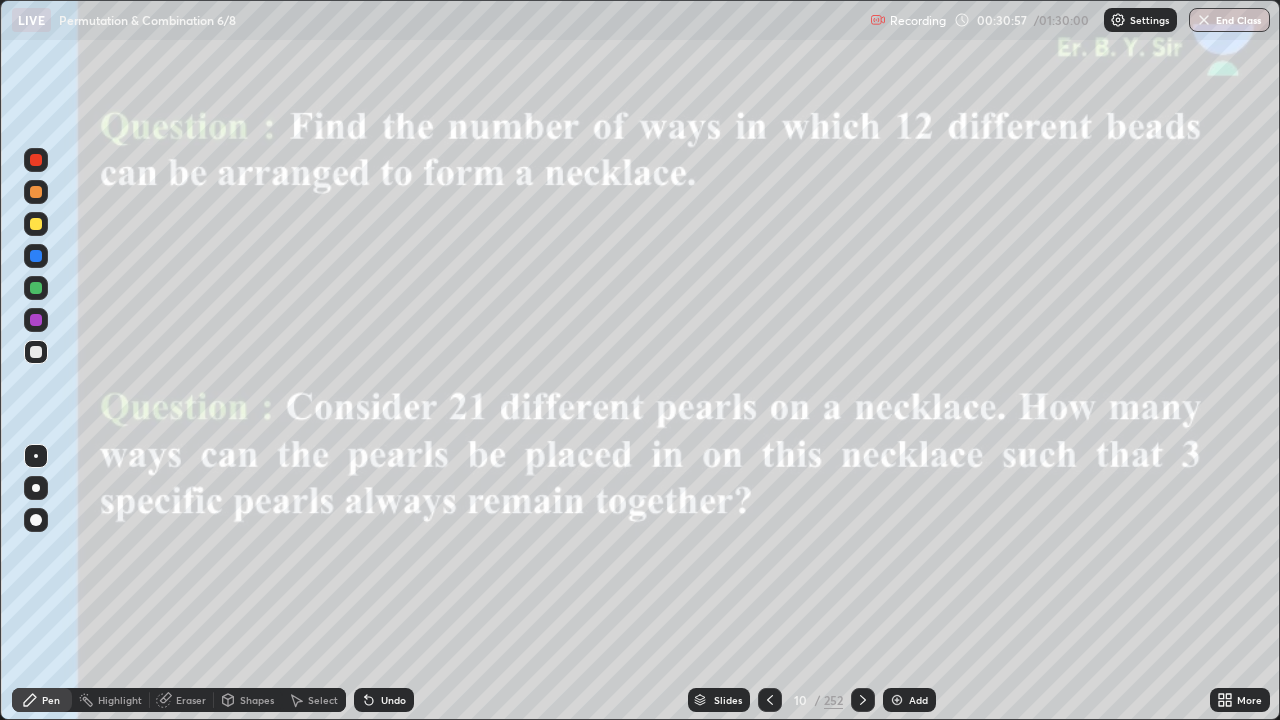 click 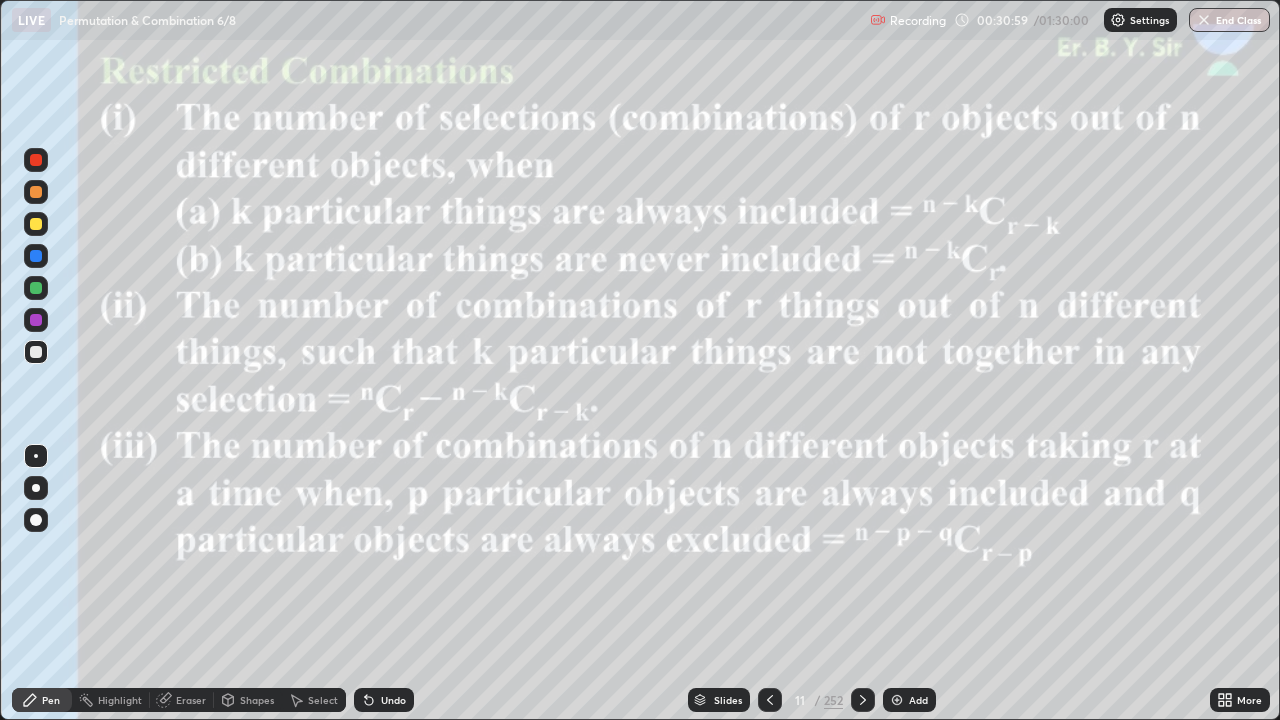 click 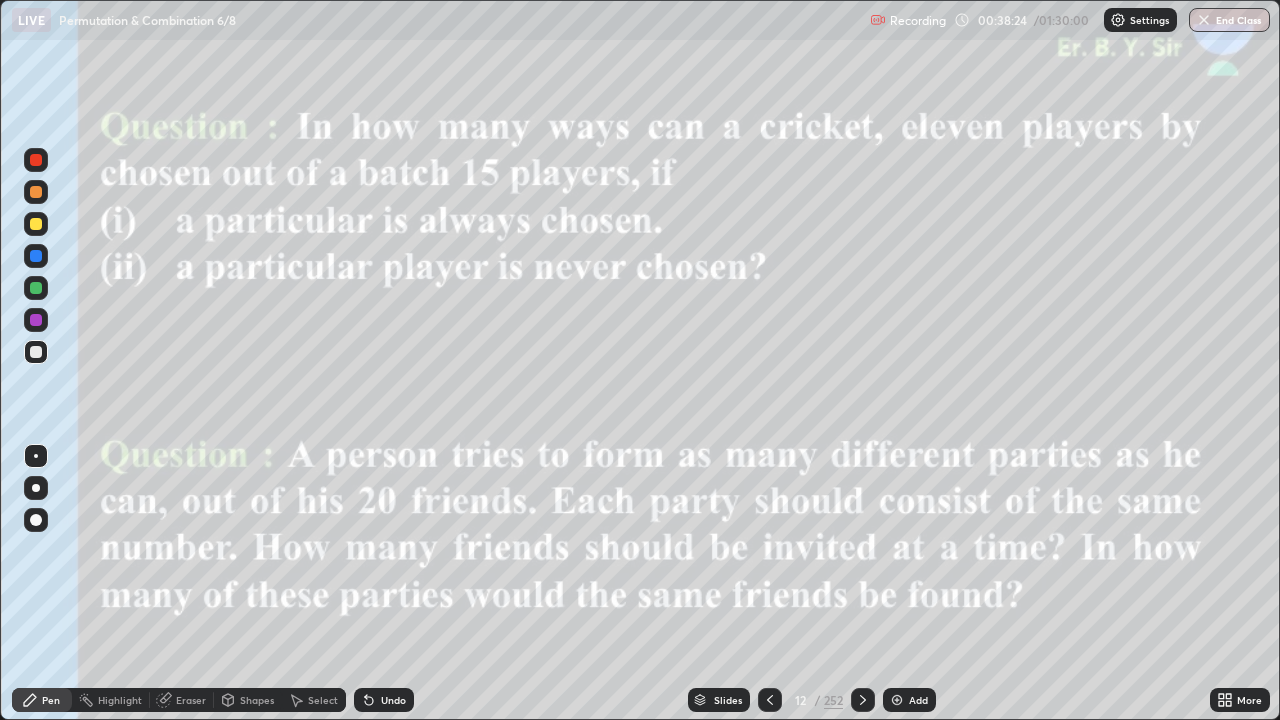 click at bounding box center [863, 700] 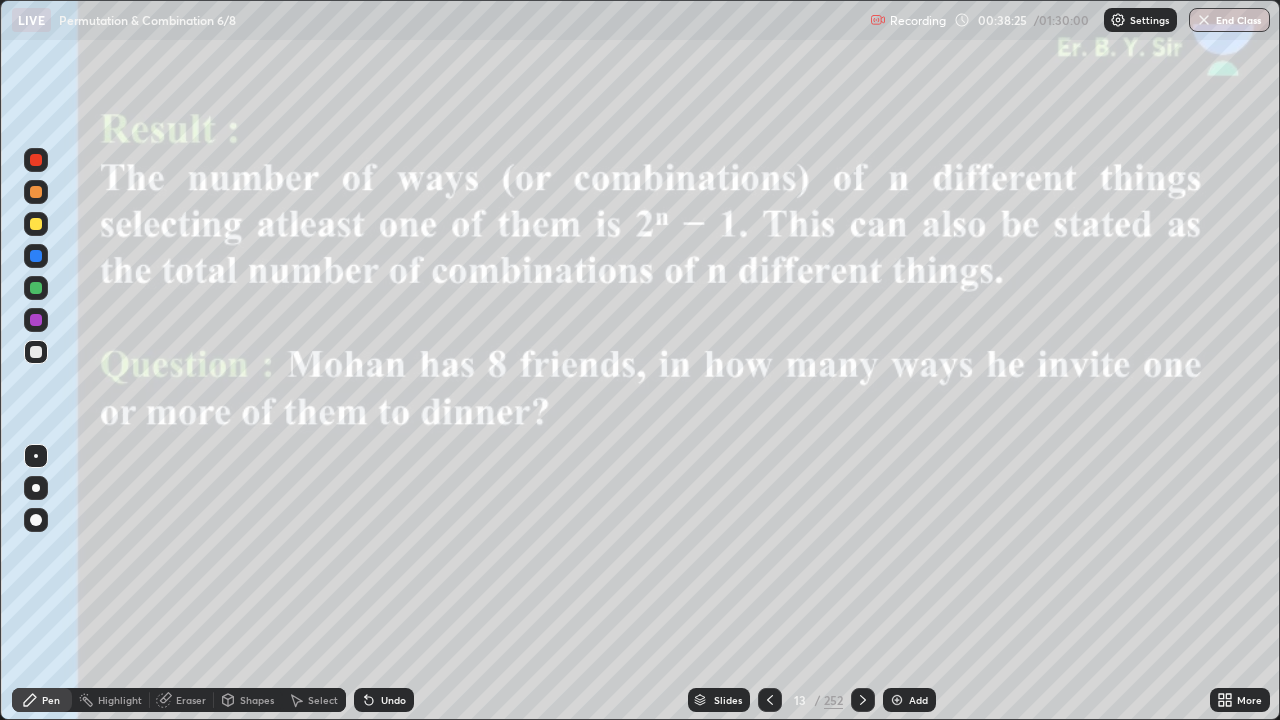 click 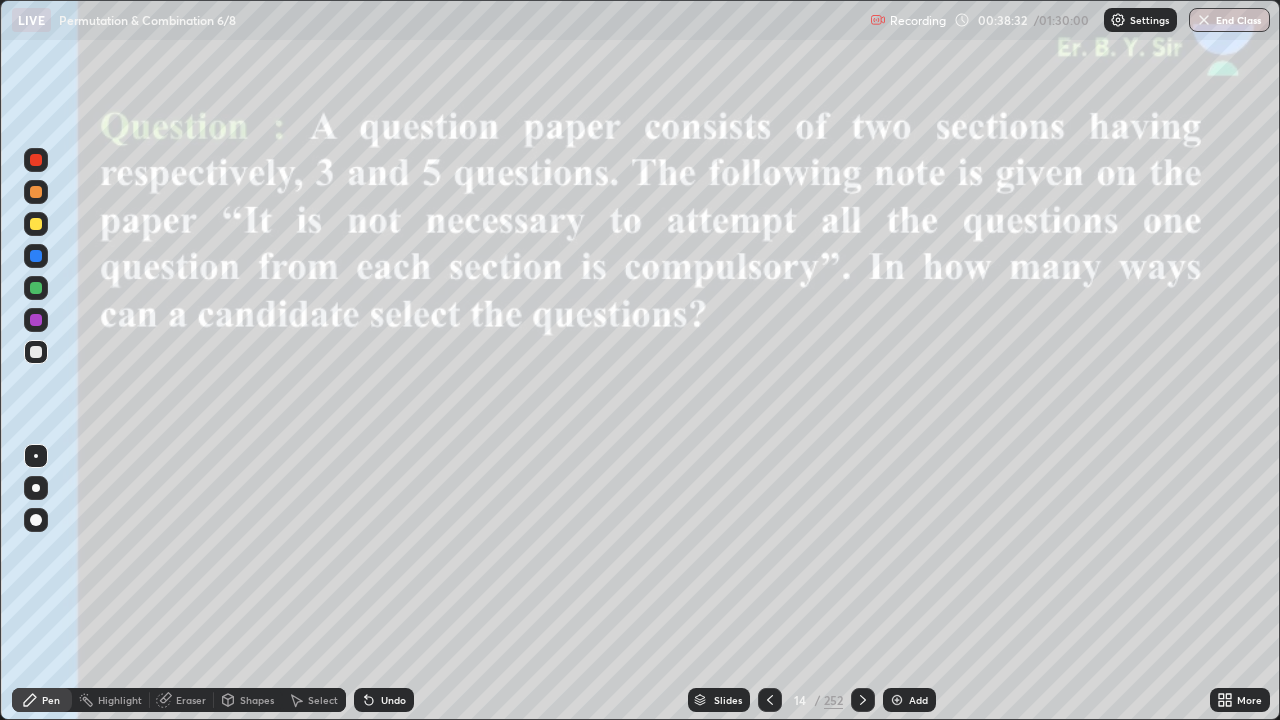 click 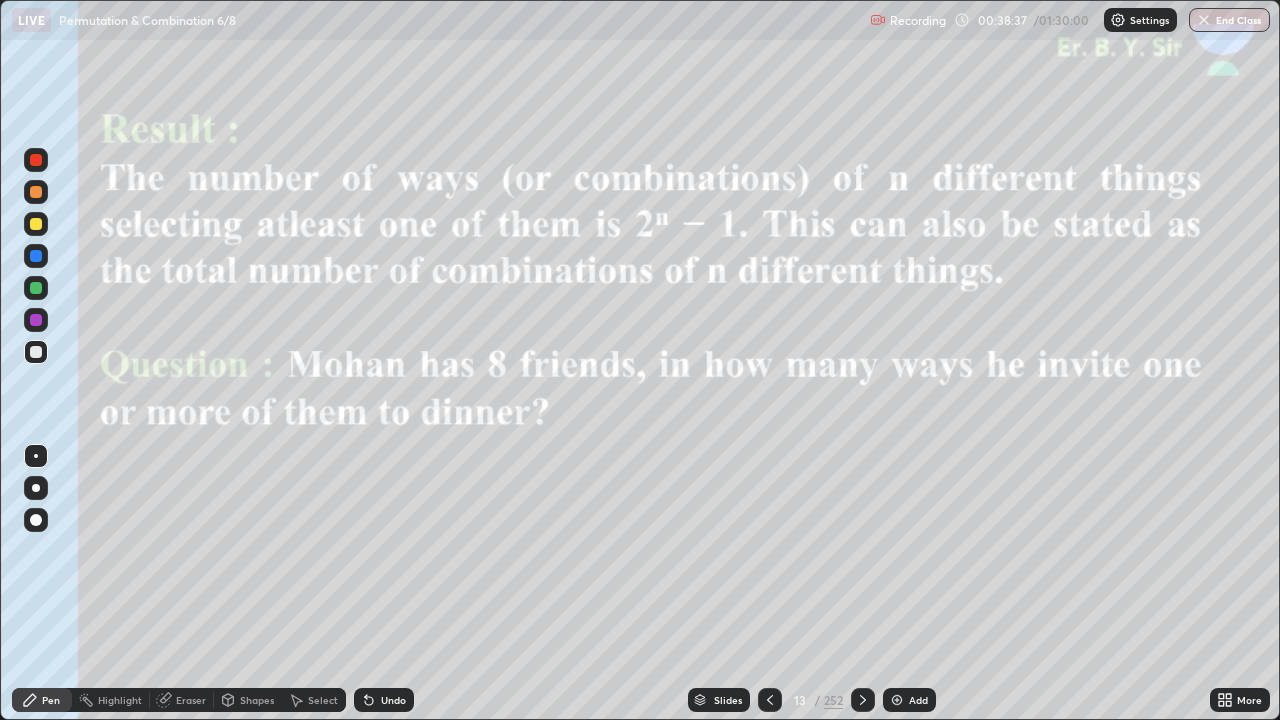 click at bounding box center [863, 700] 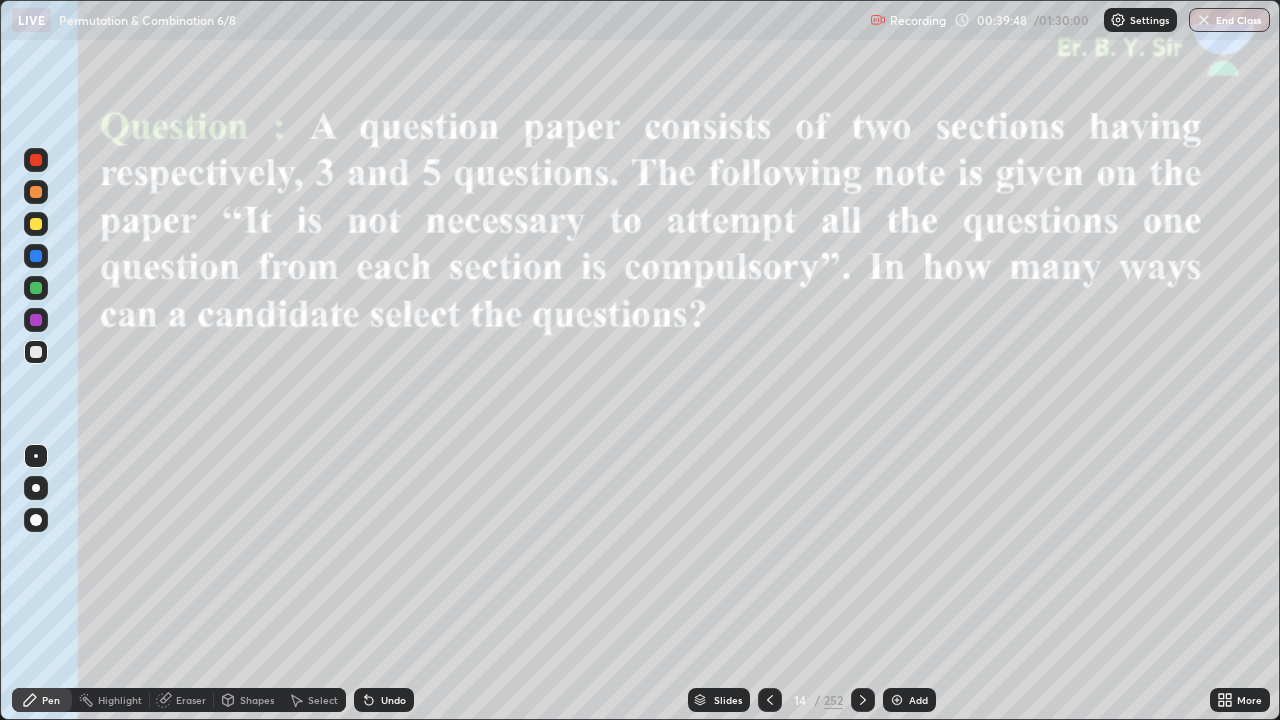 click at bounding box center [770, 700] 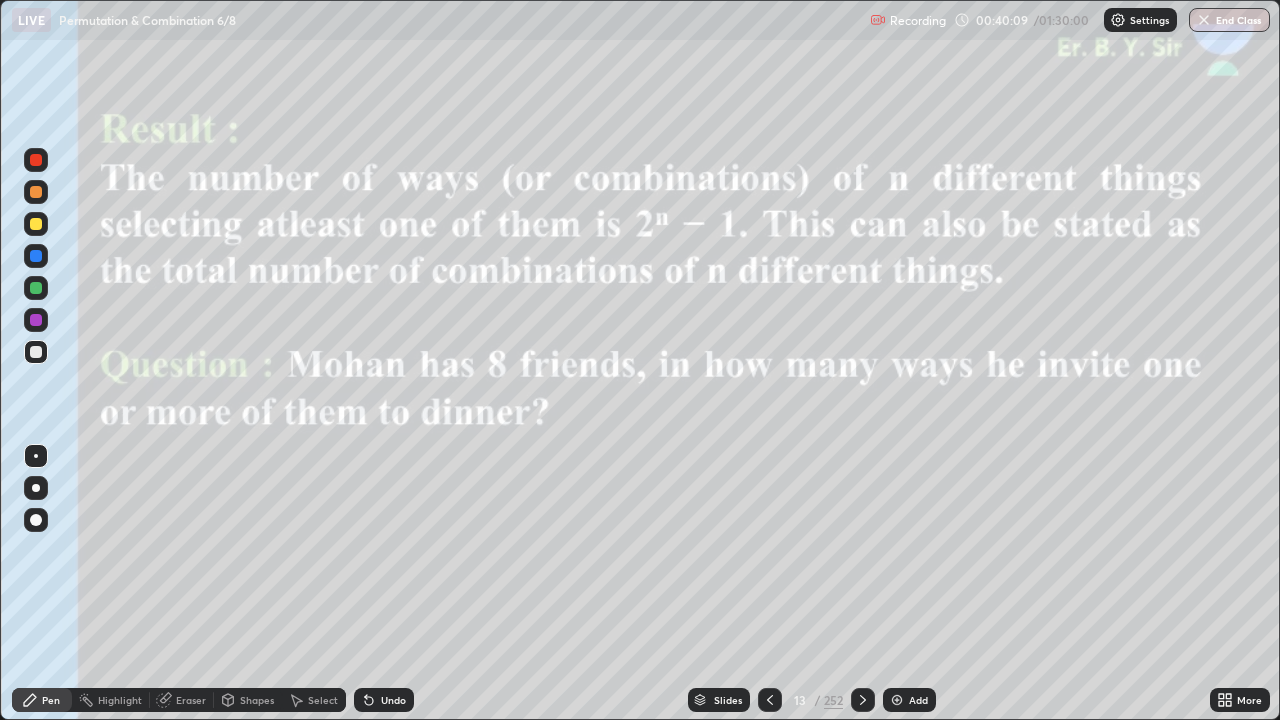 click at bounding box center [863, 700] 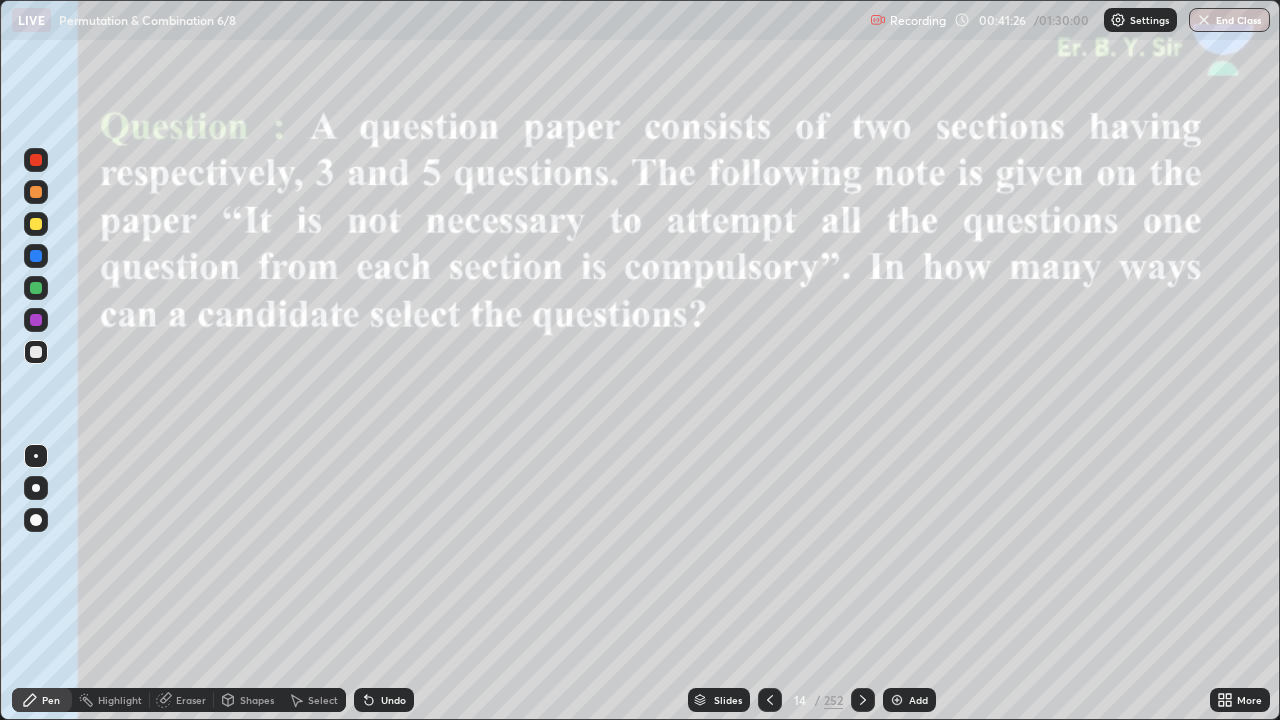 click at bounding box center [36, 288] 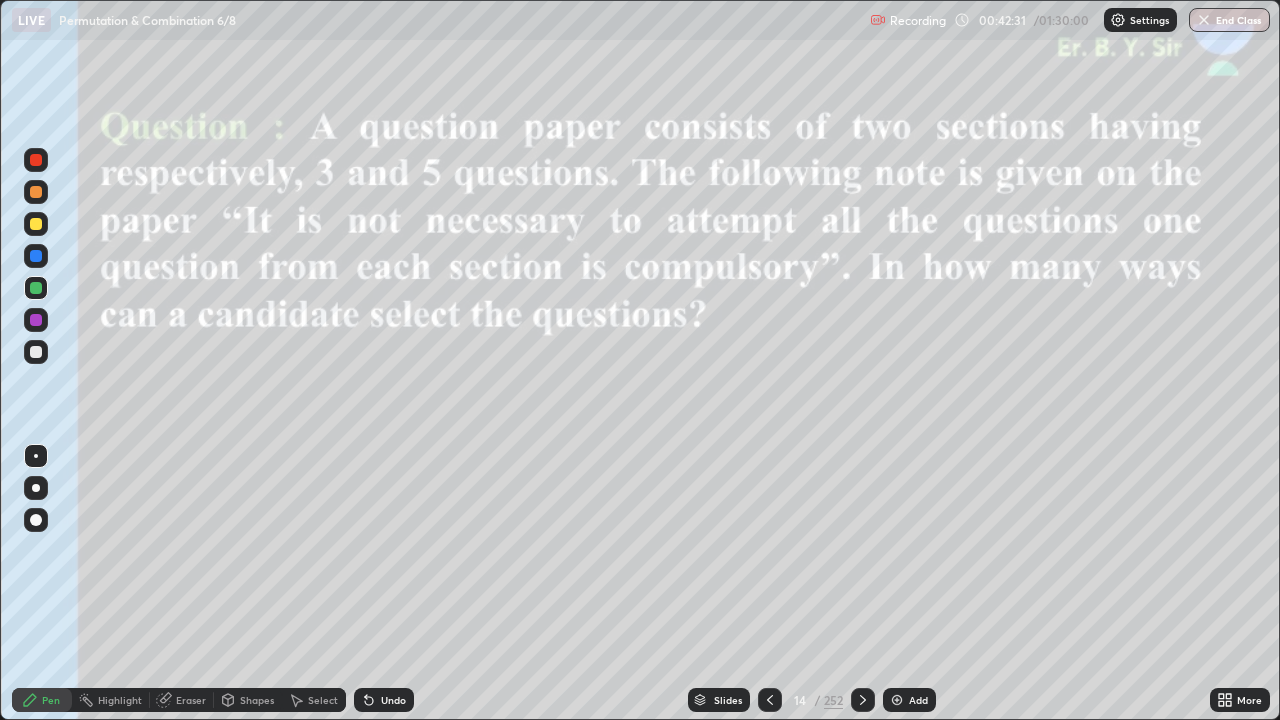 click 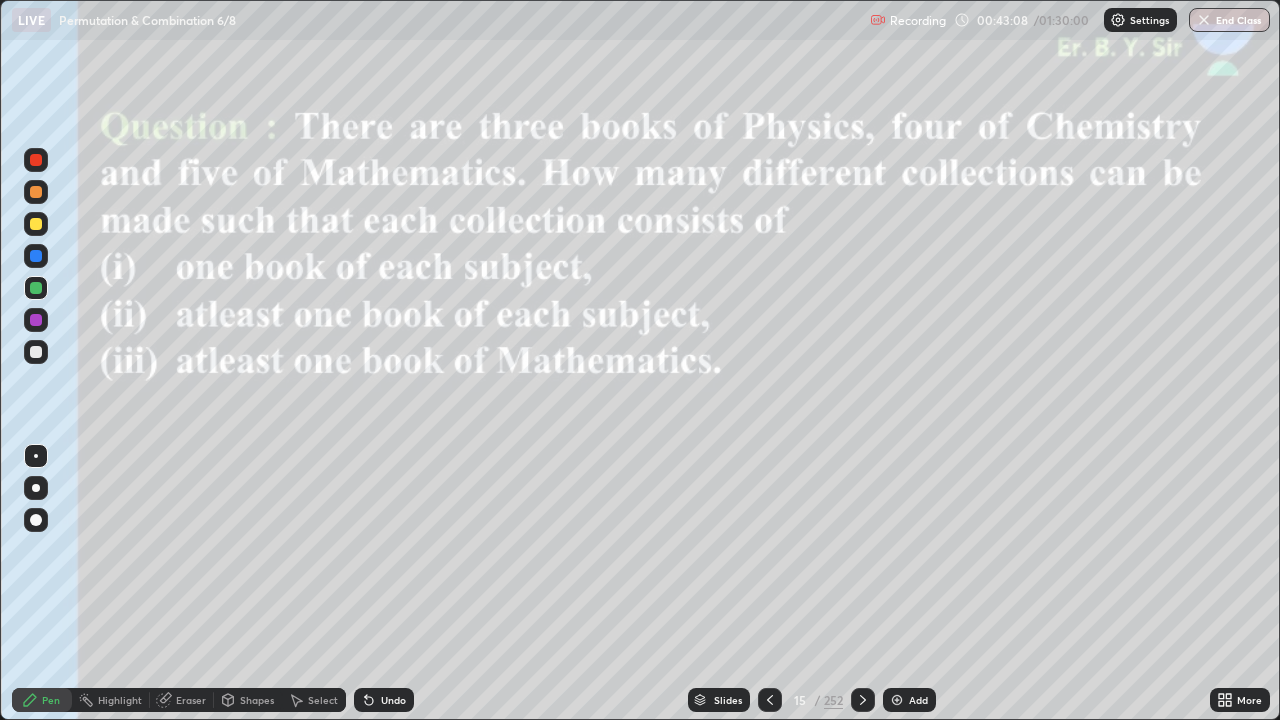 click at bounding box center (36, 192) 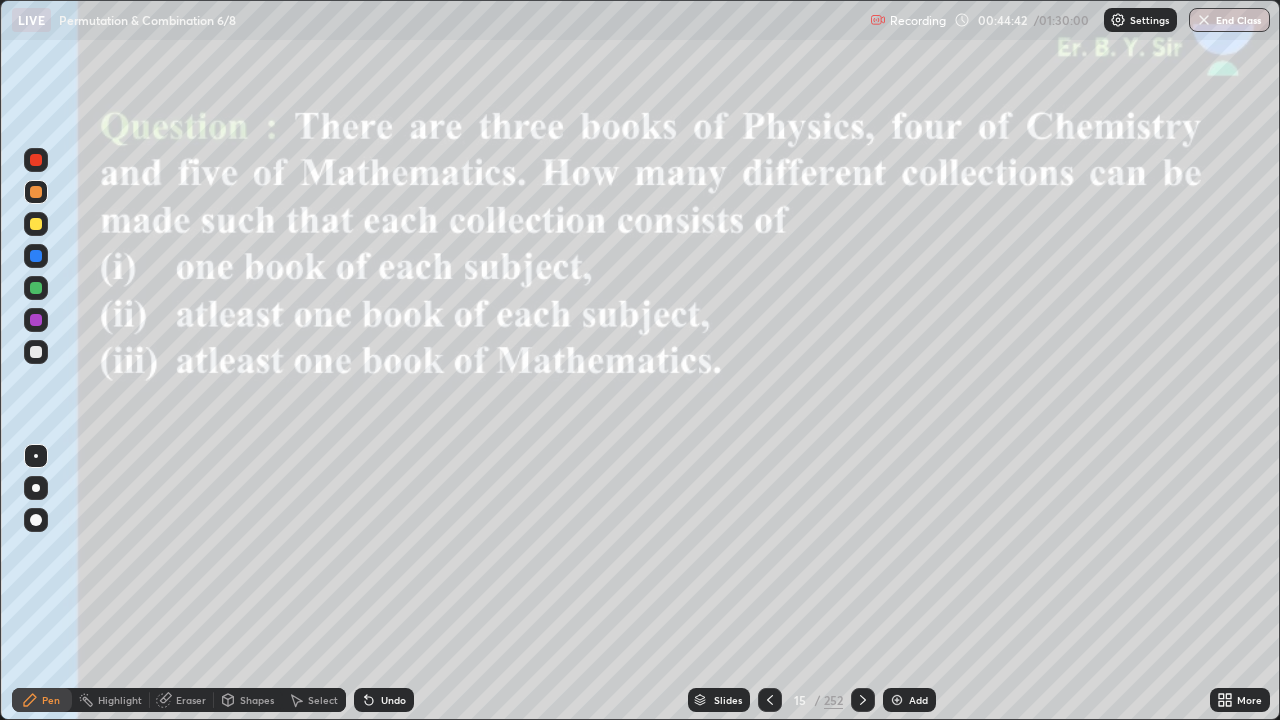 click at bounding box center (36, 288) 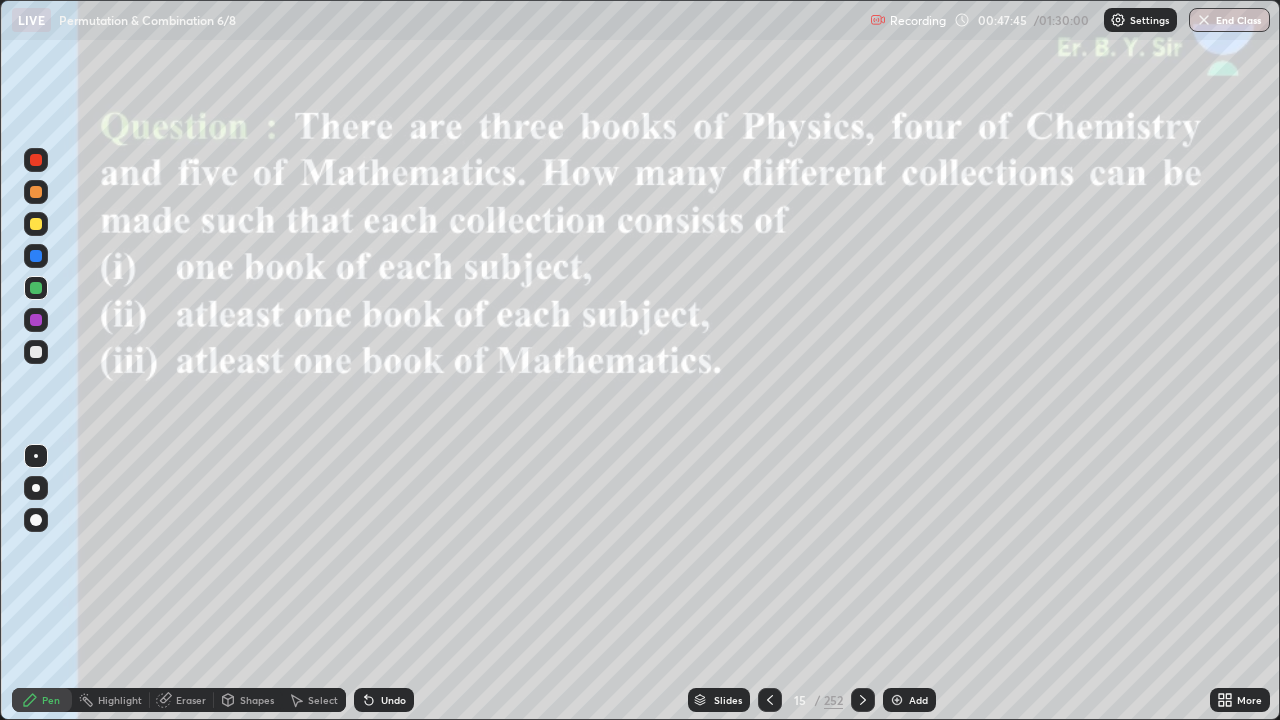 click 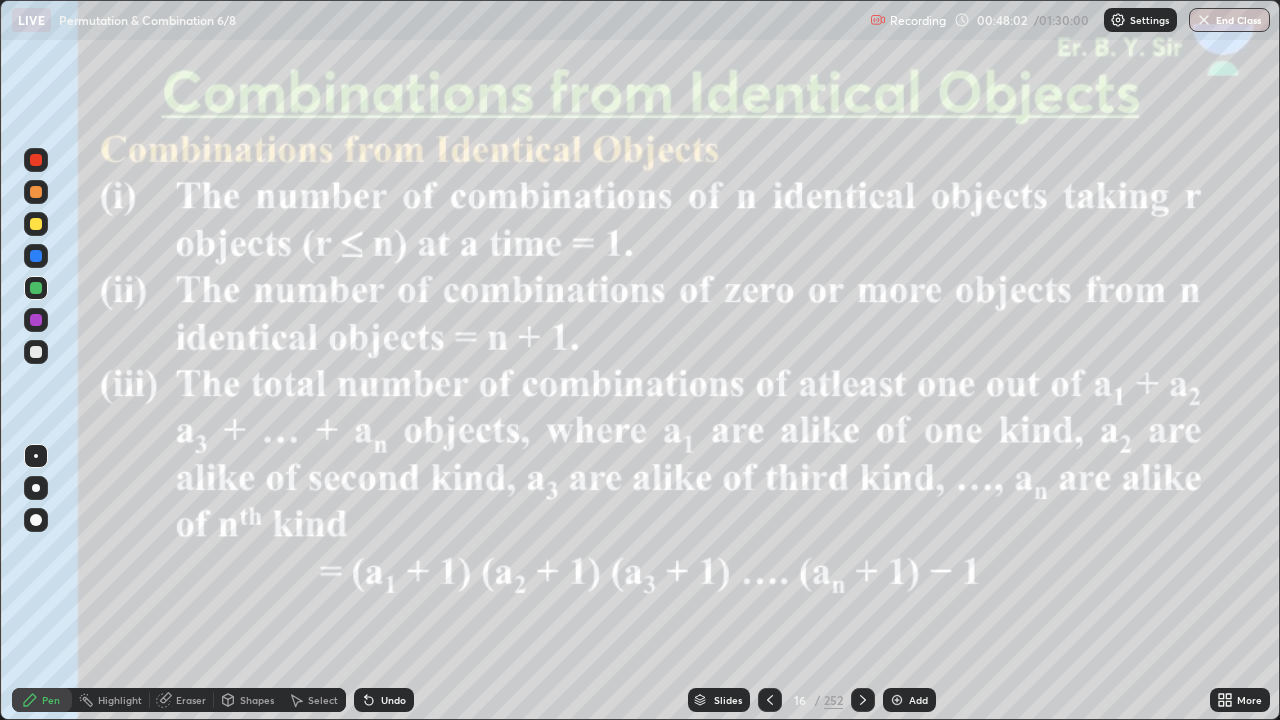 click at bounding box center (36, 192) 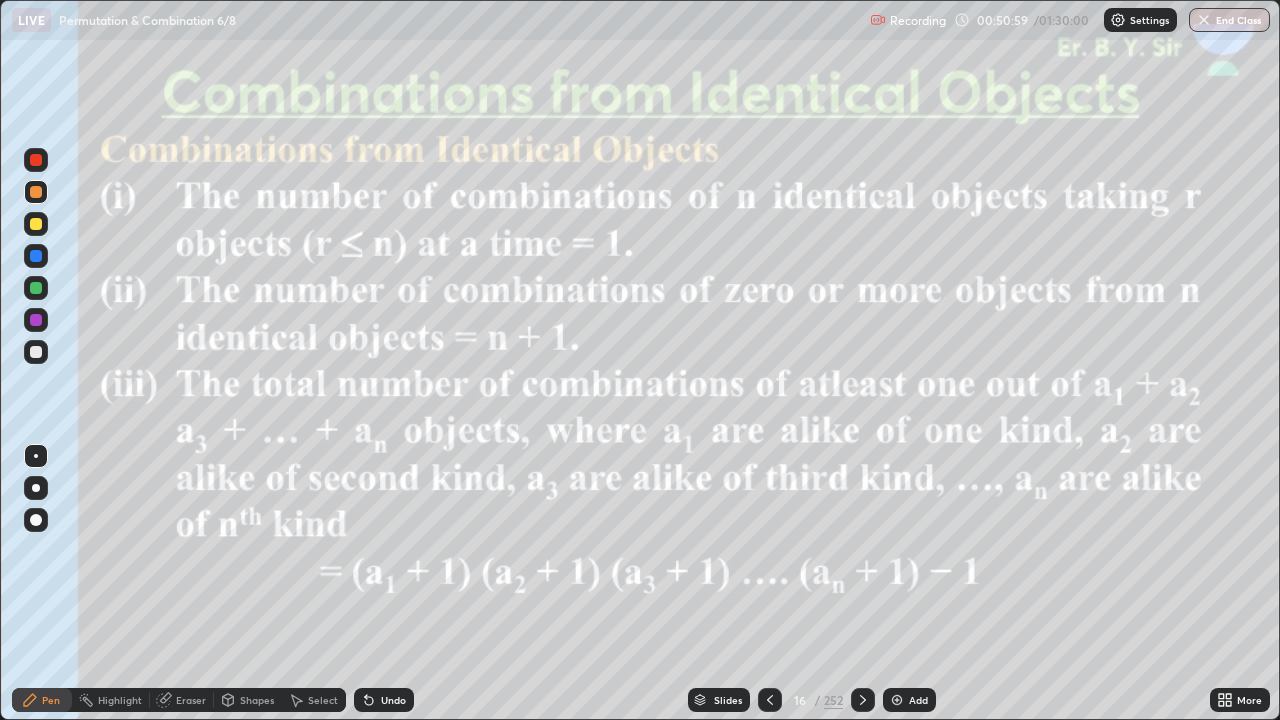 click at bounding box center (36, 288) 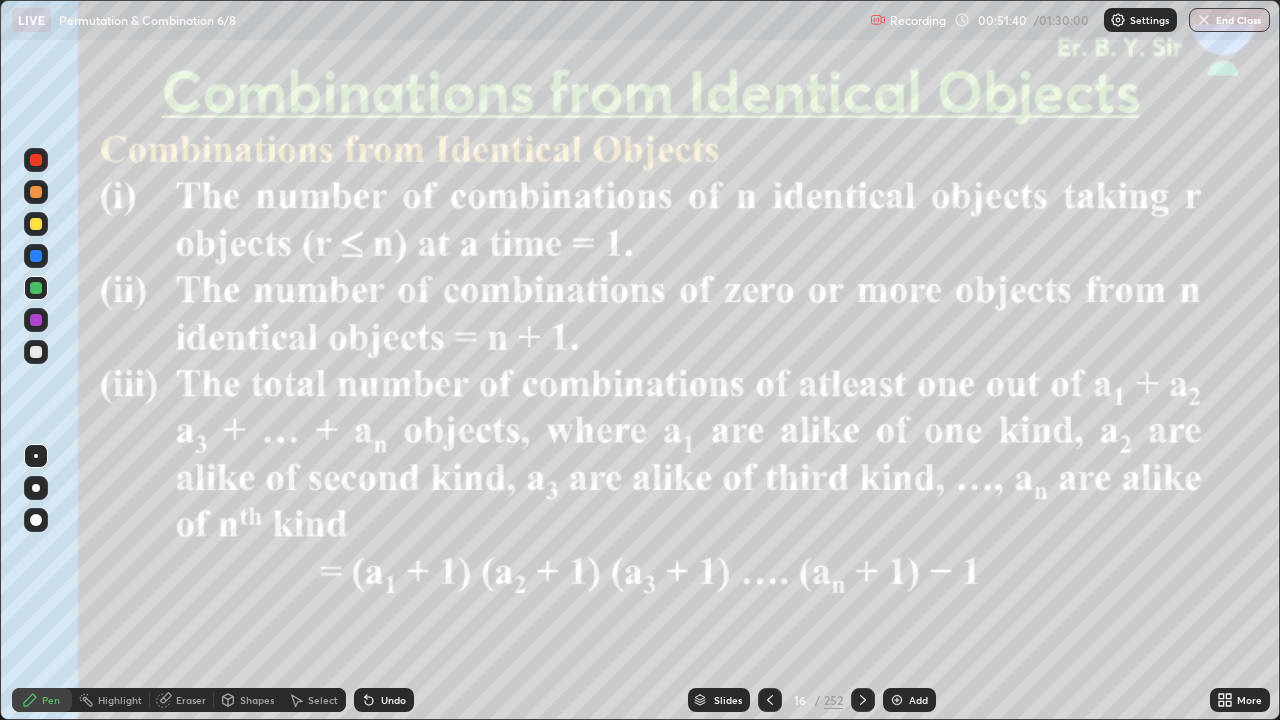 click 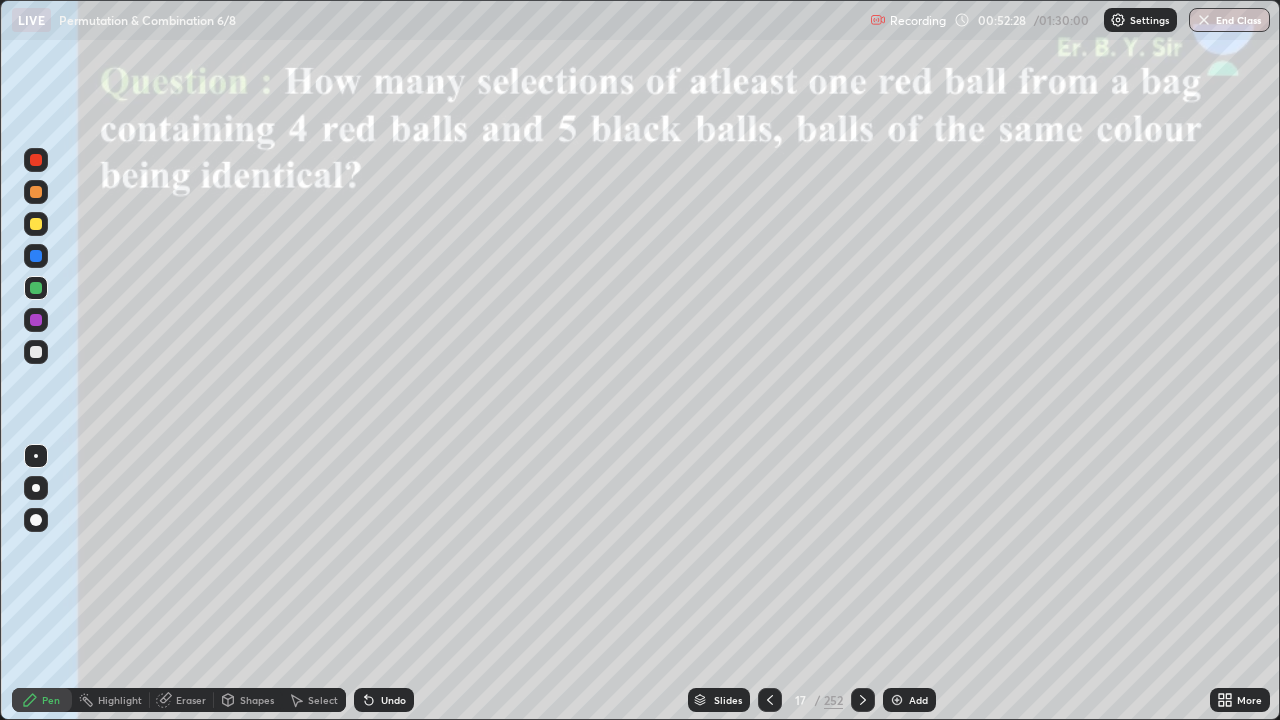 click 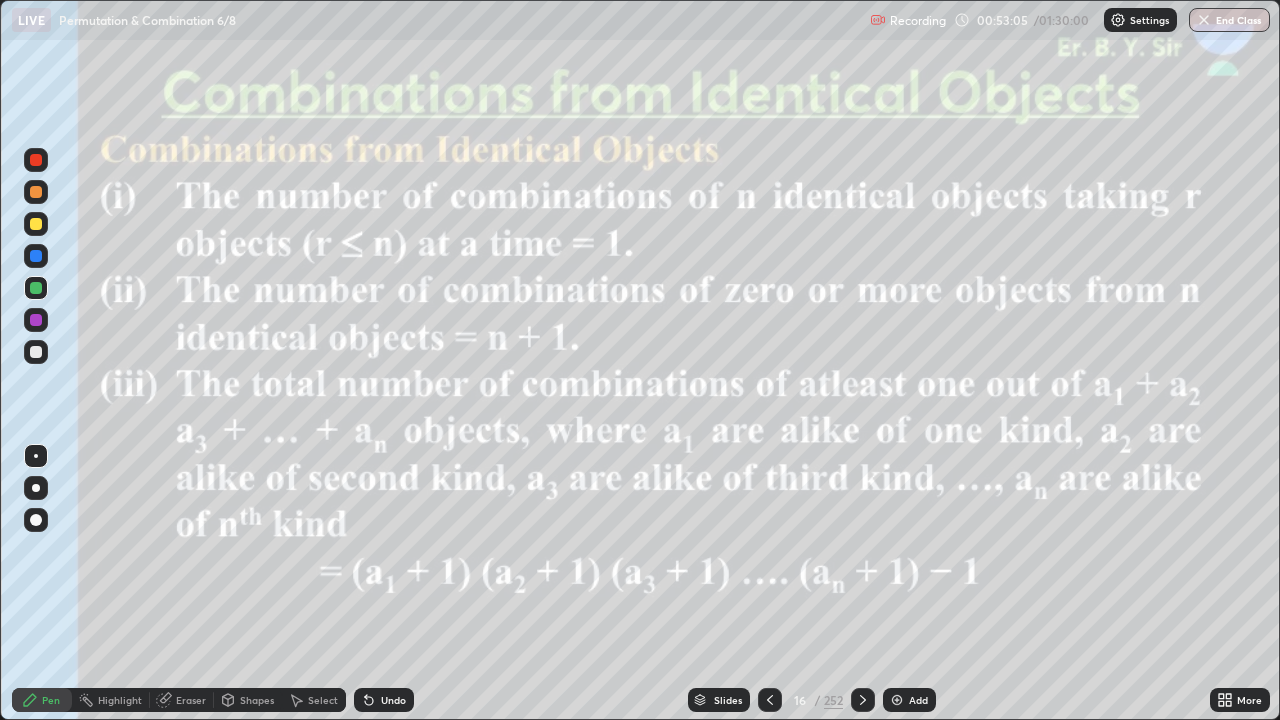 click at bounding box center (863, 700) 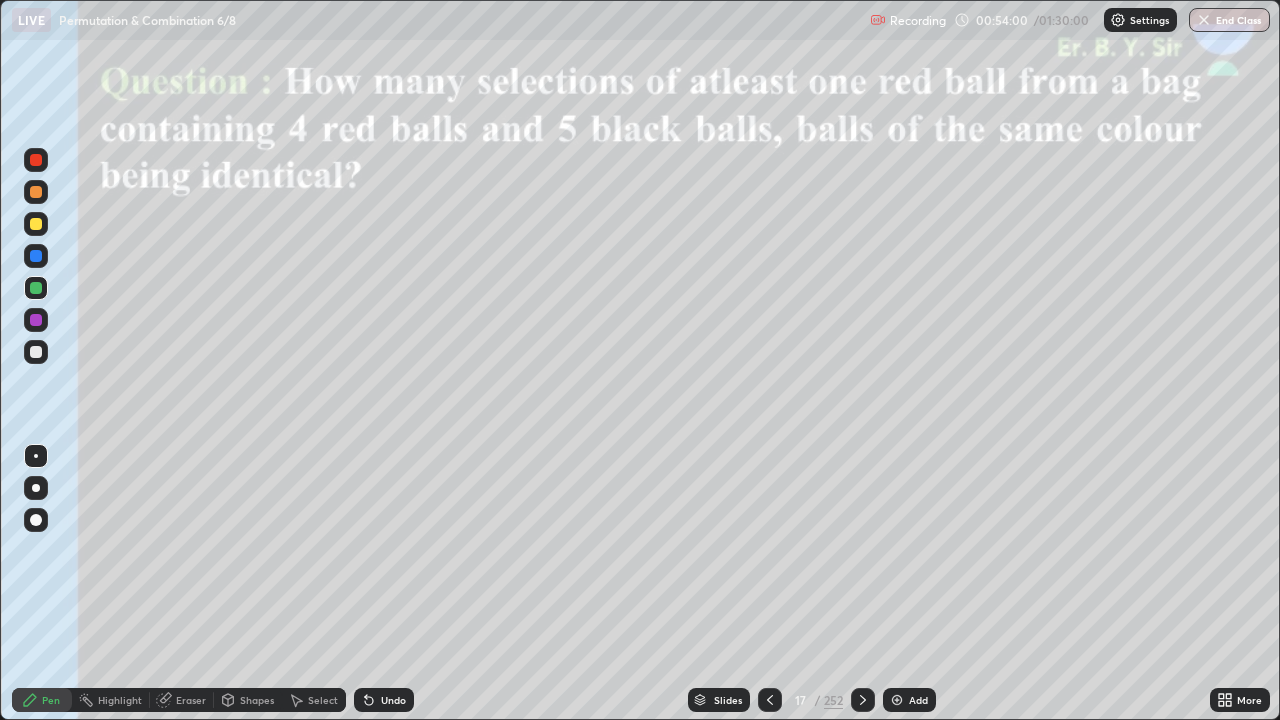 click on "17" at bounding box center (800, 700) 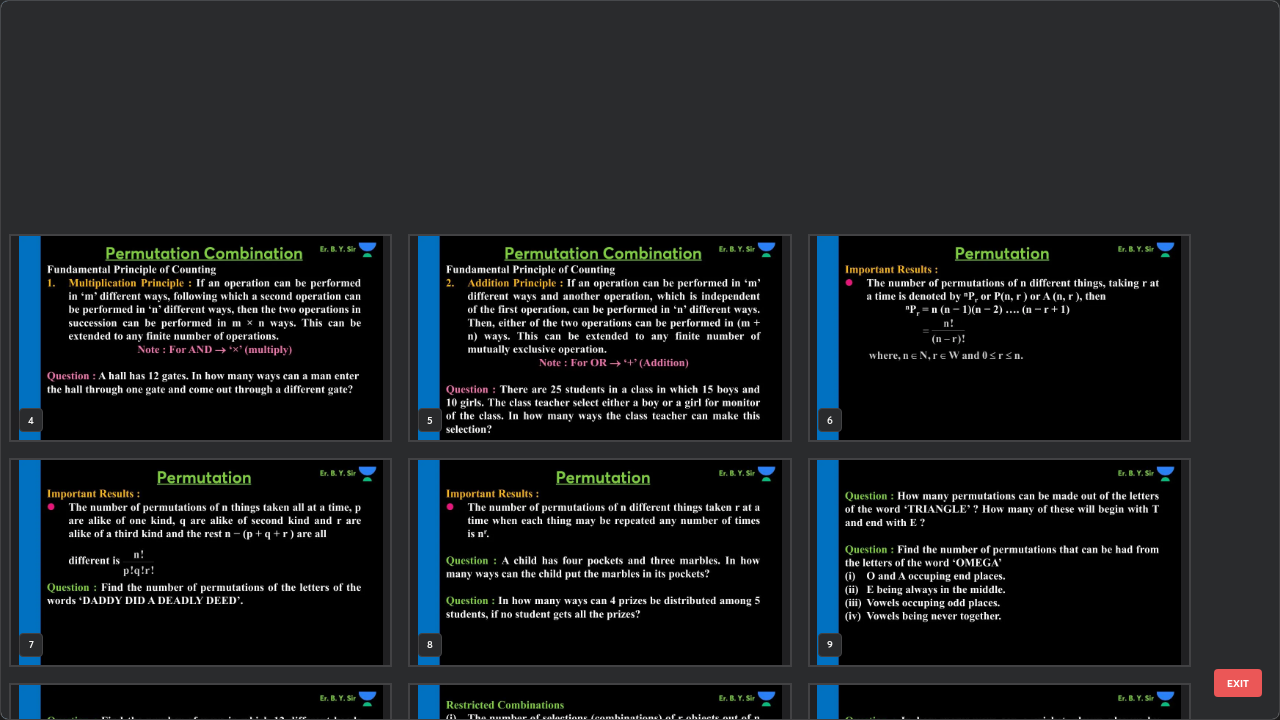 scroll, scrollTop: 629, scrollLeft: 0, axis: vertical 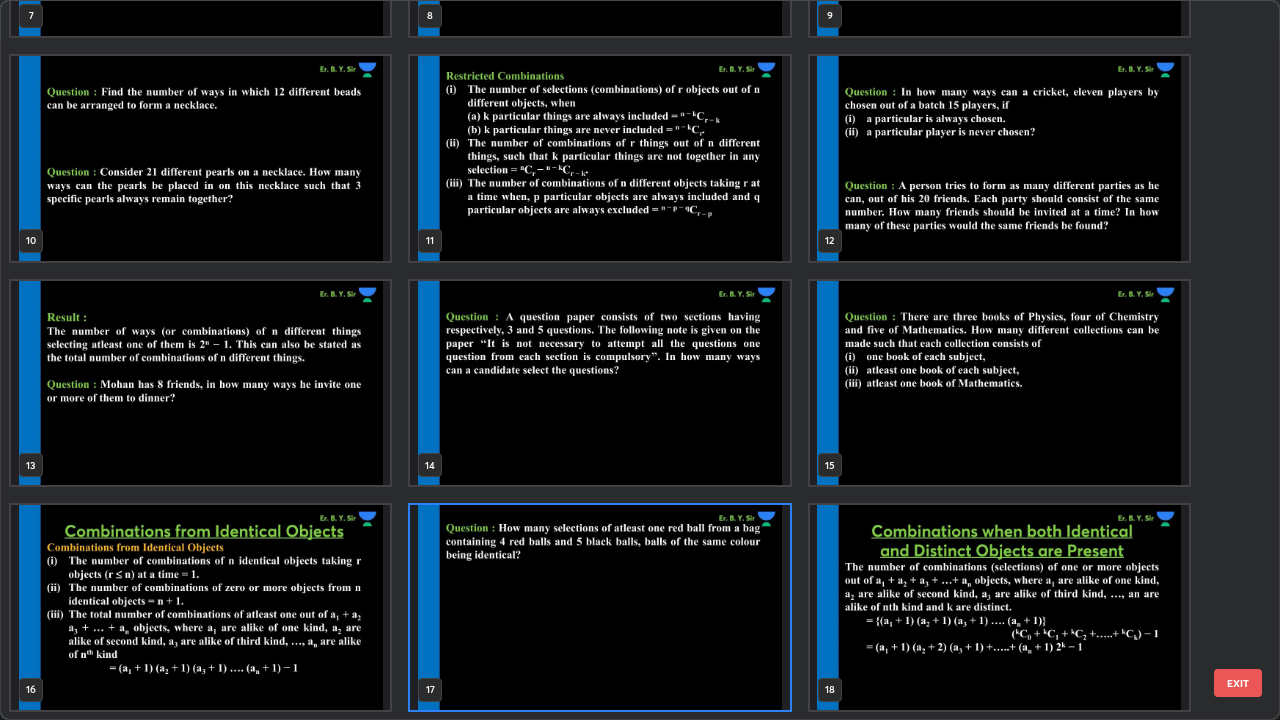 click at bounding box center (200, 607) 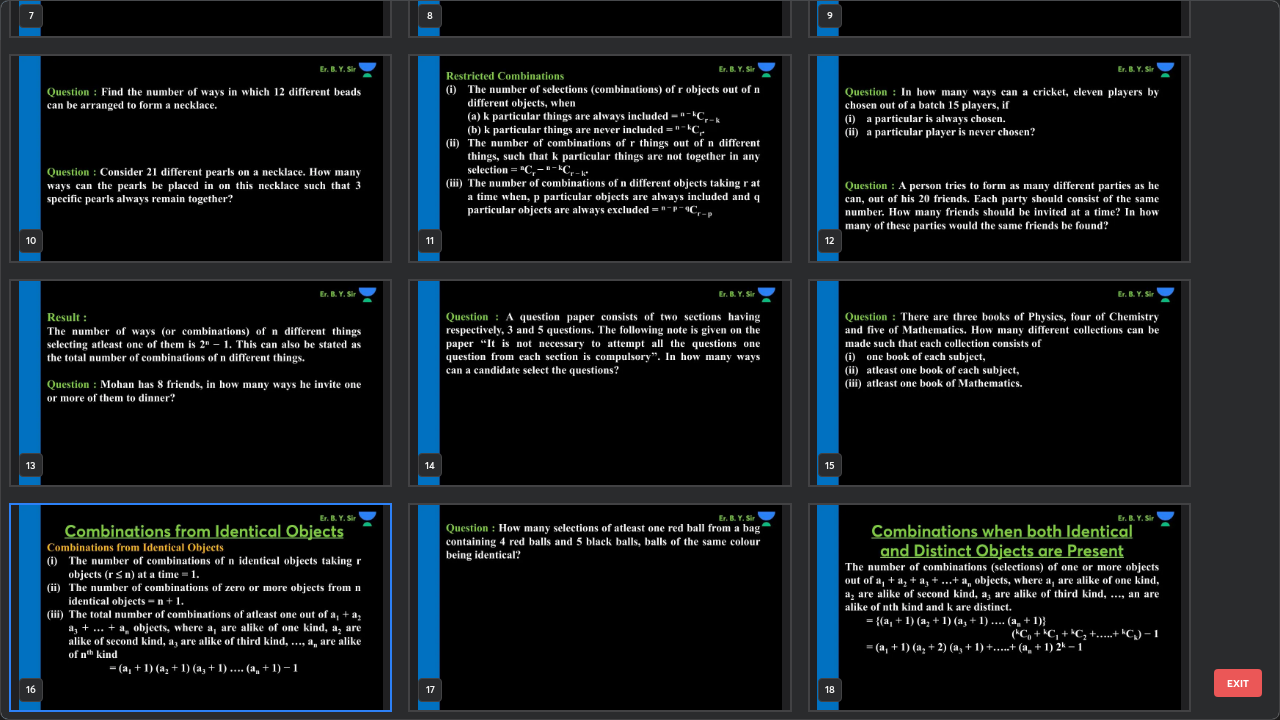 click at bounding box center (200, 607) 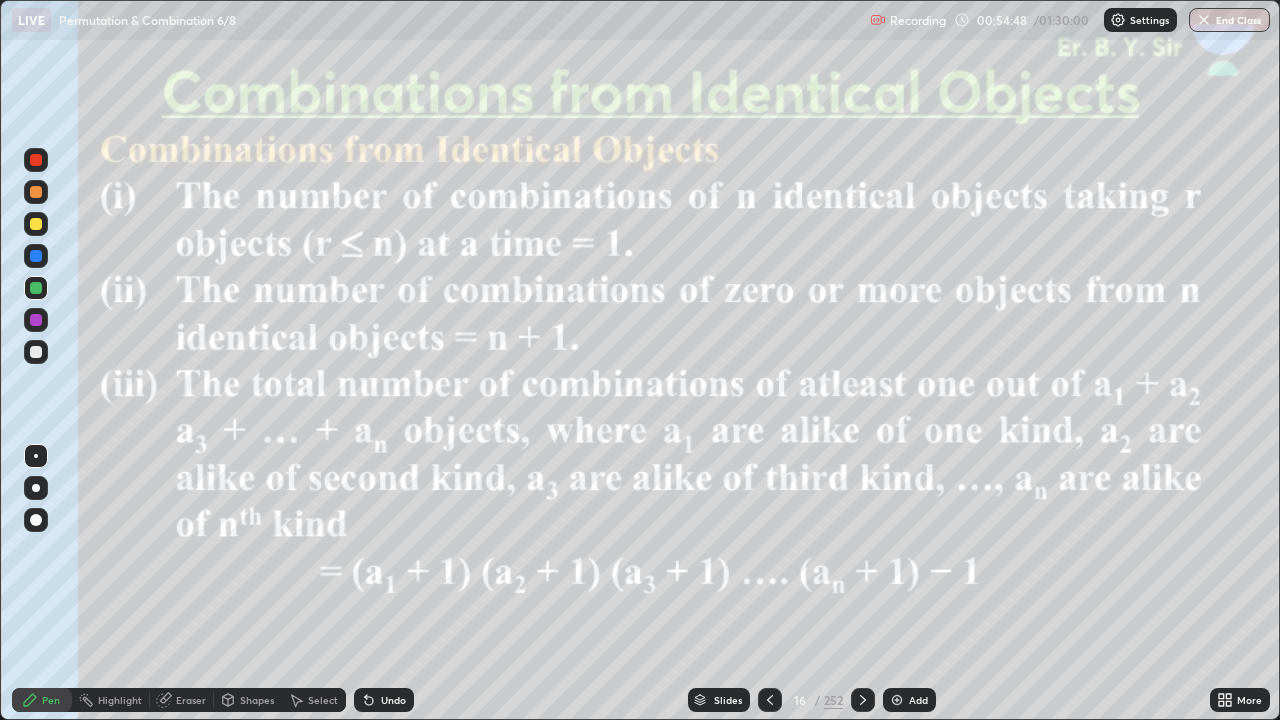 click 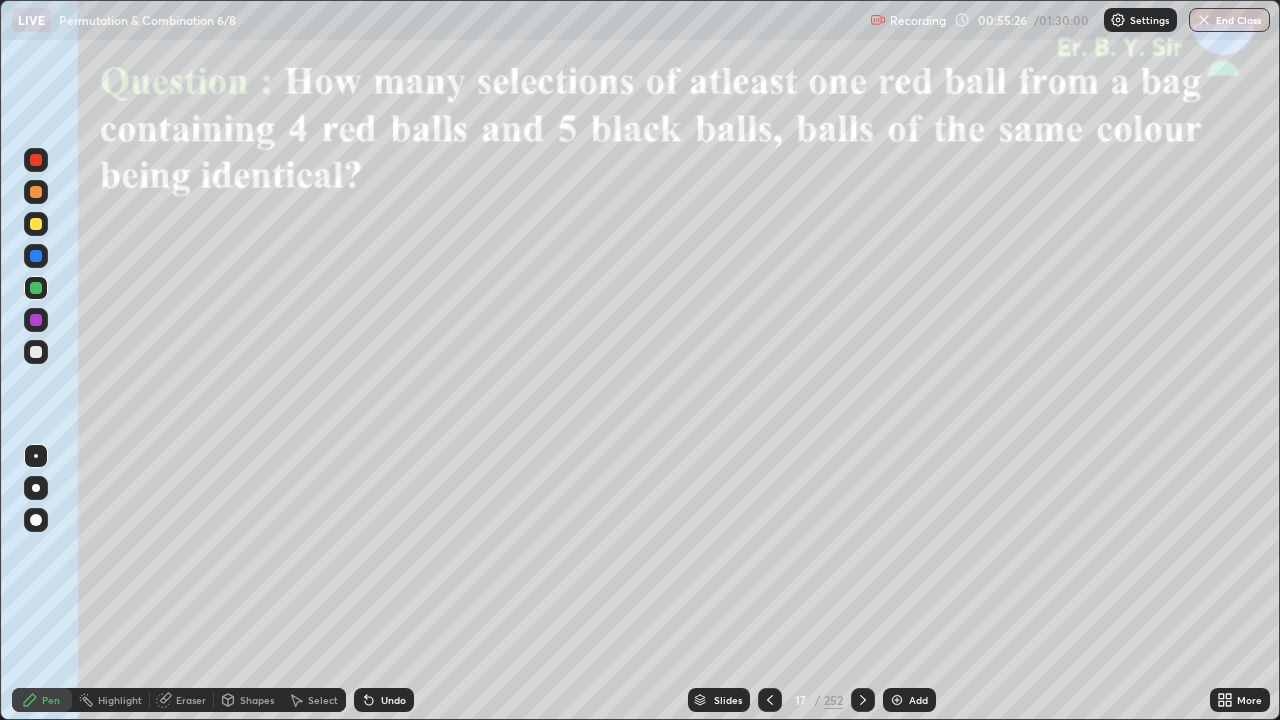 click at bounding box center (36, 192) 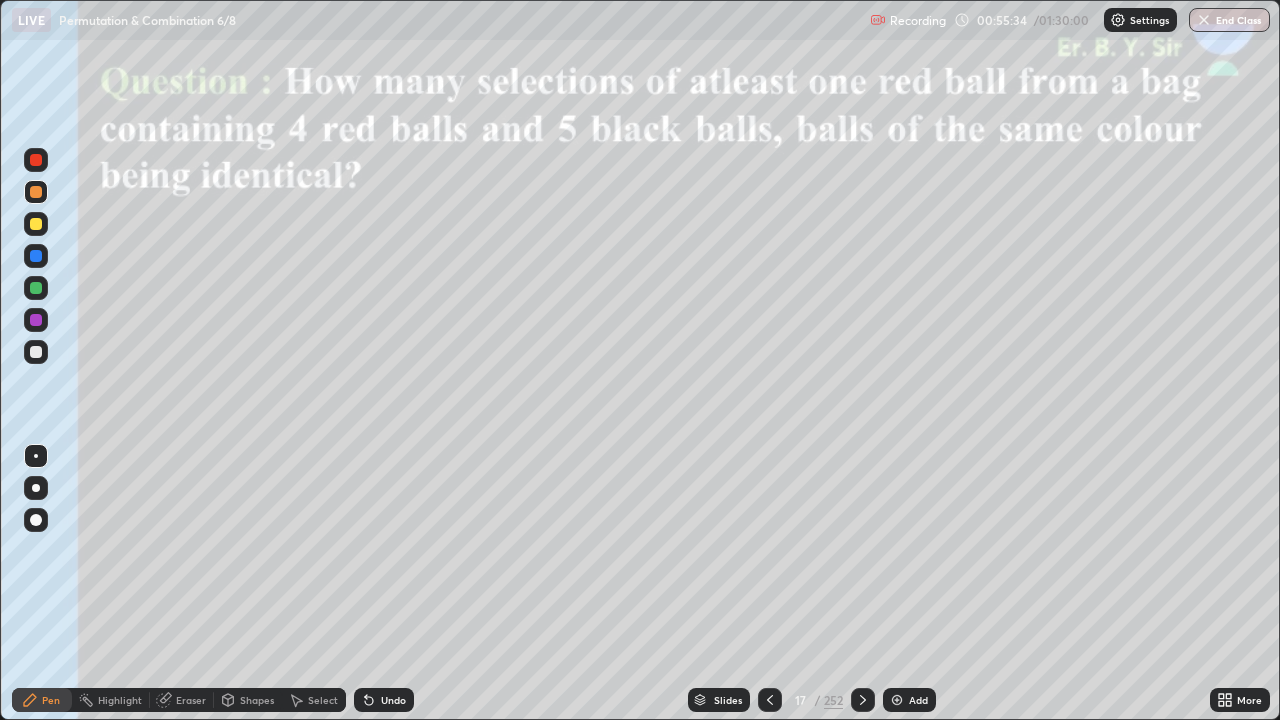 click at bounding box center (36, 192) 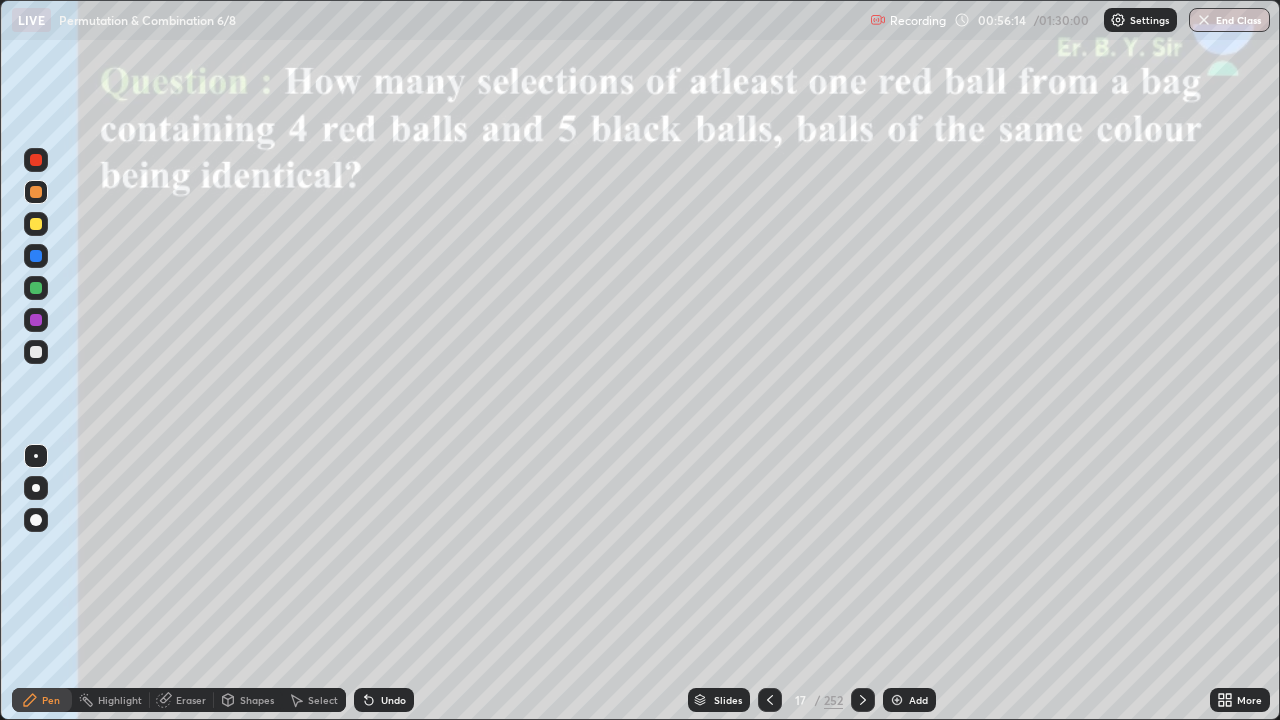 click at bounding box center [770, 700] 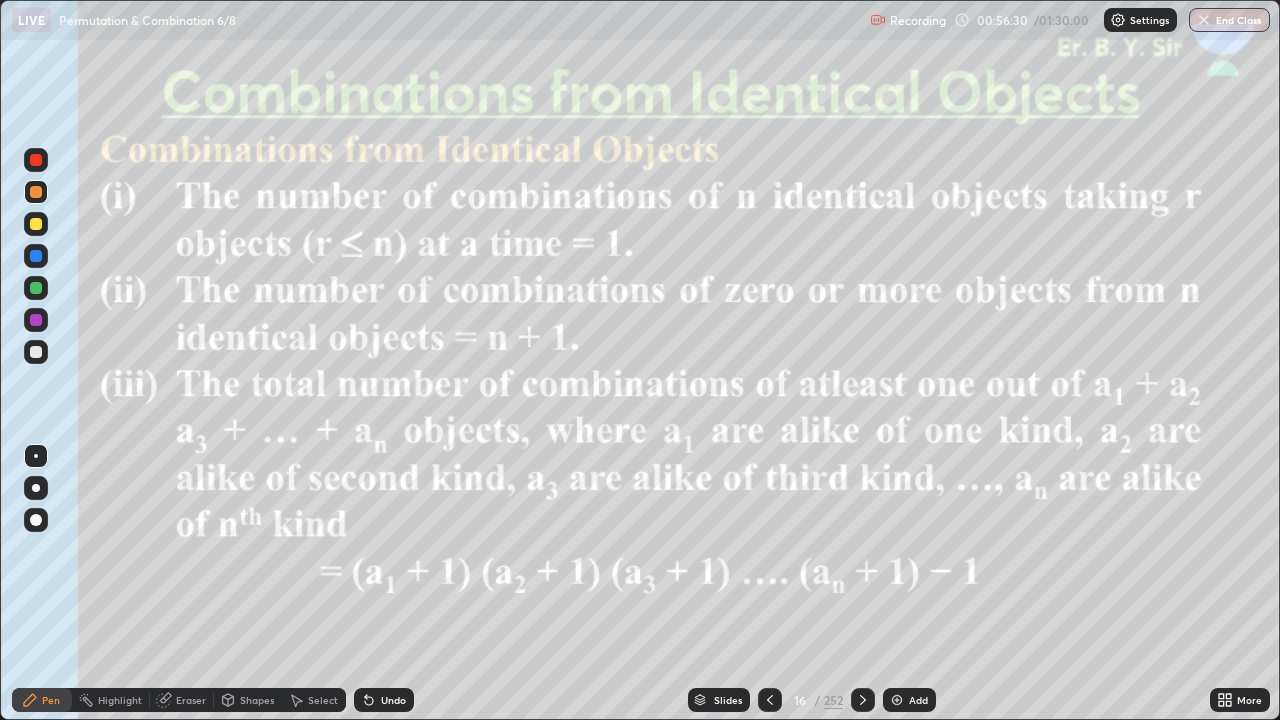click 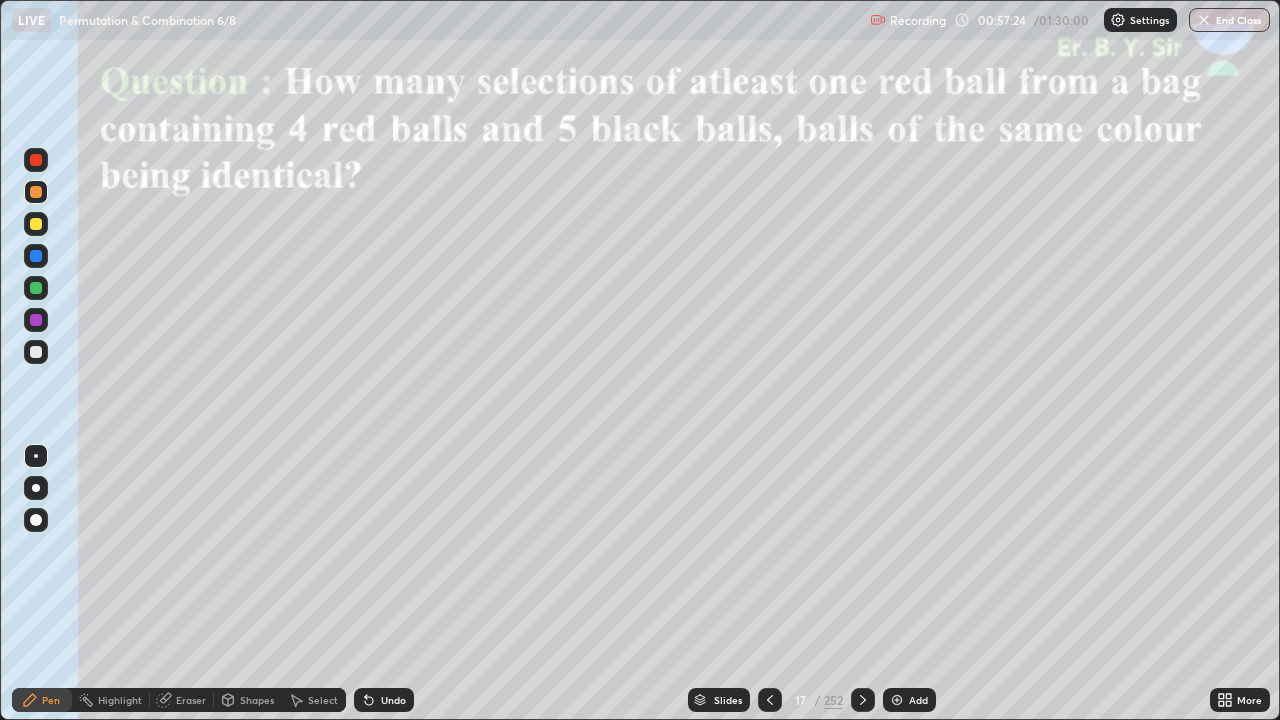 click 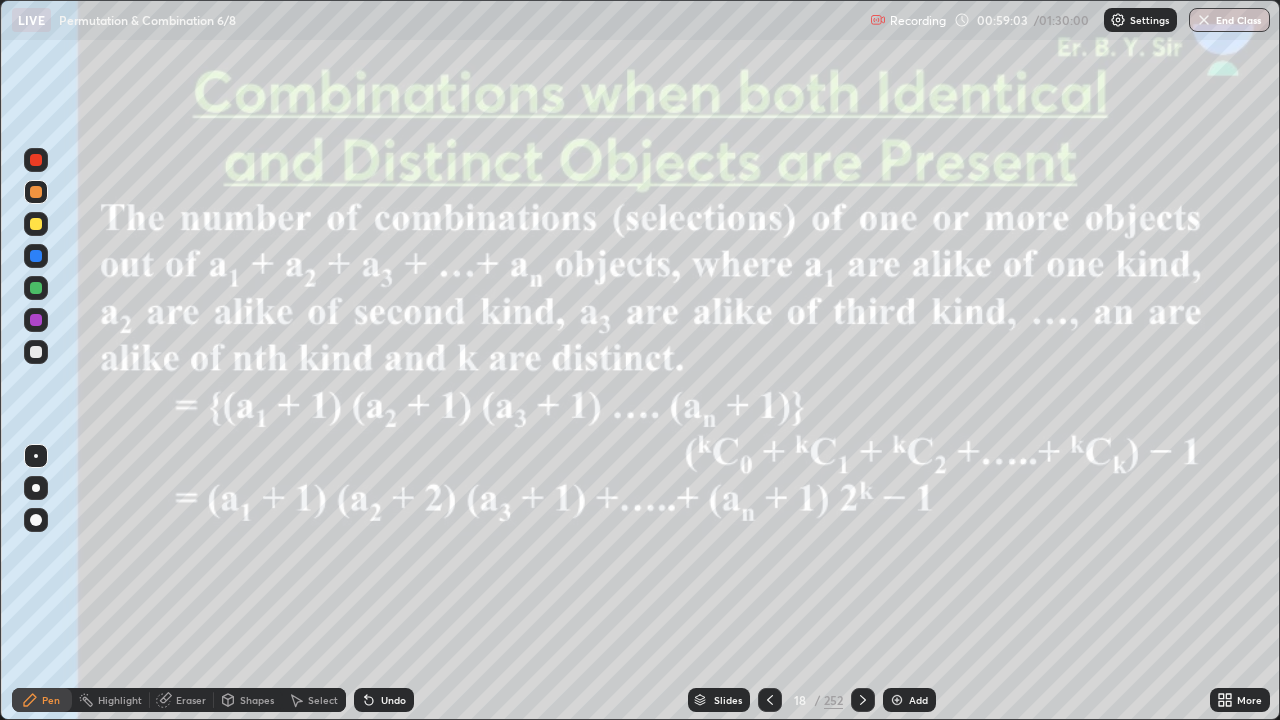 click 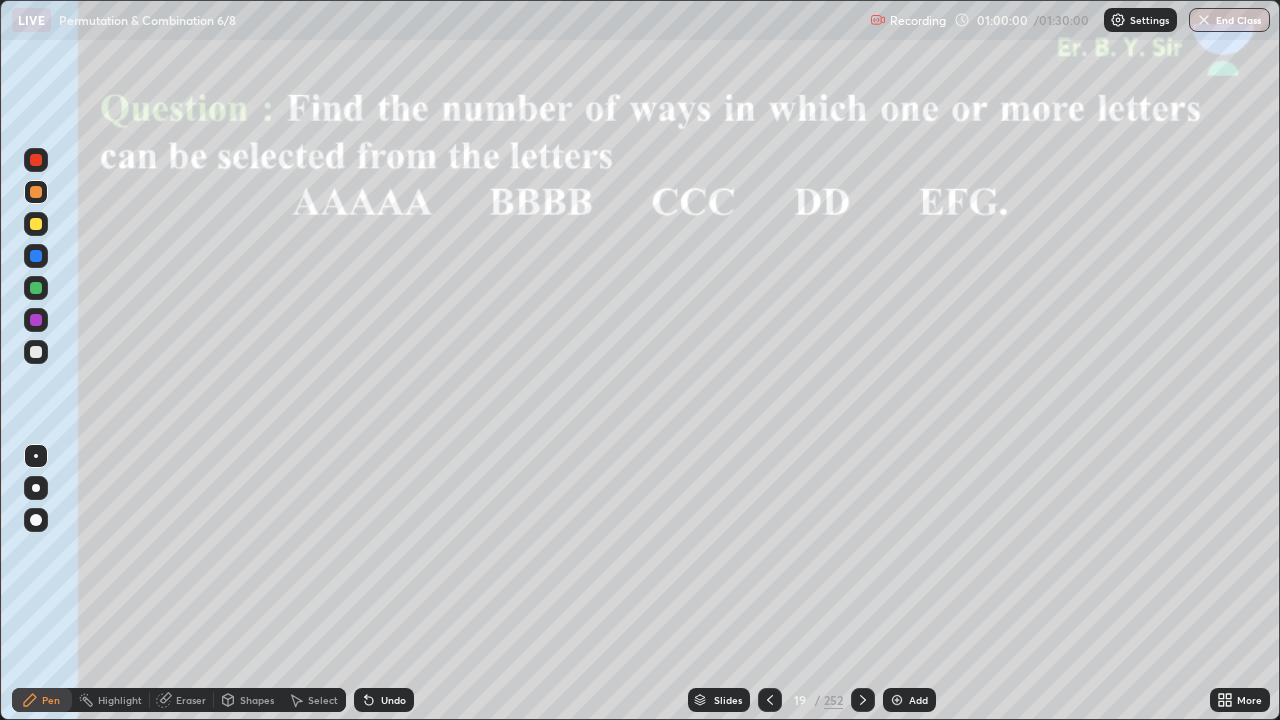 click on "Undo" at bounding box center (393, 700) 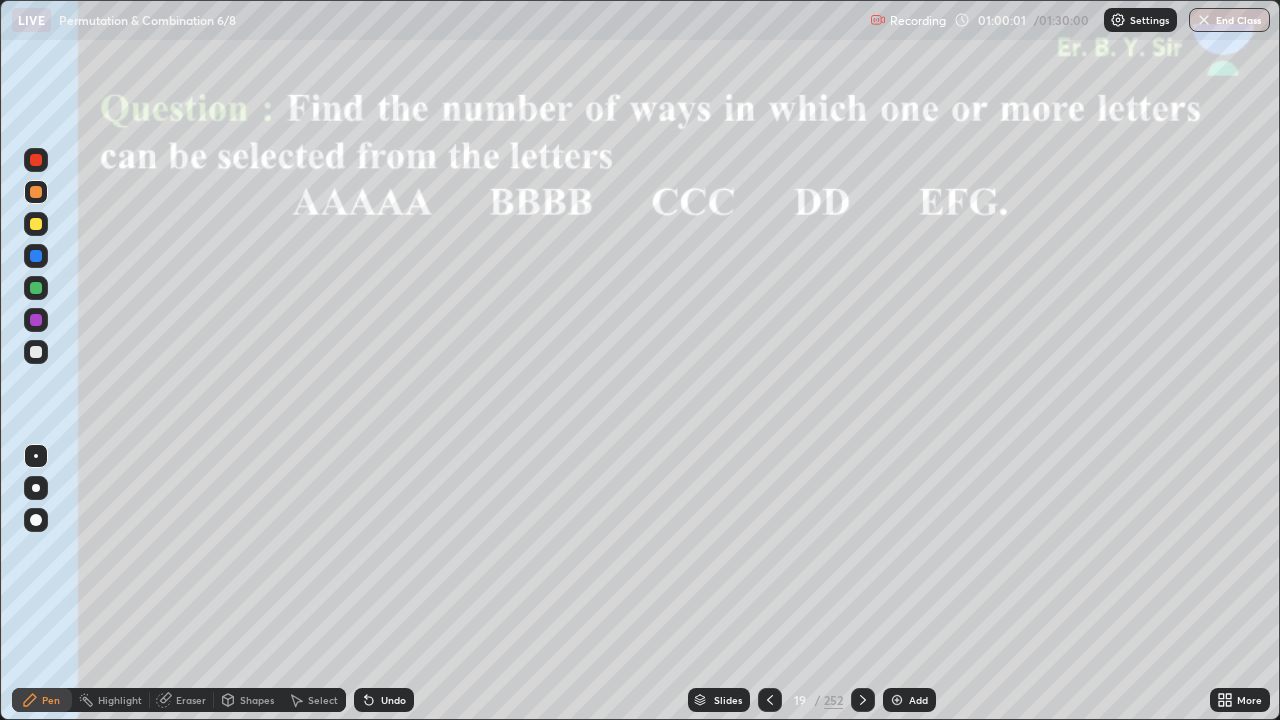 click on "Undo" at bounding box center [384, 700] 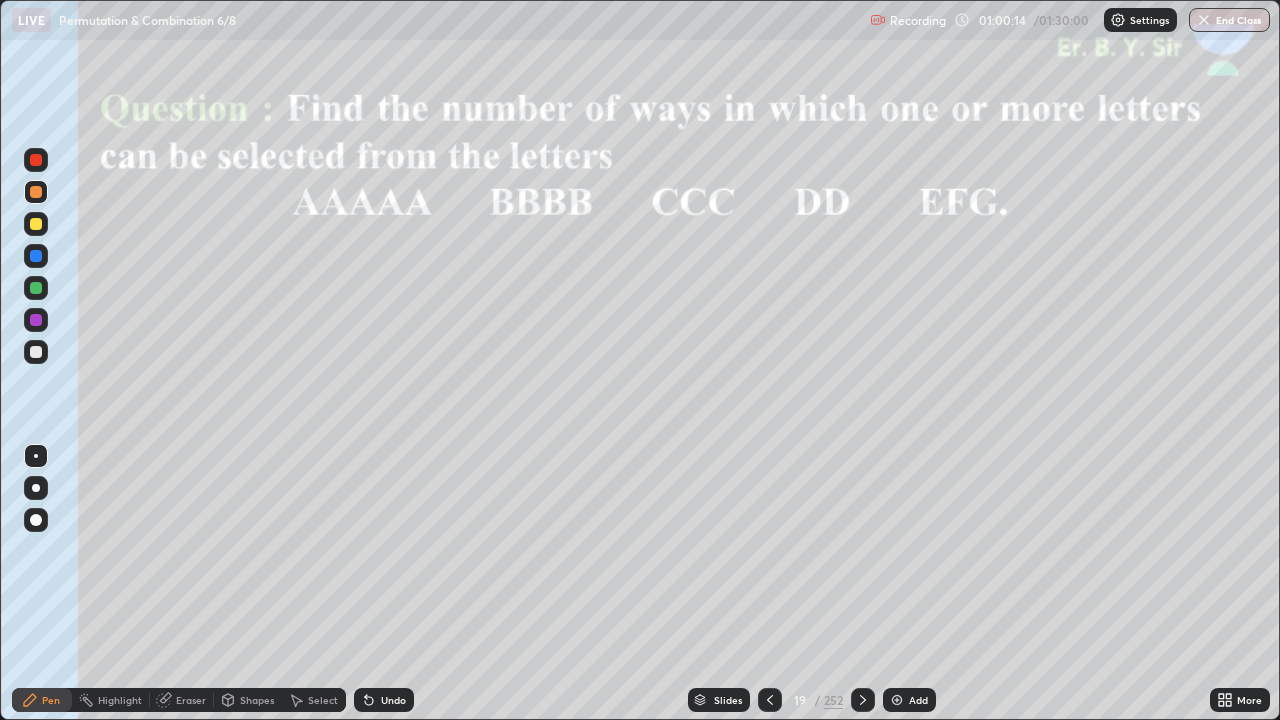 click 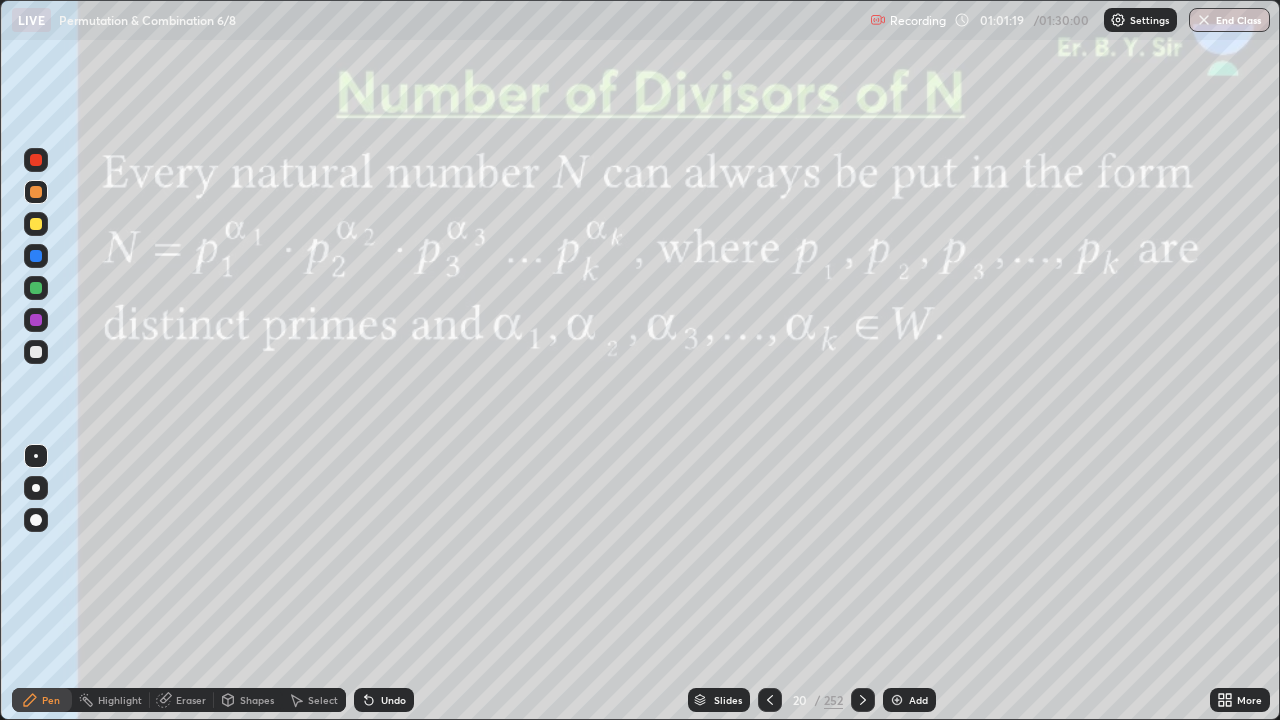 click on "Undo" at bounding box center (393, 700) 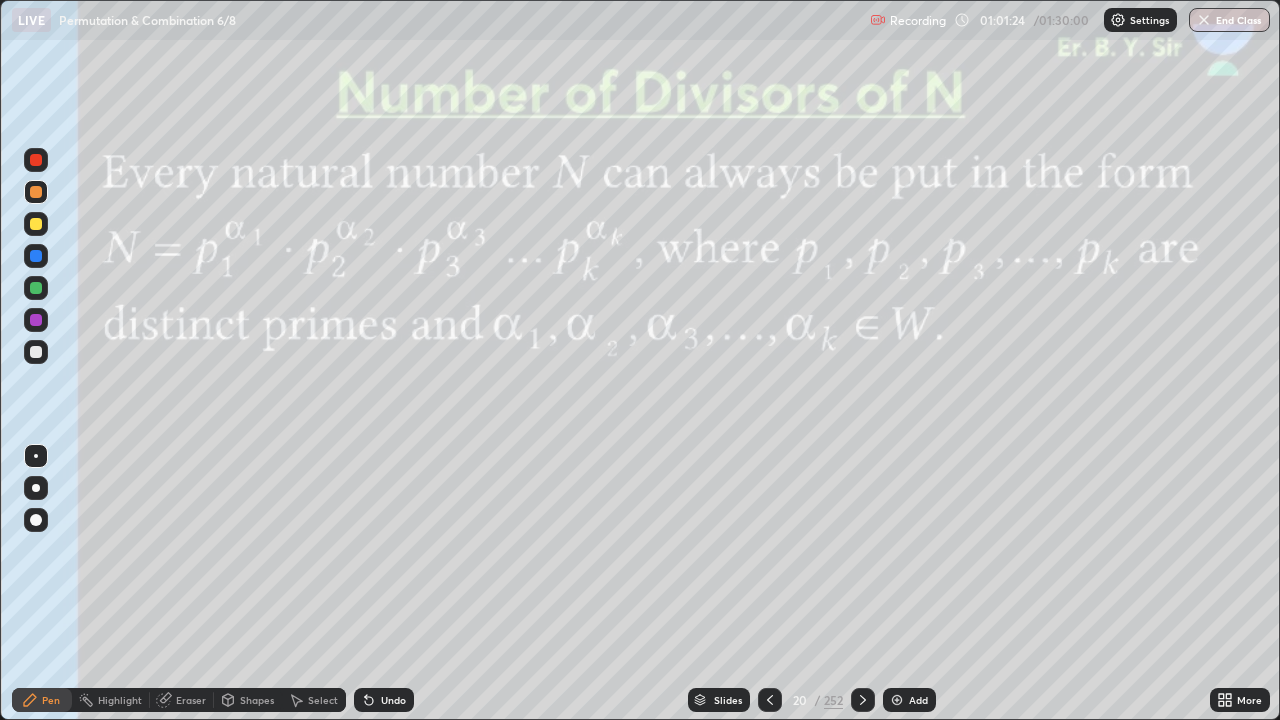 click 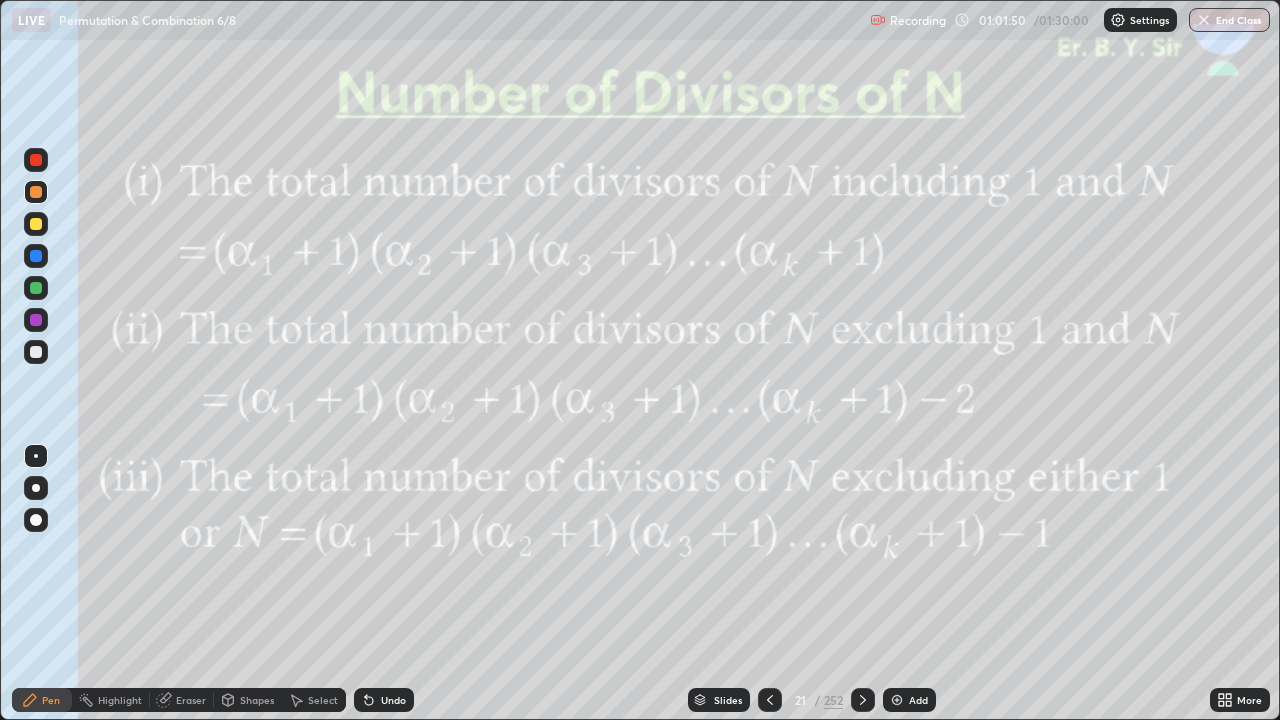 click 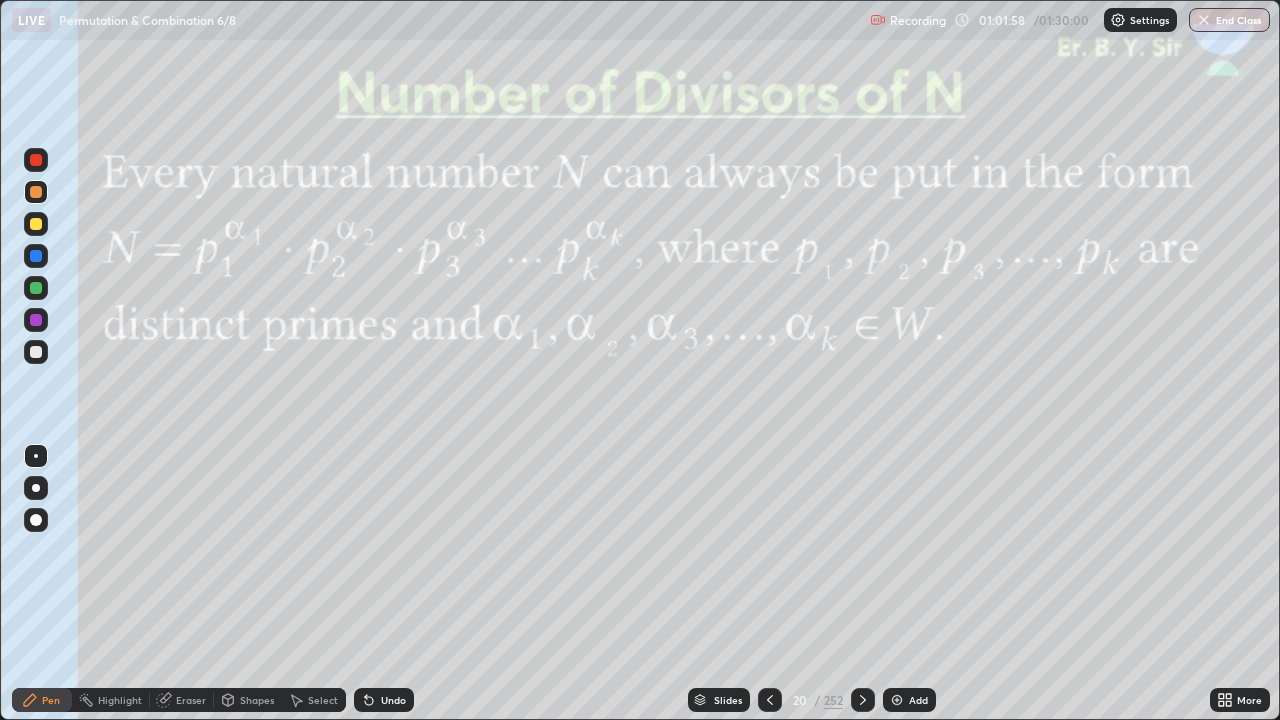 click 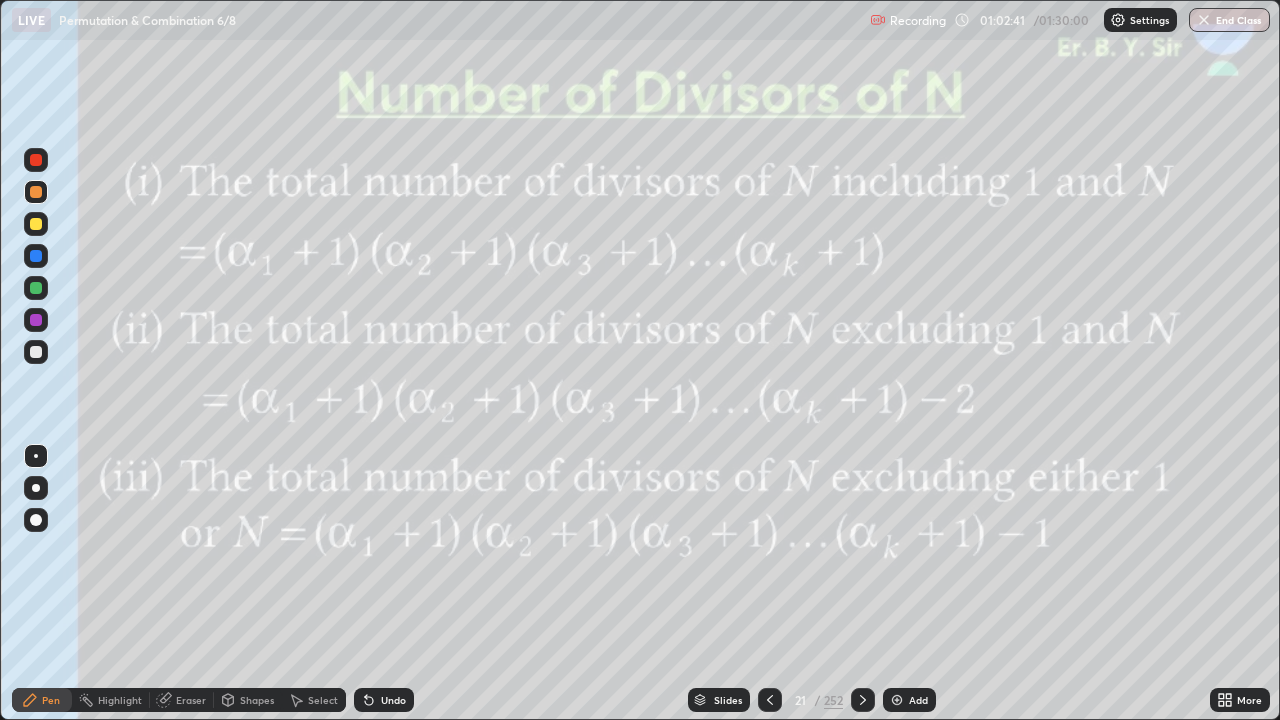 click 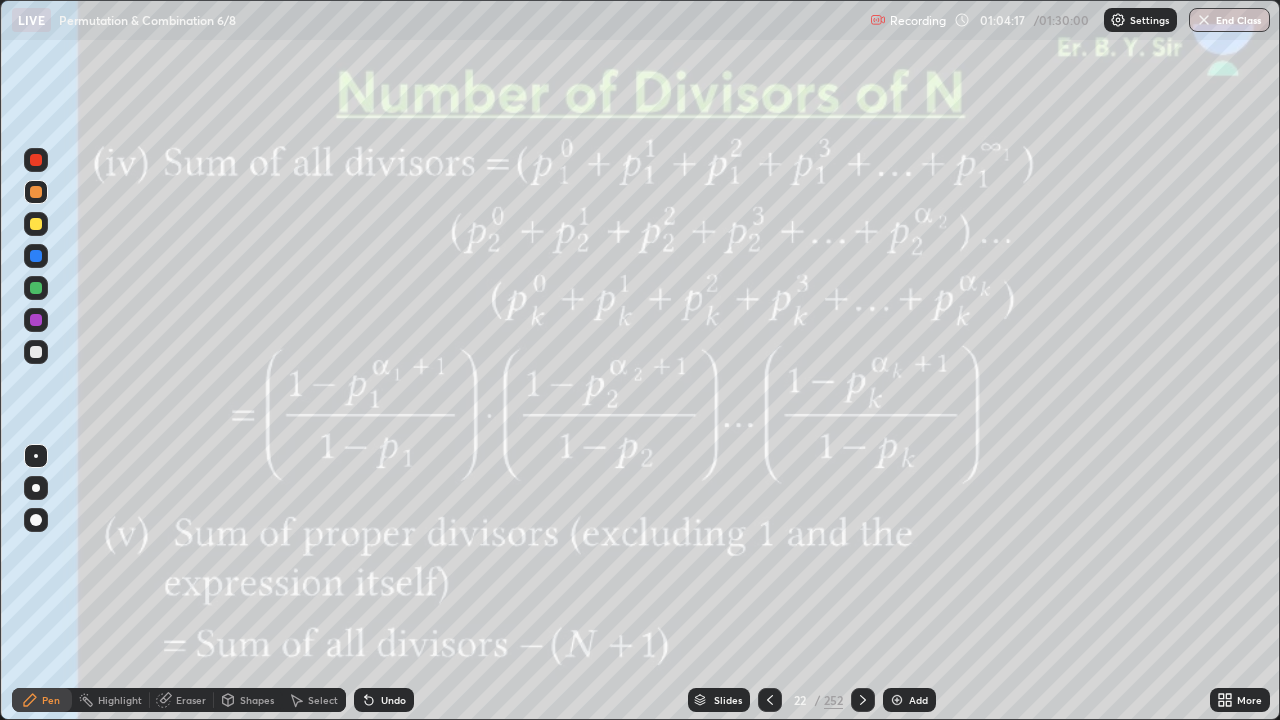 click 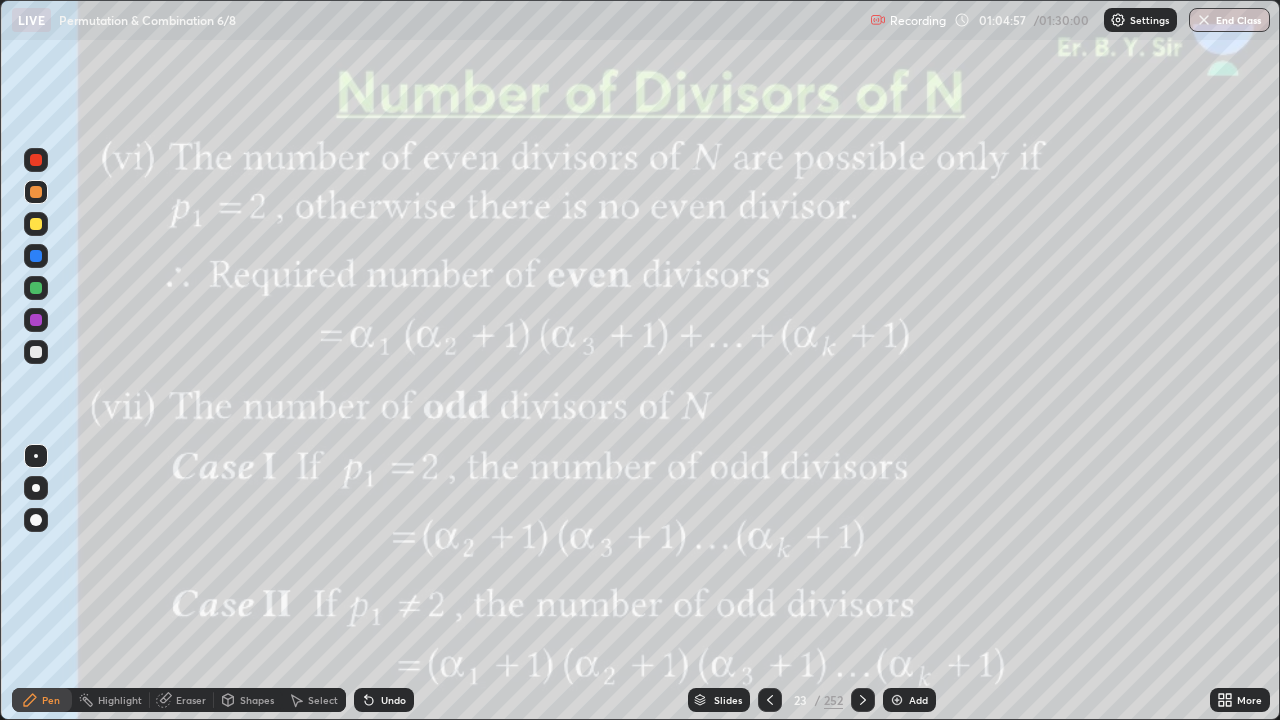 click 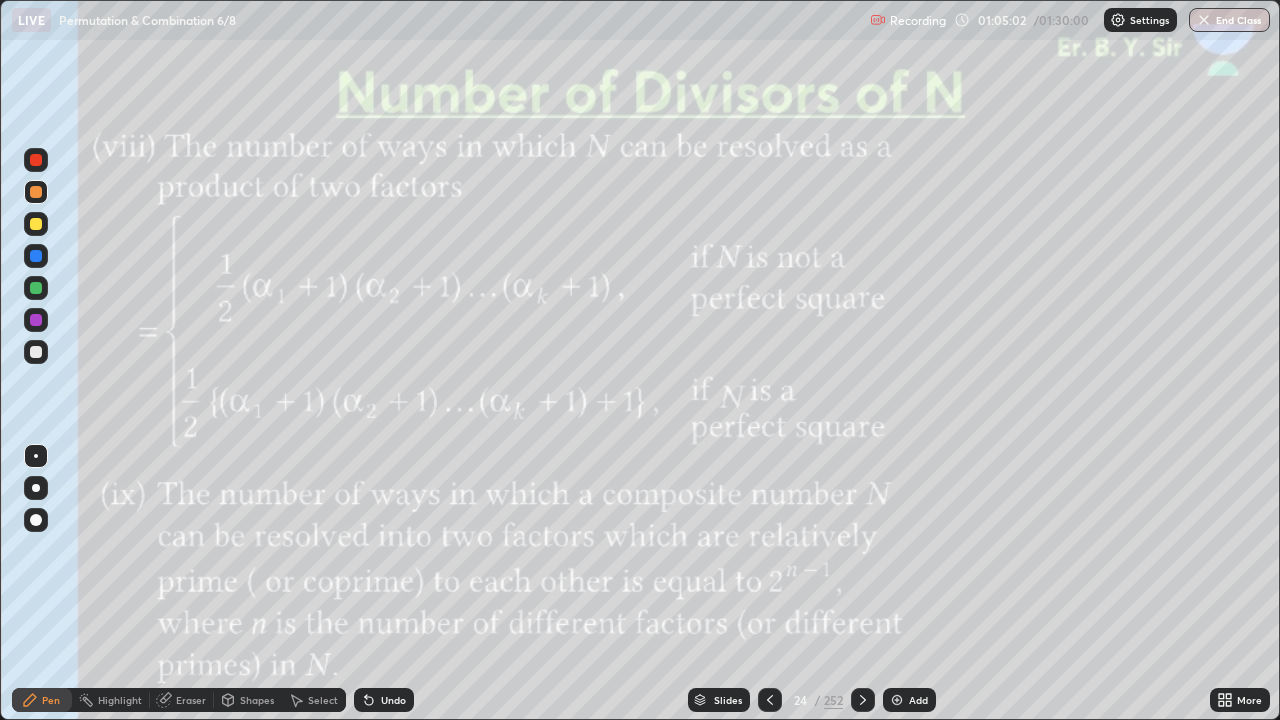 click at bounding box center [863, 700] 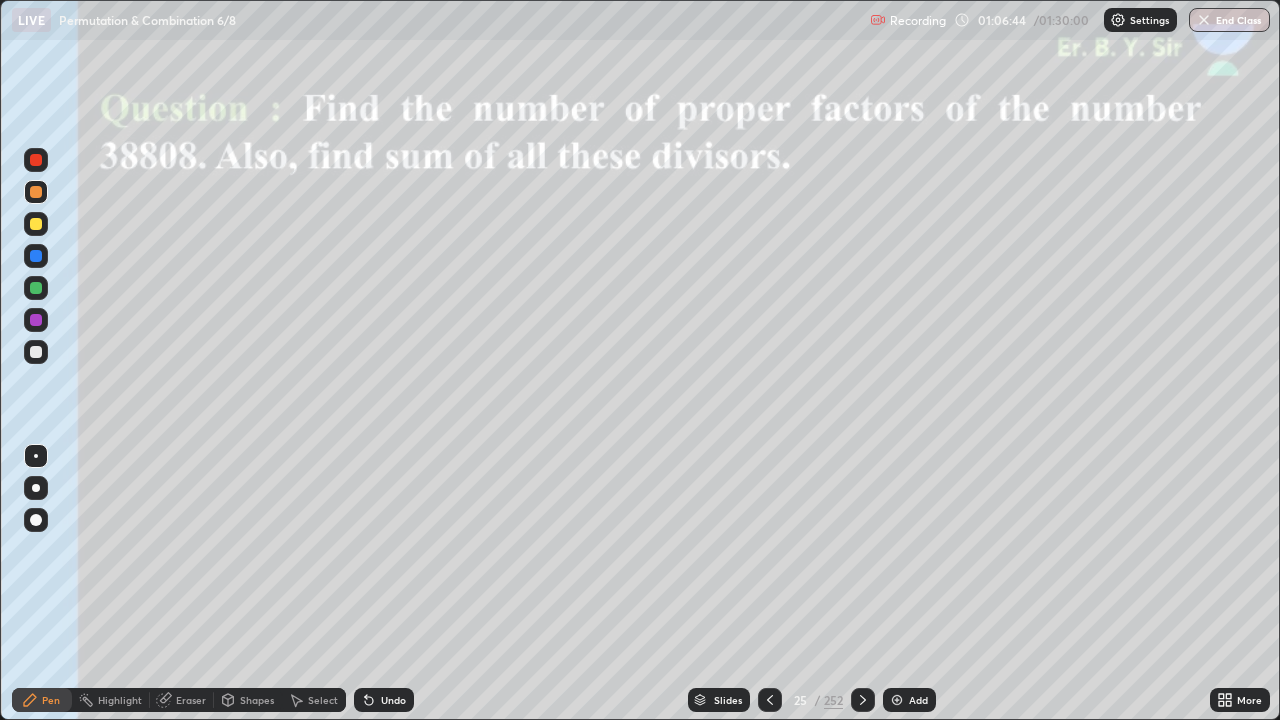 click at bounding box center [36, 288] 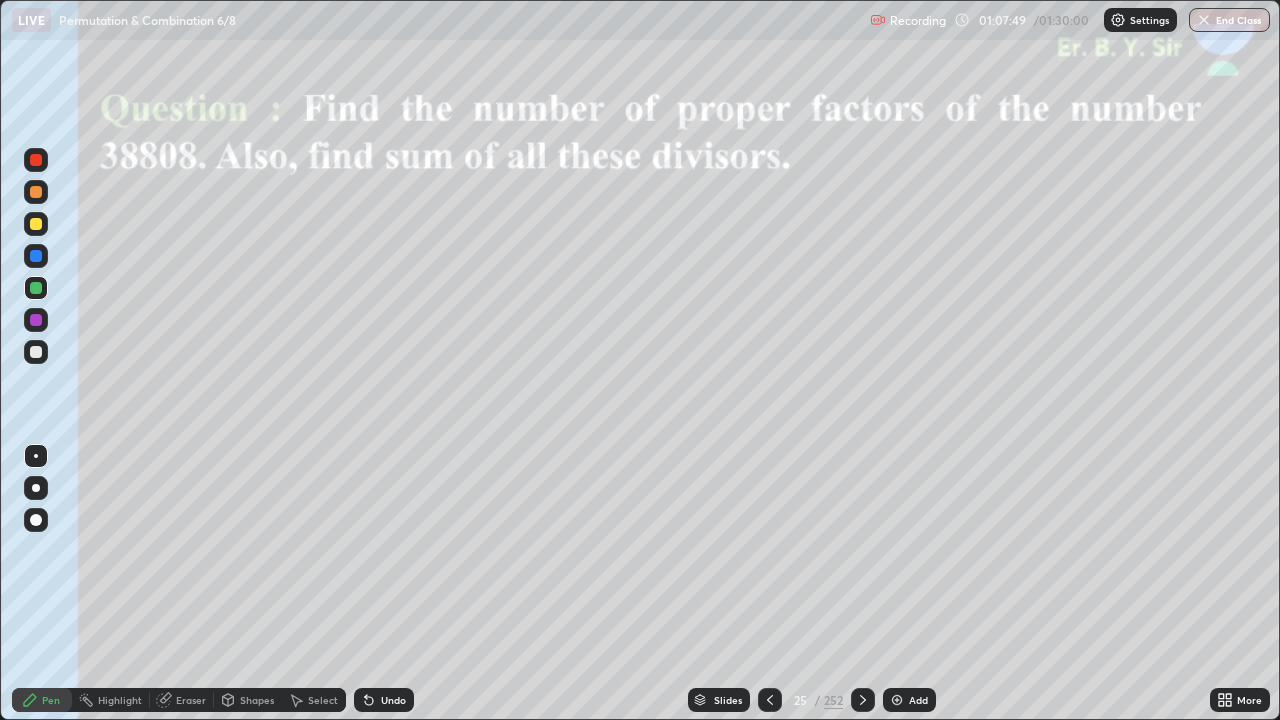 click at bounding box center (36, 352) 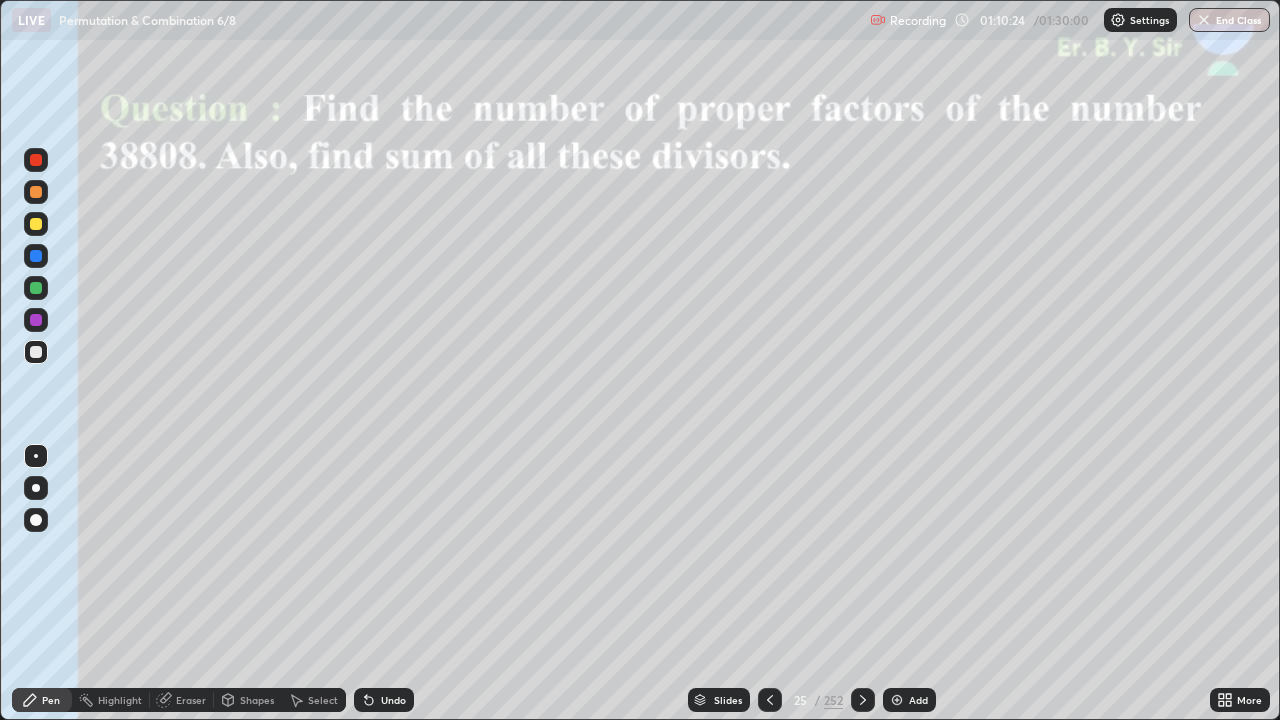 click 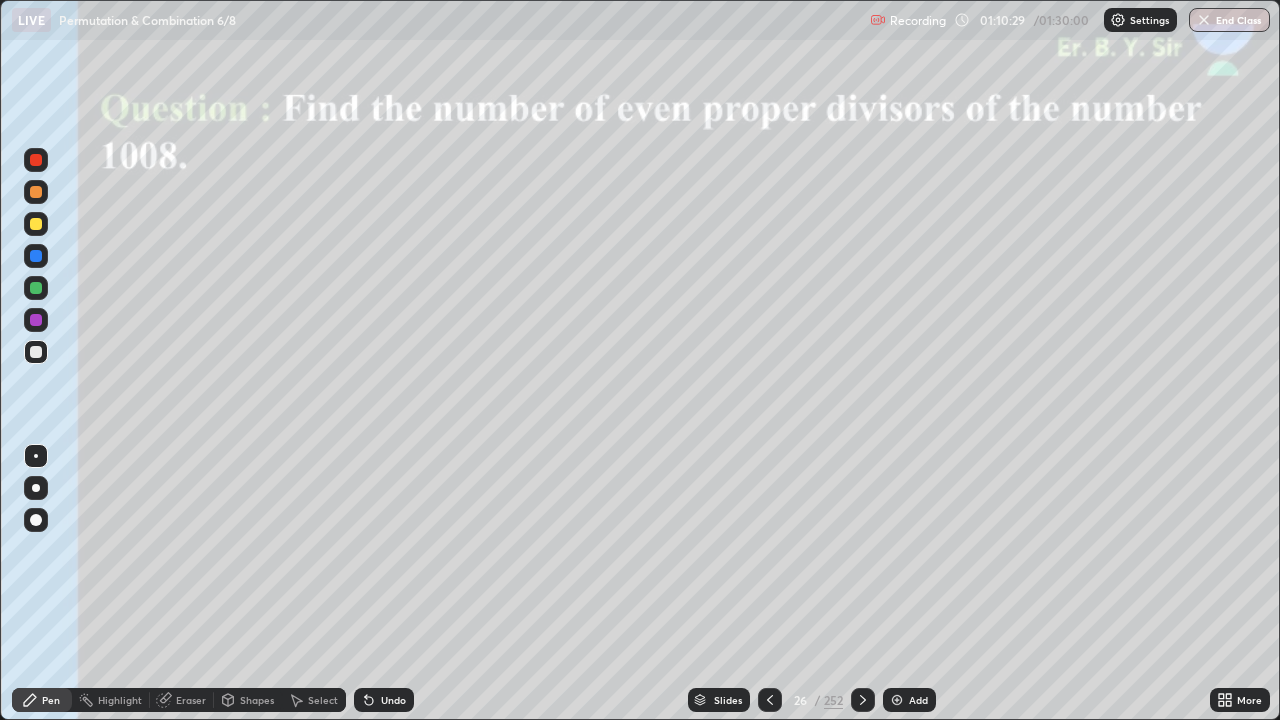 click 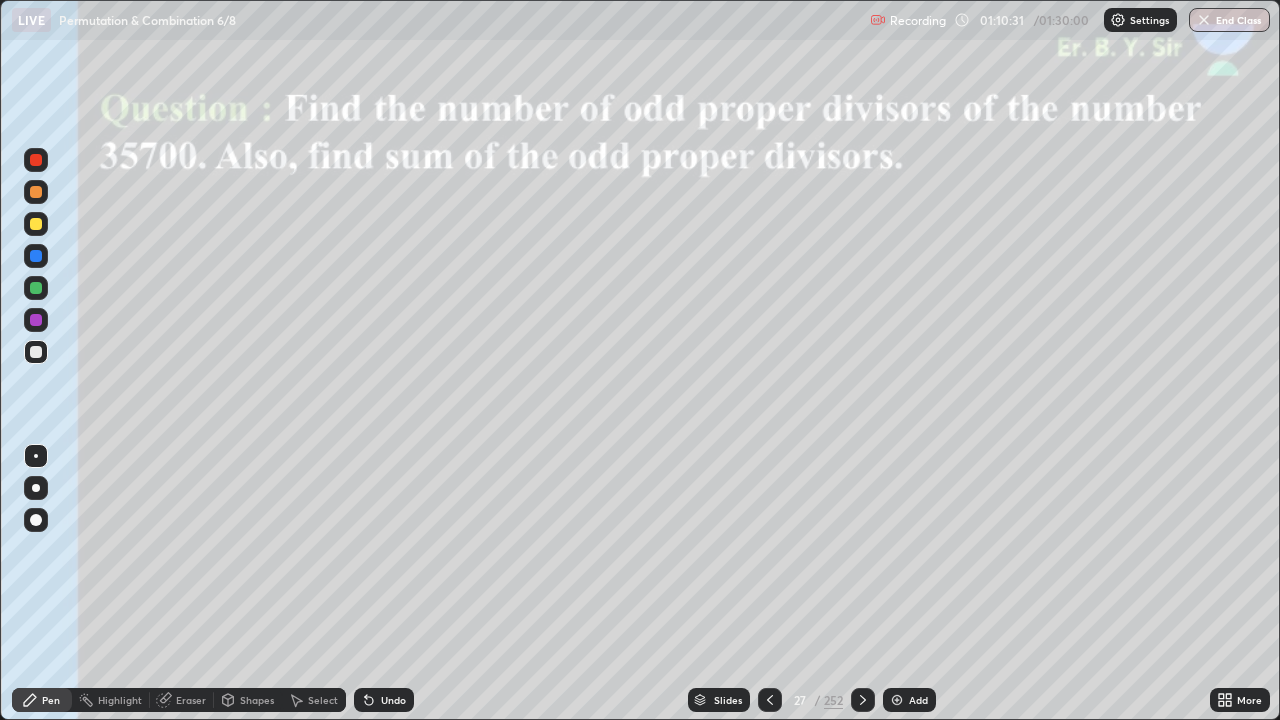 click 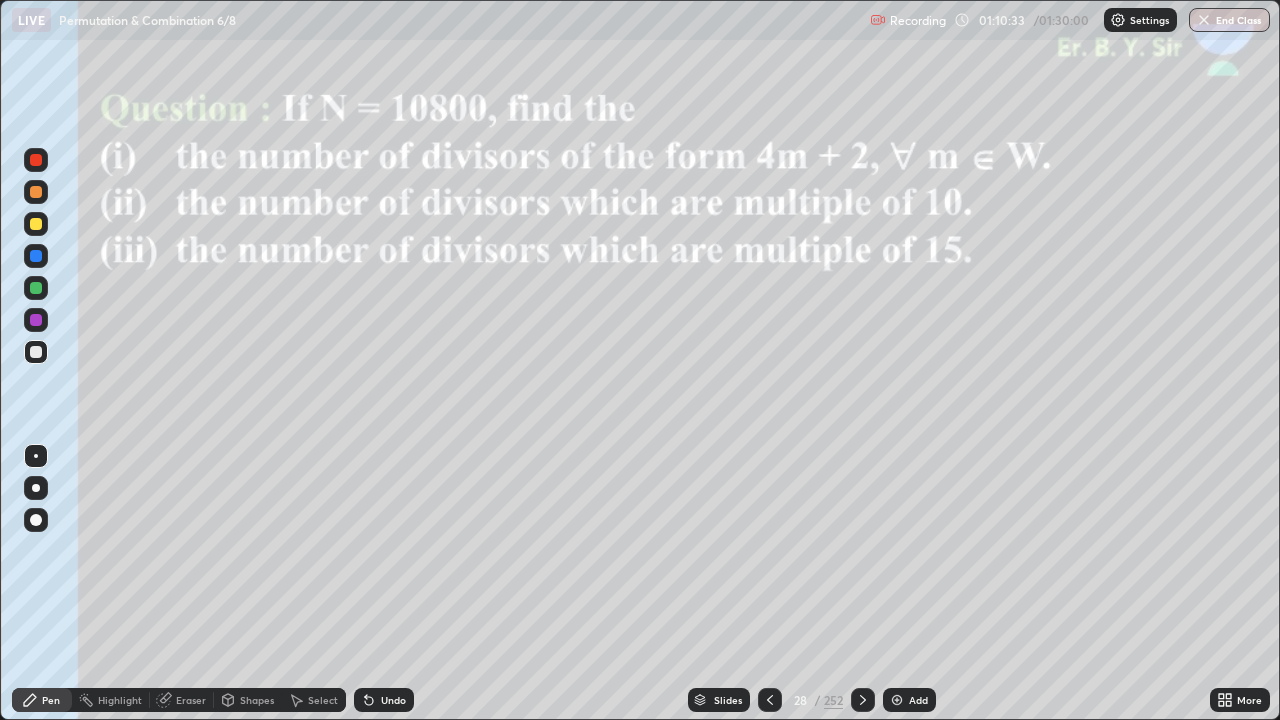 click 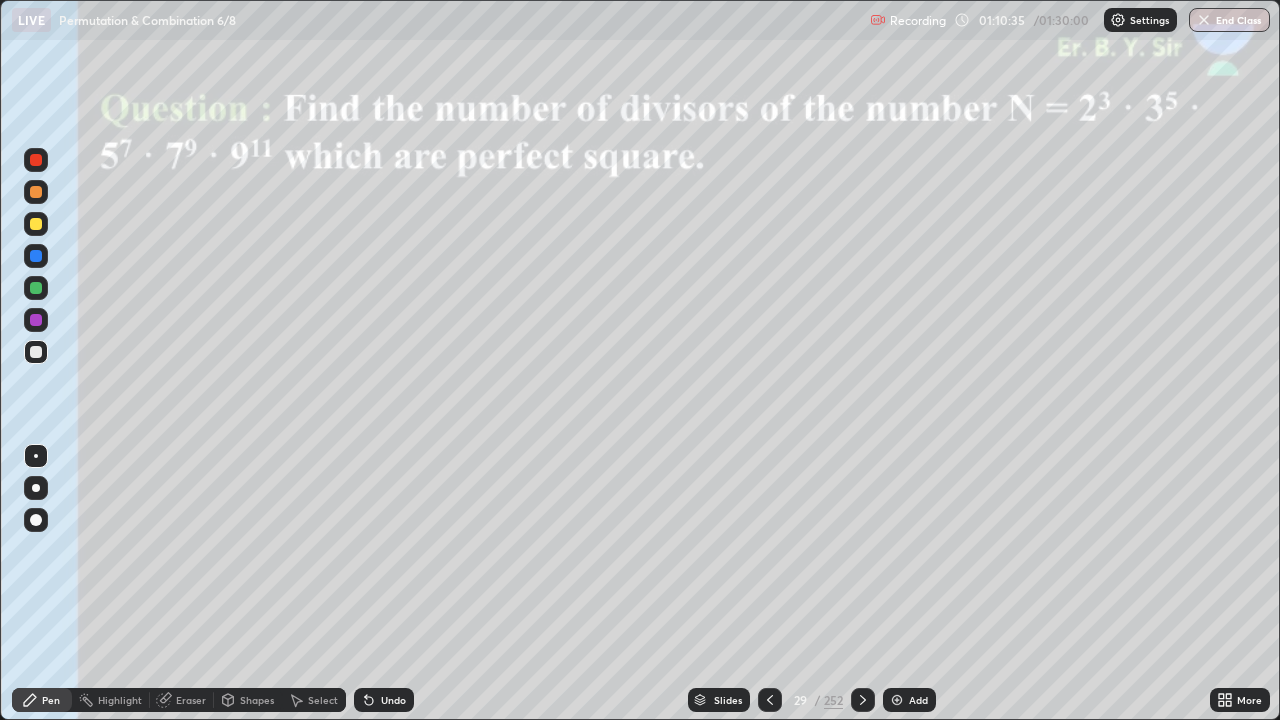 click 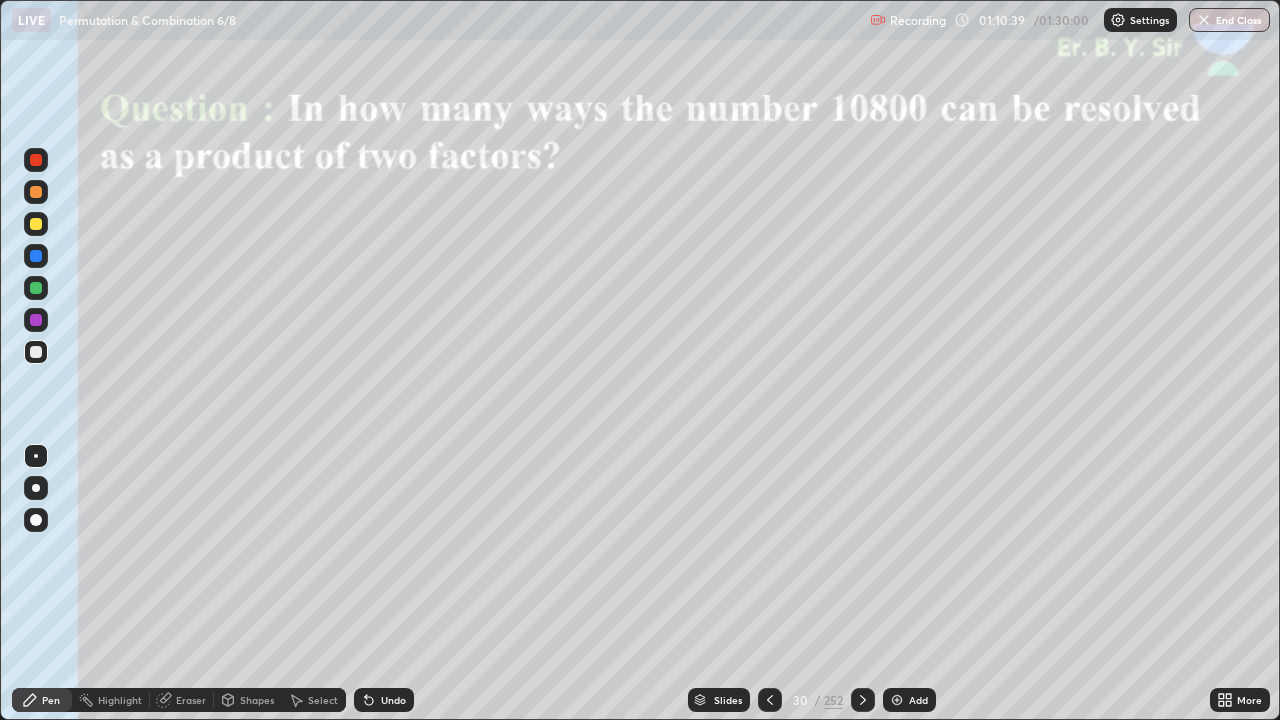 click 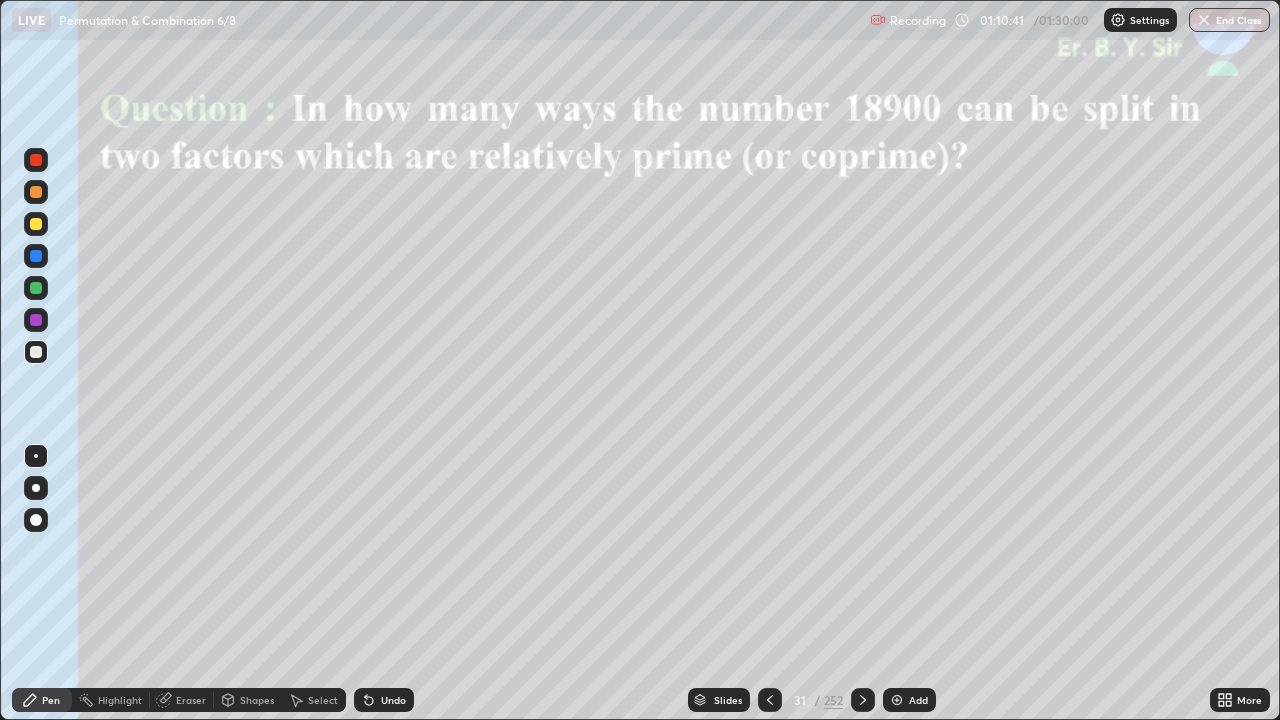 click 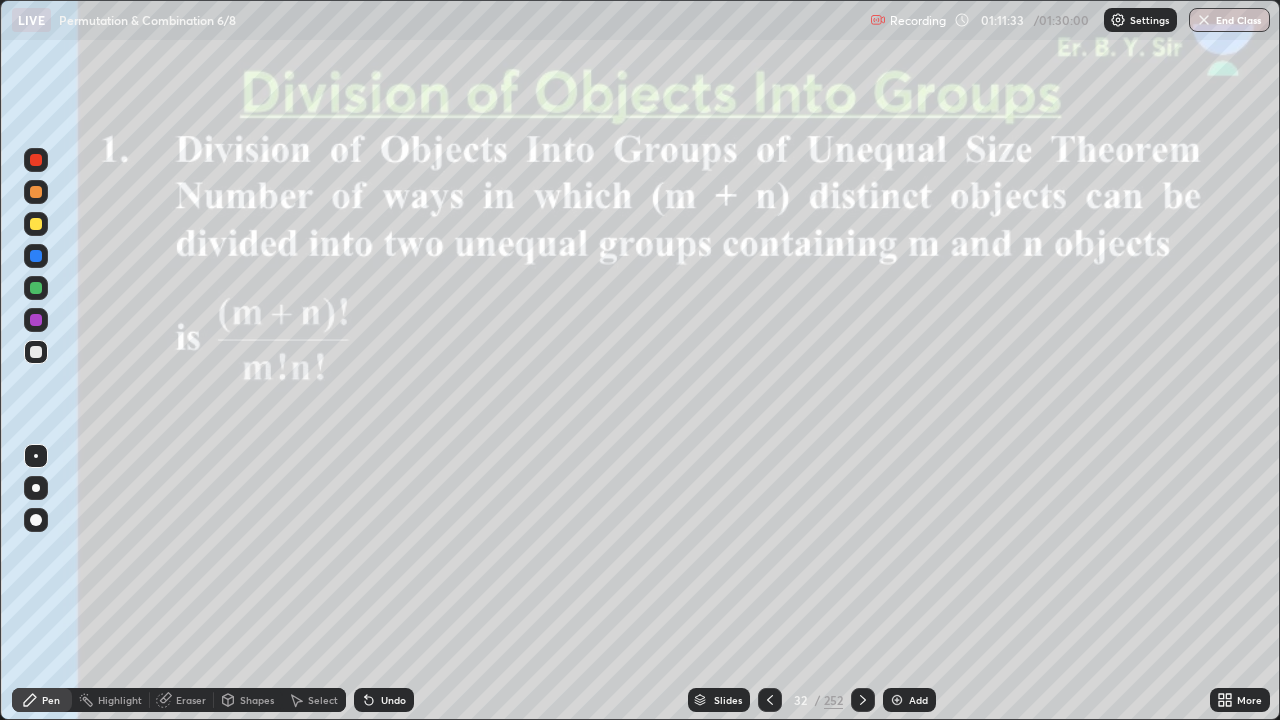 click at bounding box center [36, 192] 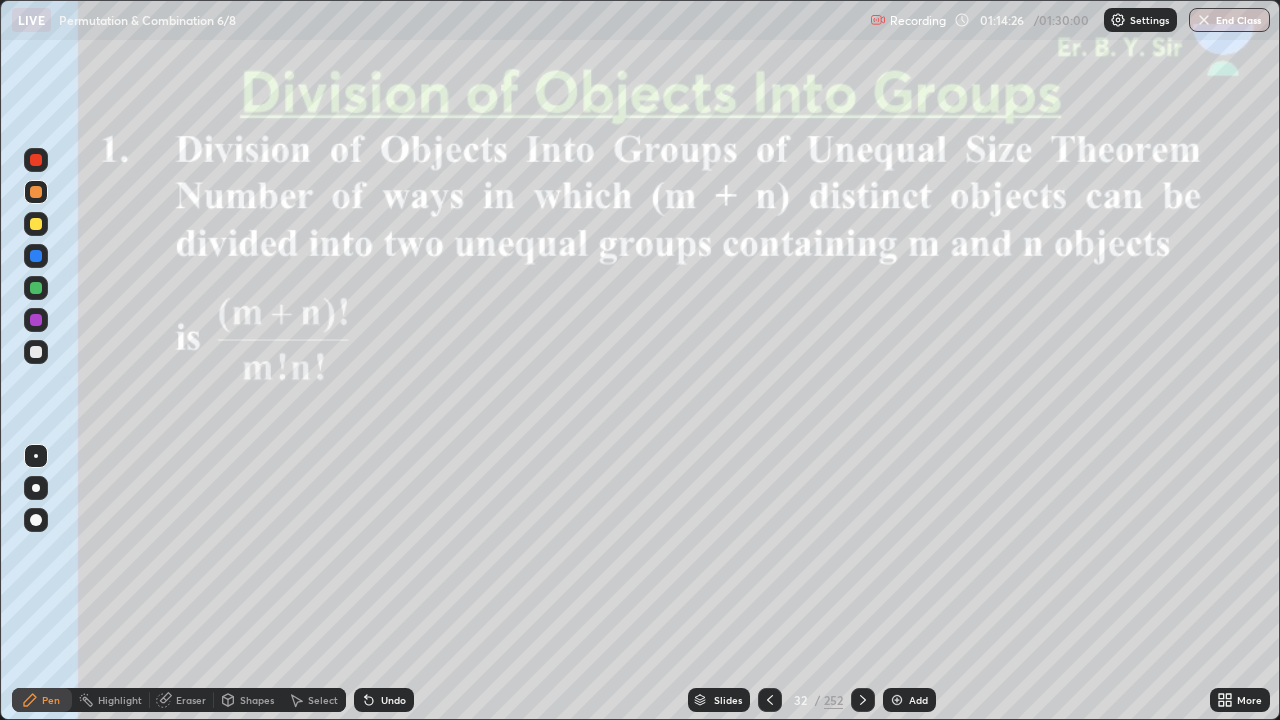 click at bounding box center [36, 224] 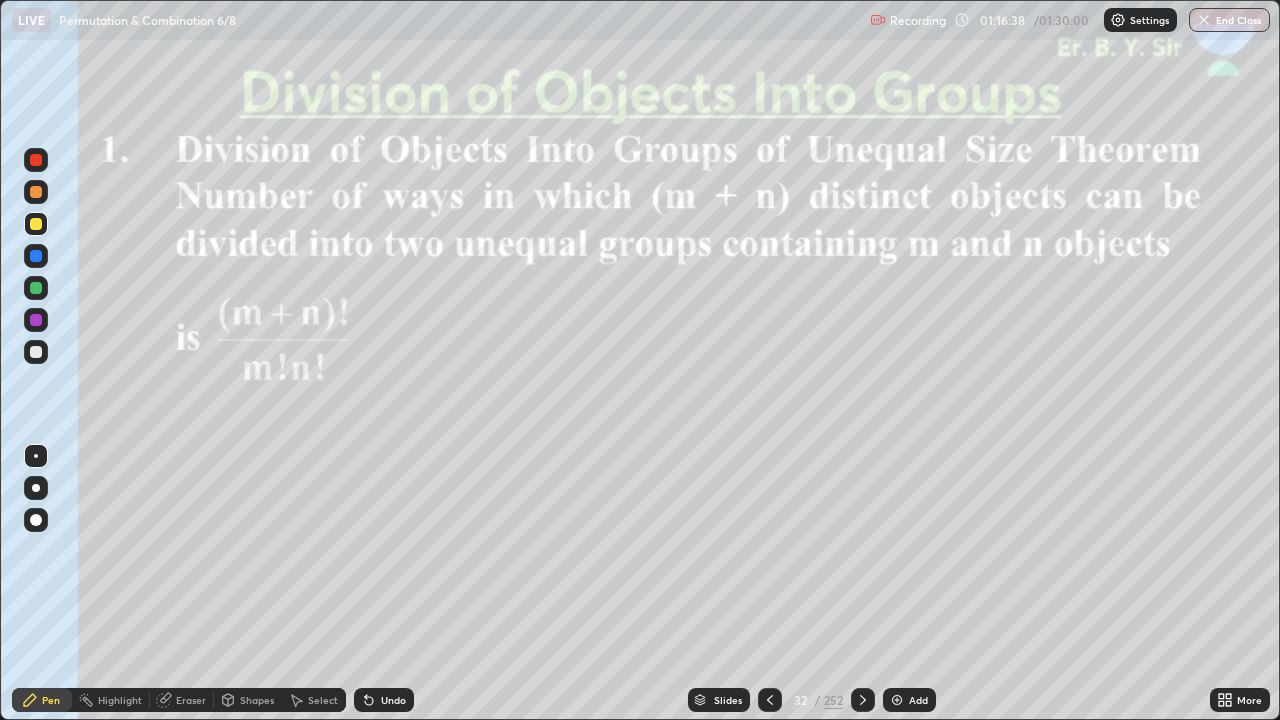 click at bounding box center [36, 288] 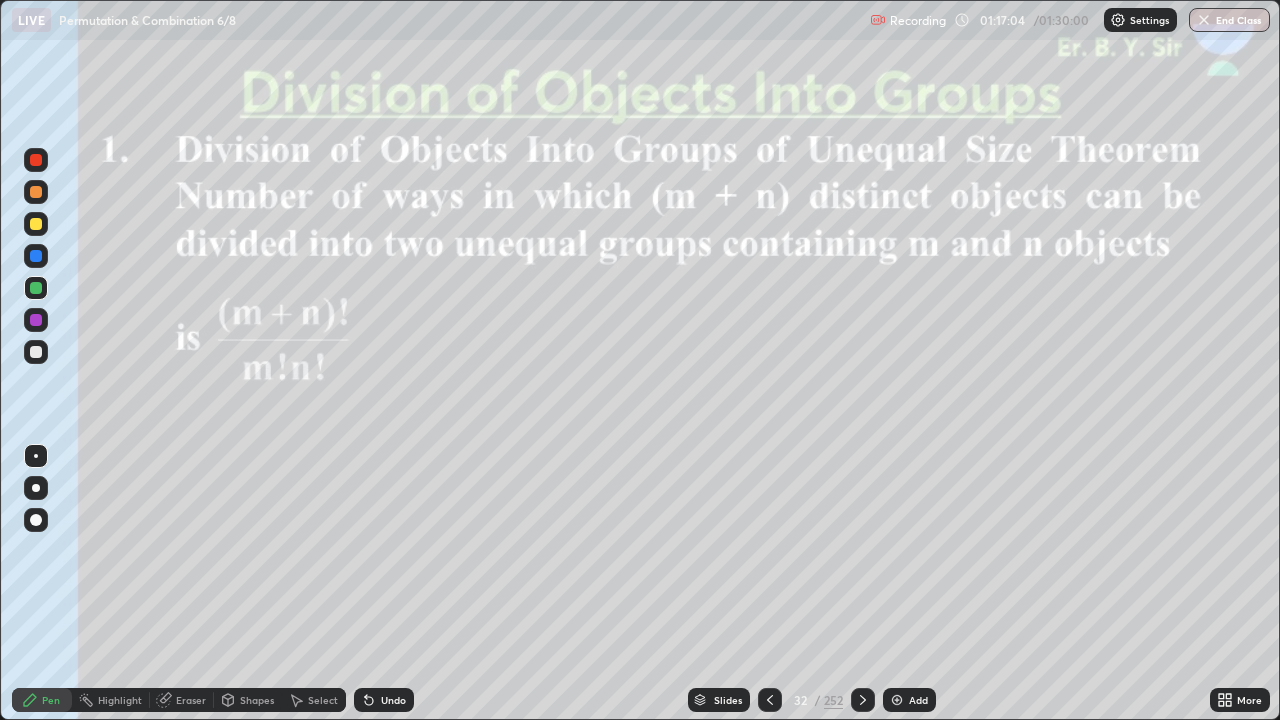 click at bounding box center [36, 192] 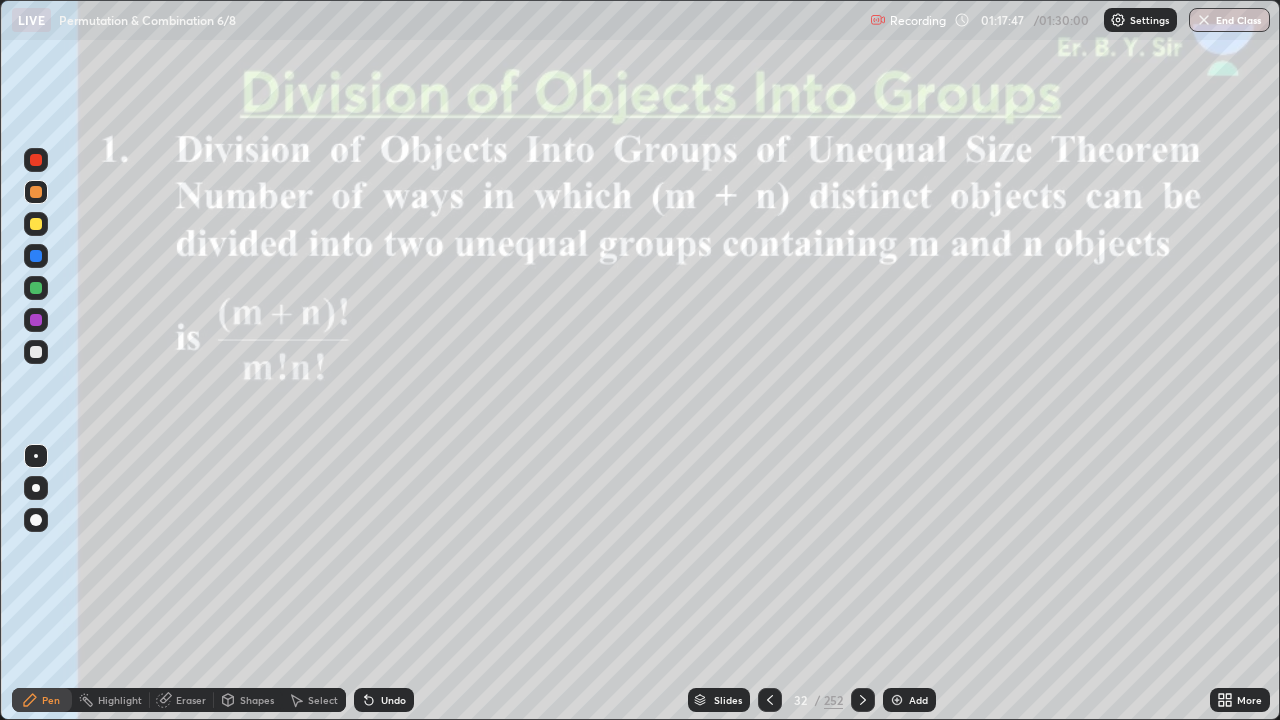 click at bounding box center [36, 352] 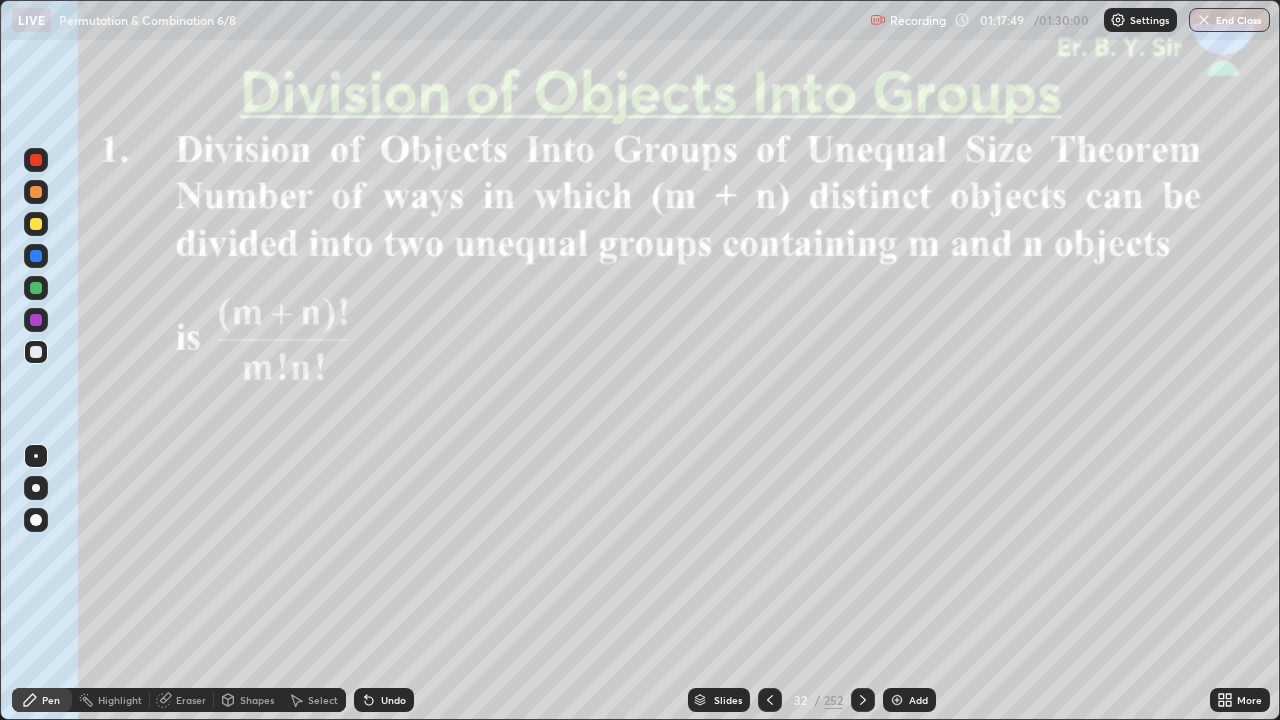 click at bounding box center (36, 288) 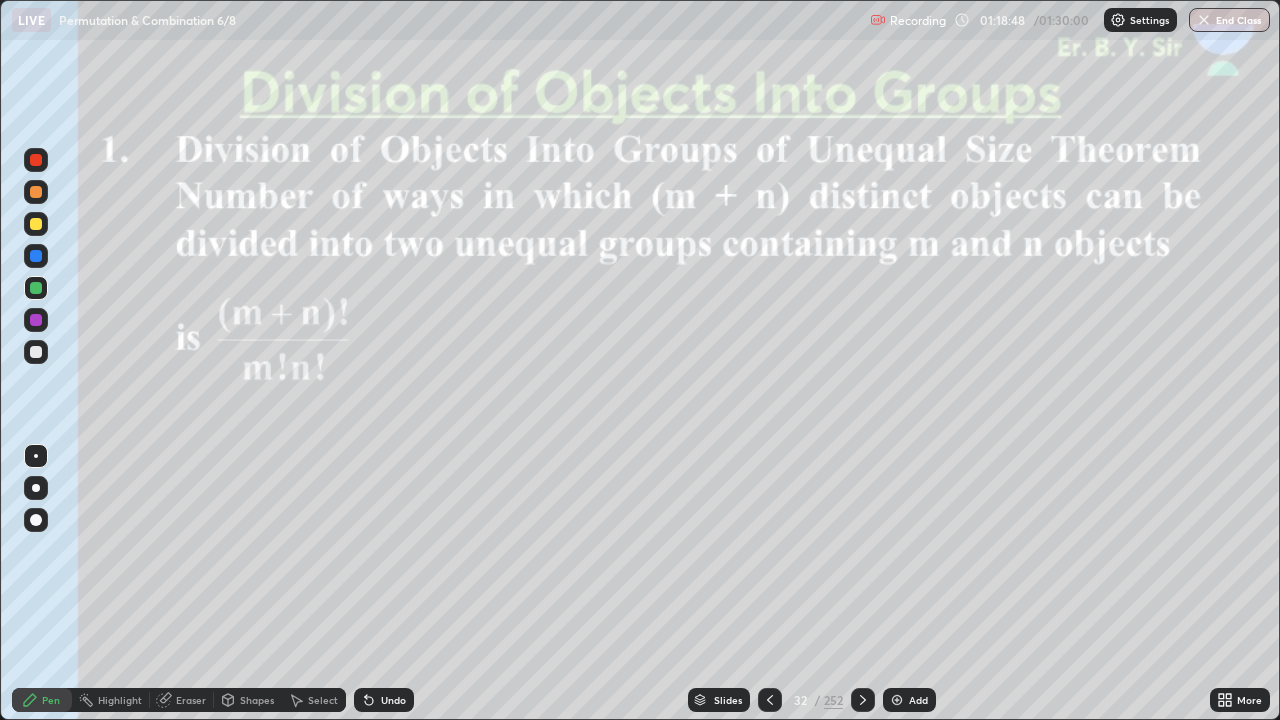 click 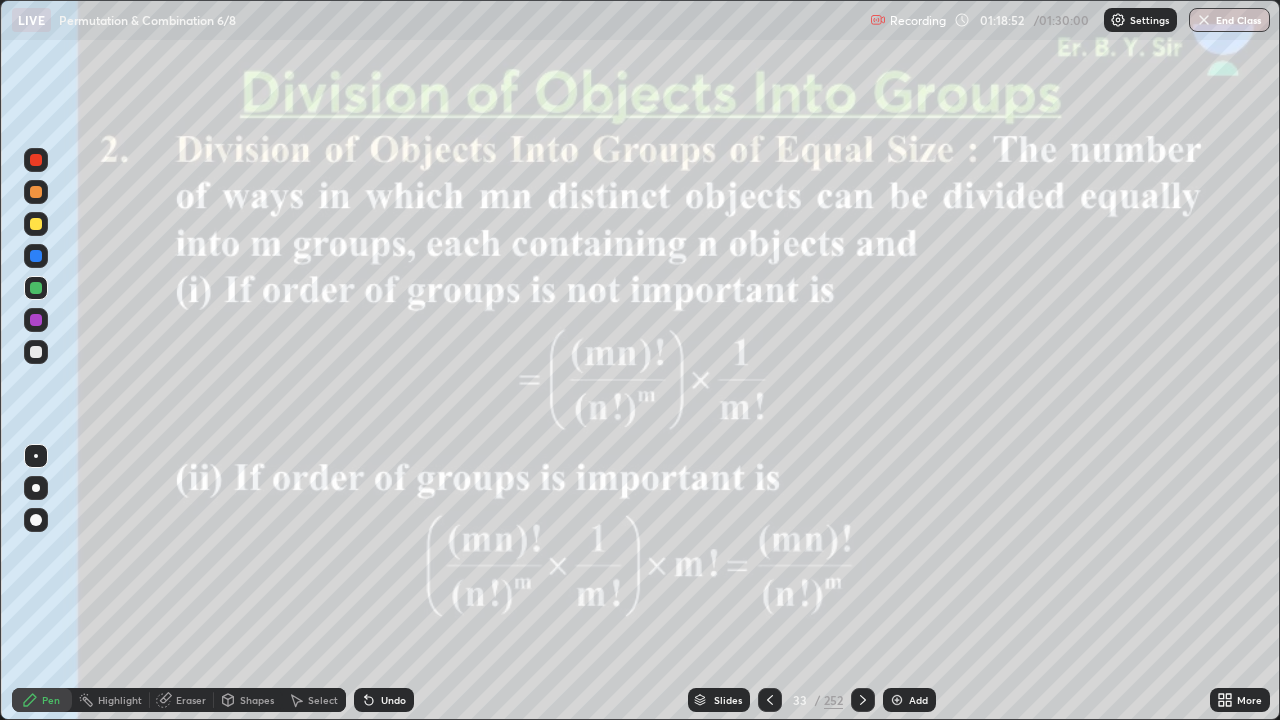 click 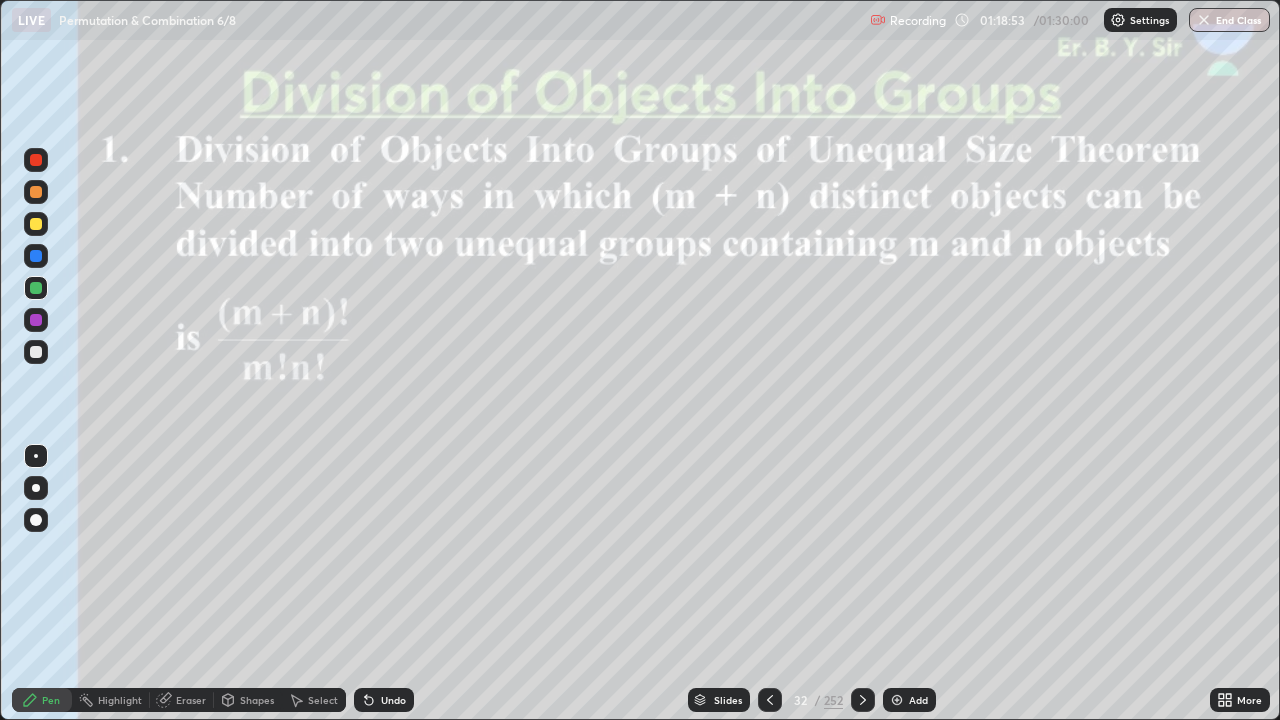 click at bounding box center (897, 700) 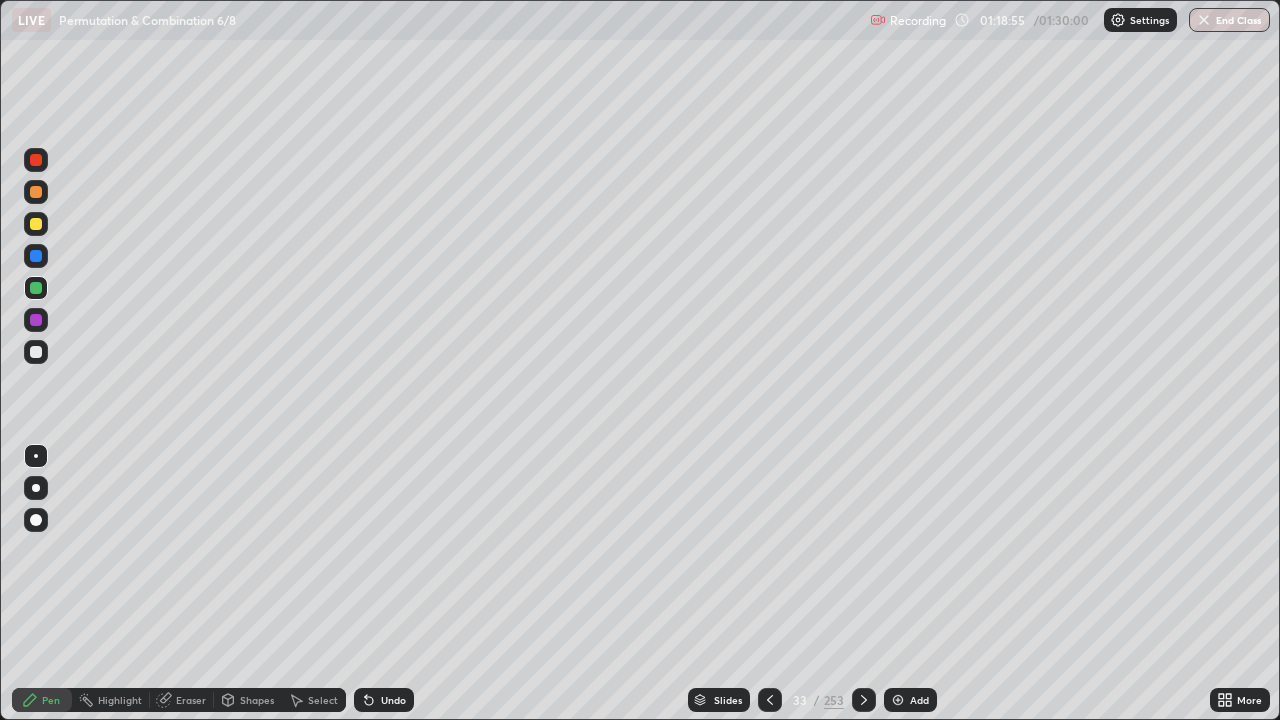 click at bounding box center (36, 192) 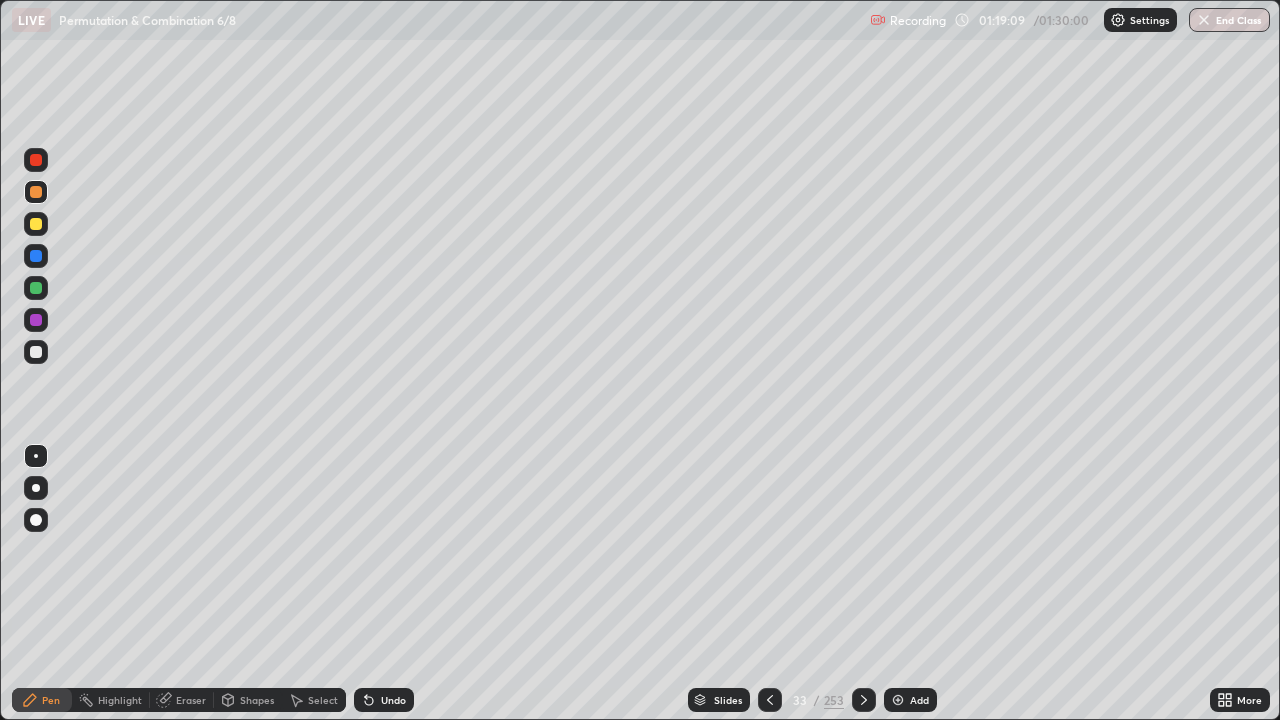 click at bounding box center [36, 352] 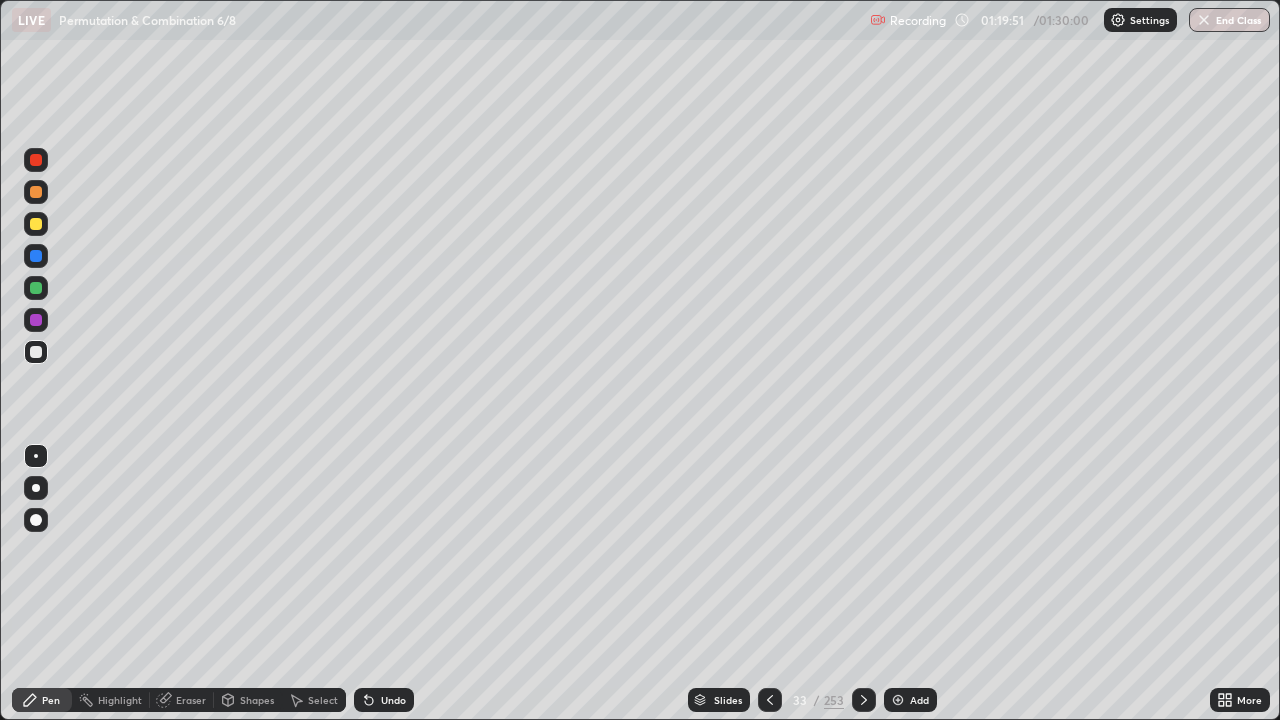 click on "Undo" at bounding box center [384, 700] 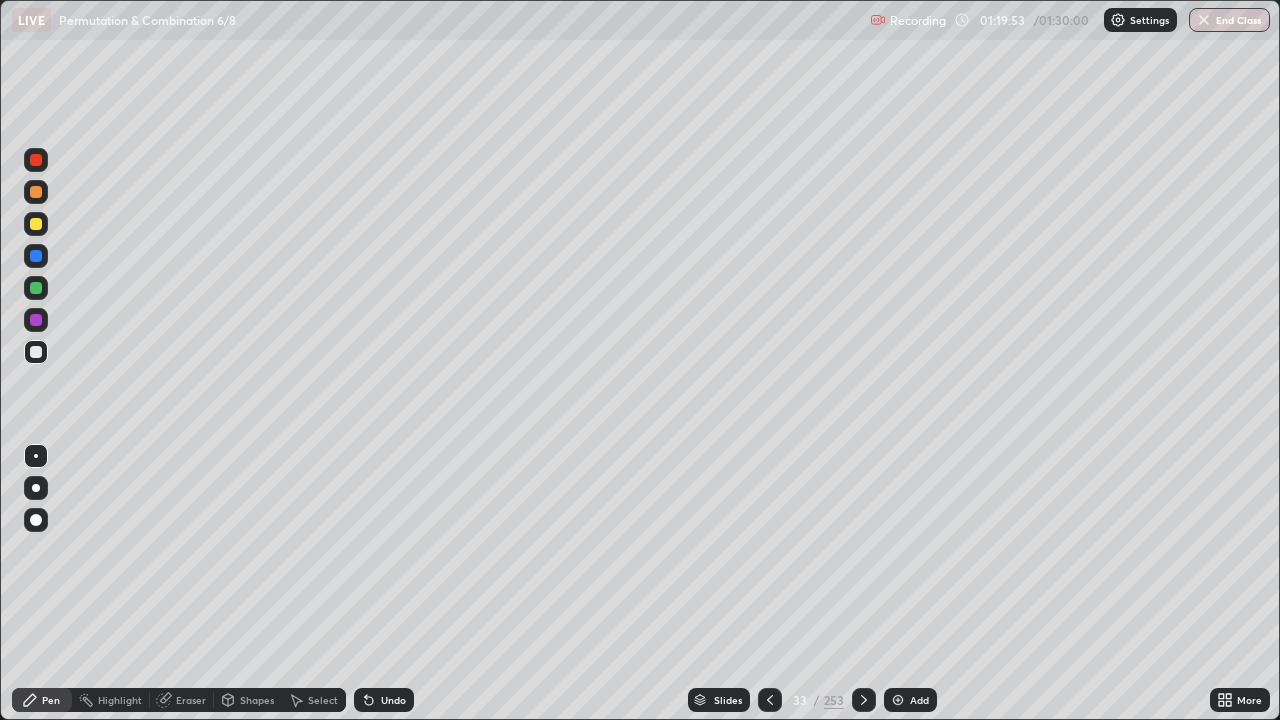 click on "Undo" at bounding box center [384, 700] 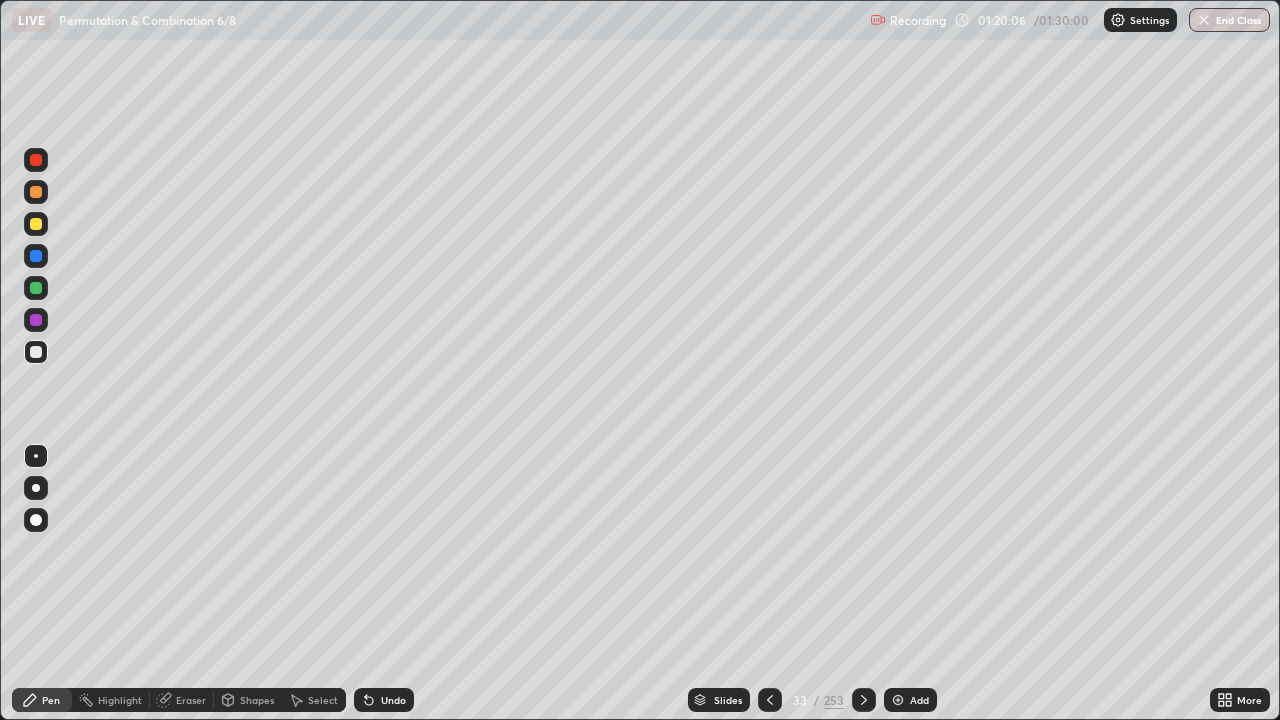 click on "Undo" at bounding box center [393, 700] 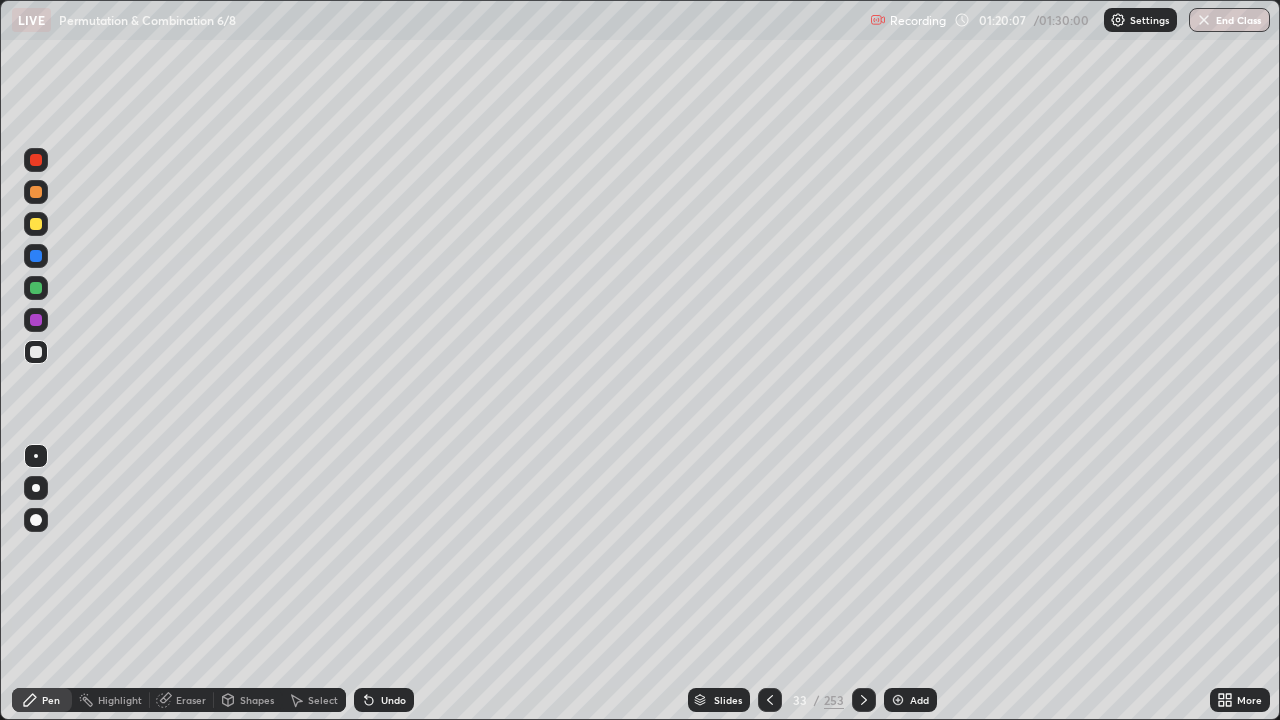 click on "Undo" at bounding box center [384, 700] 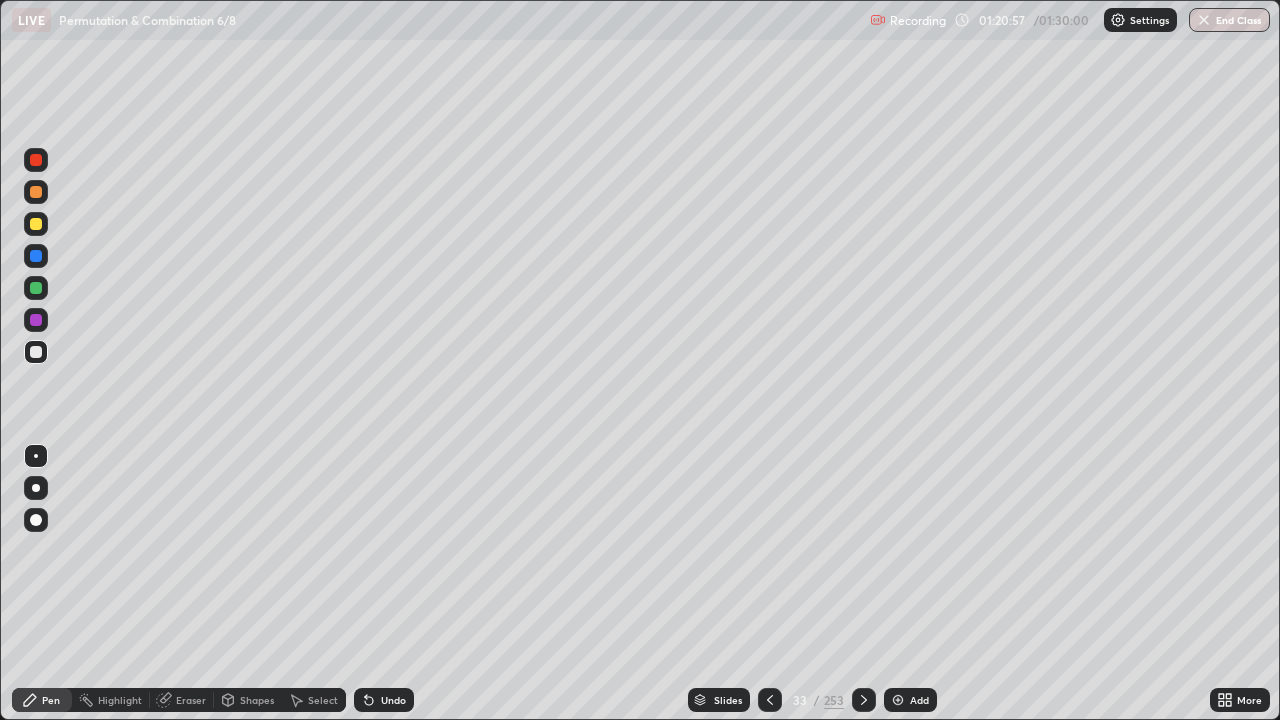 click 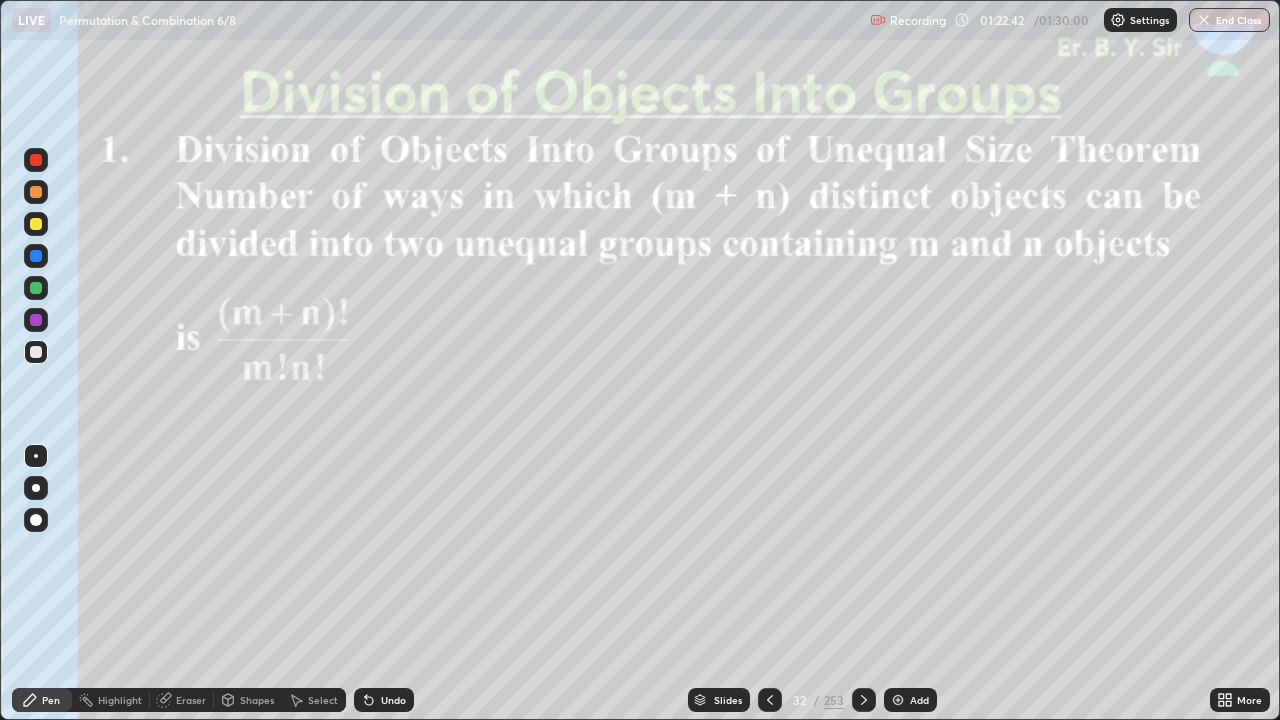 click 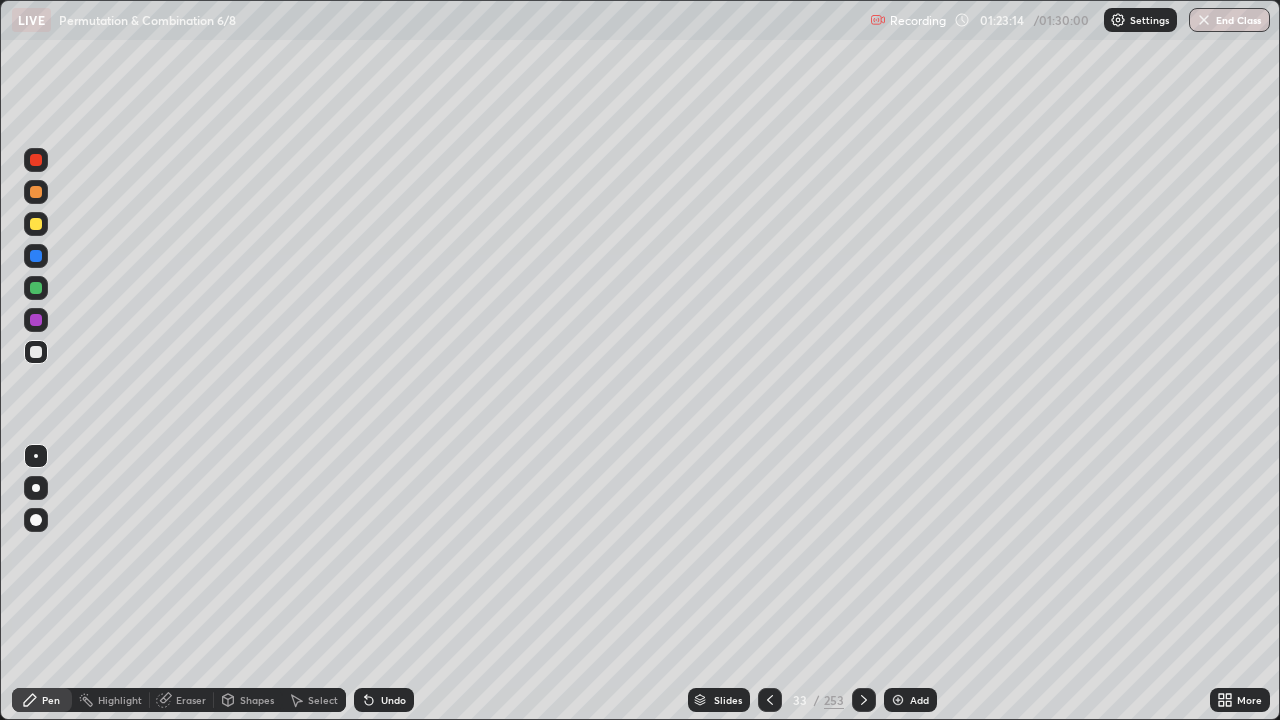 click 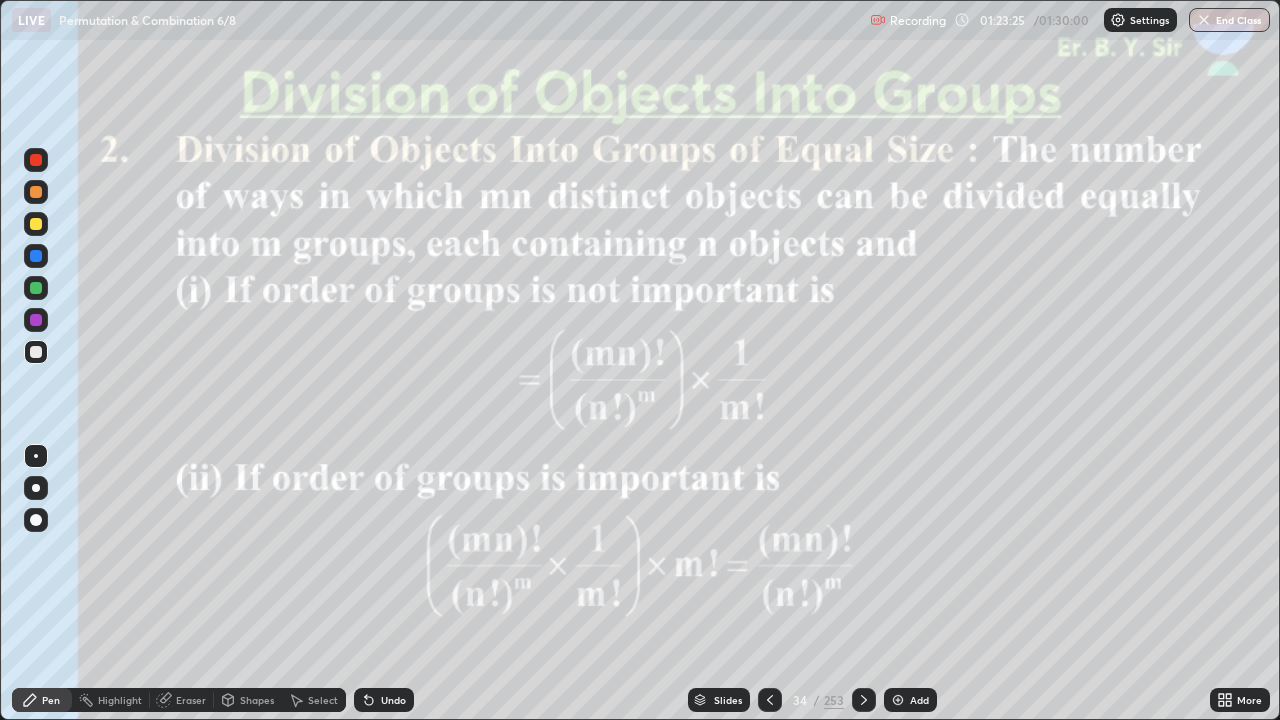 click at bounding box center (36, 288) 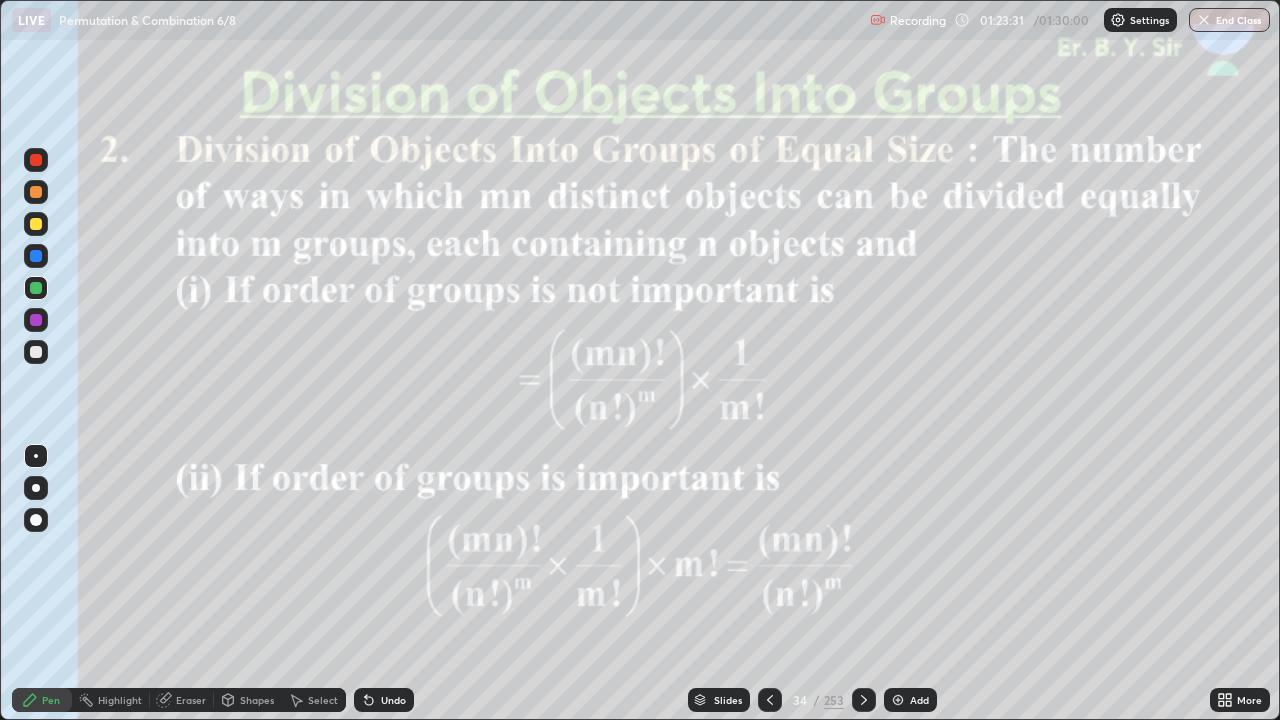 click at bounding box center (36, 192) 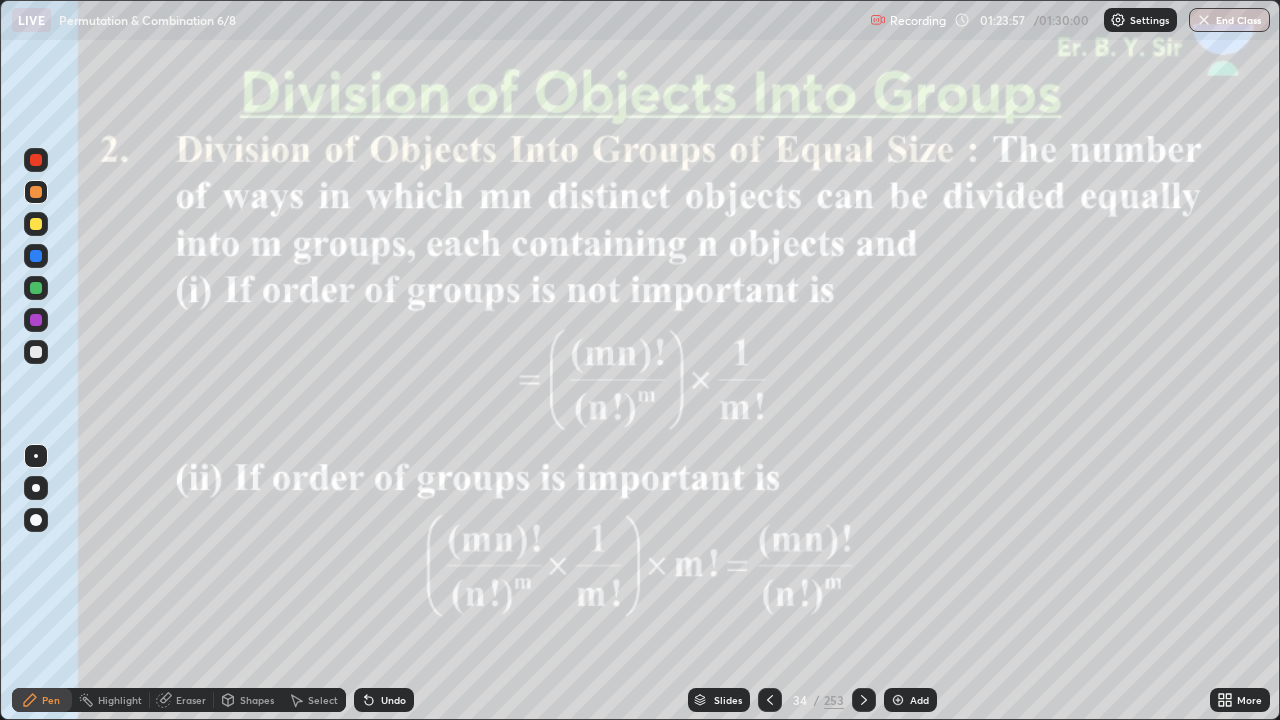 click at bounding box center (36, 352) 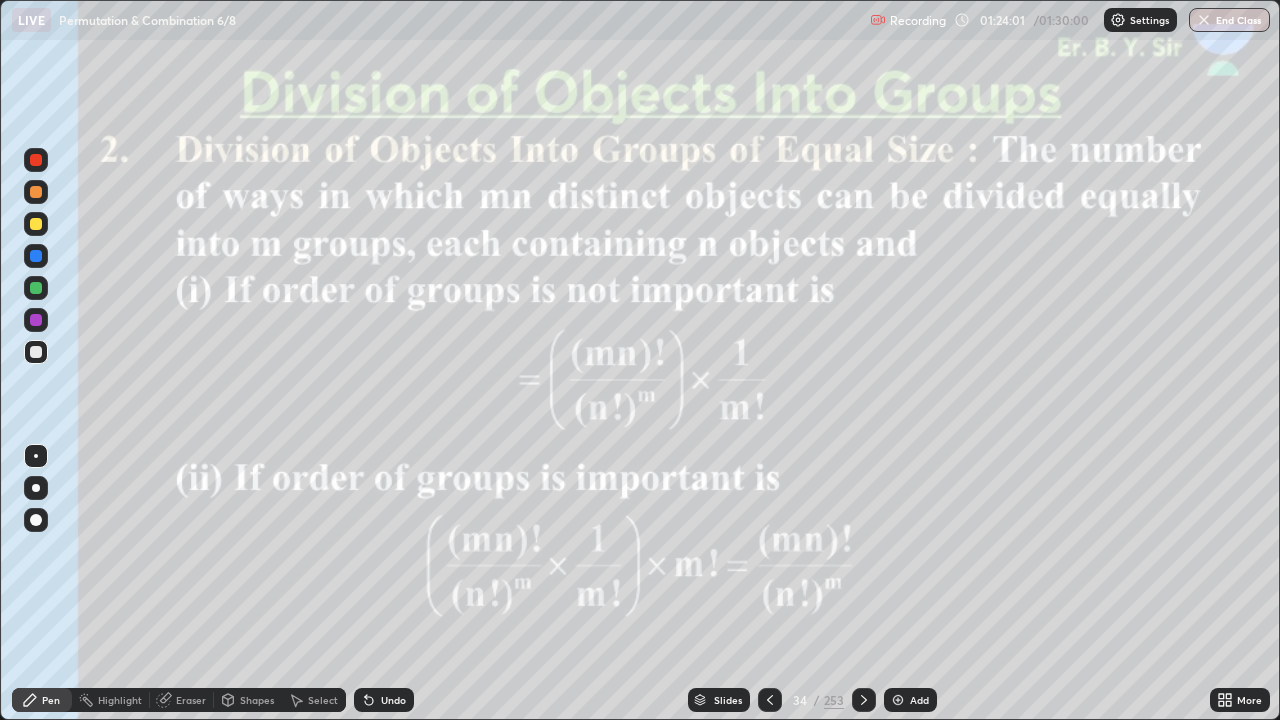 click at bounding box center [36, 224] 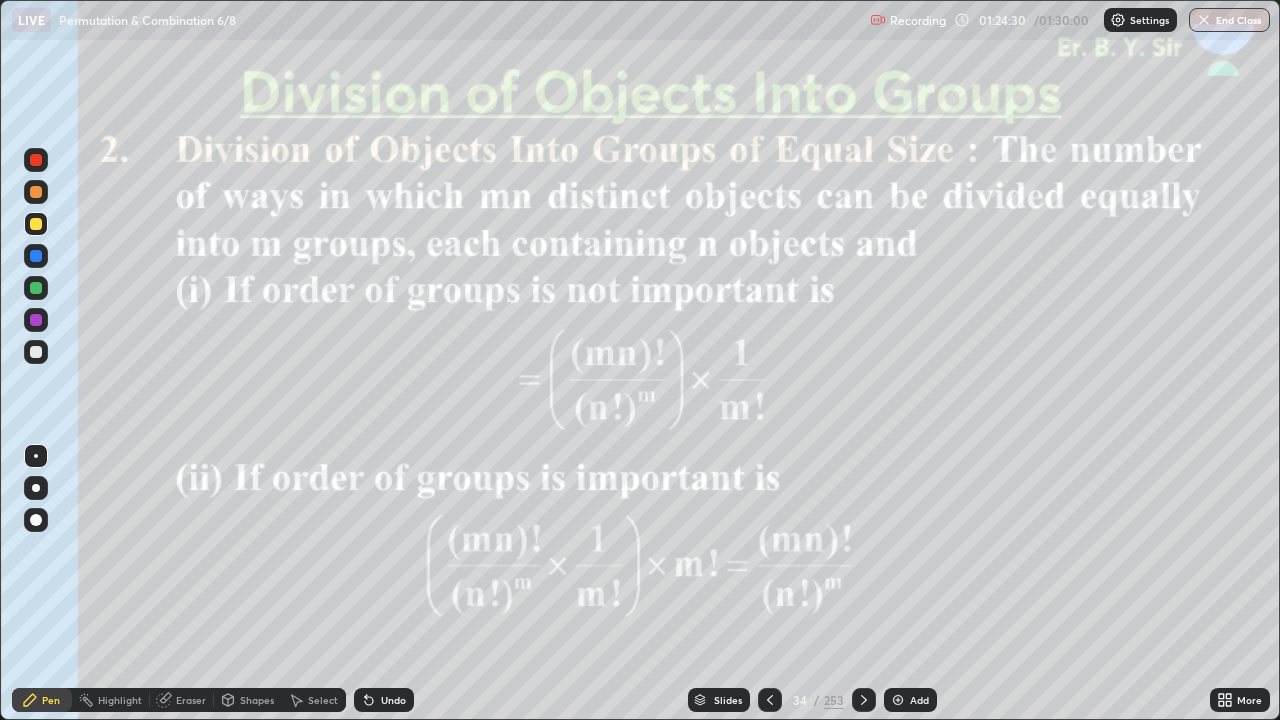 click at bounding box center [36, 224] 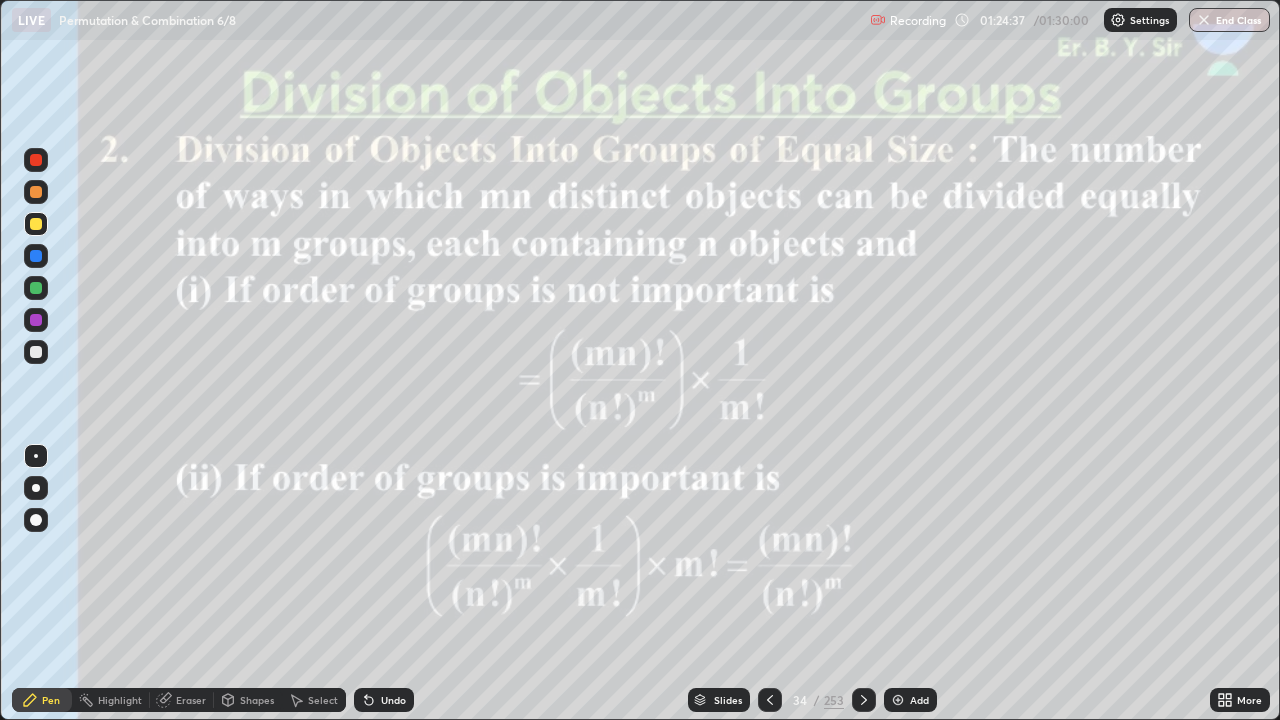 click at bounding box center (898, 700) 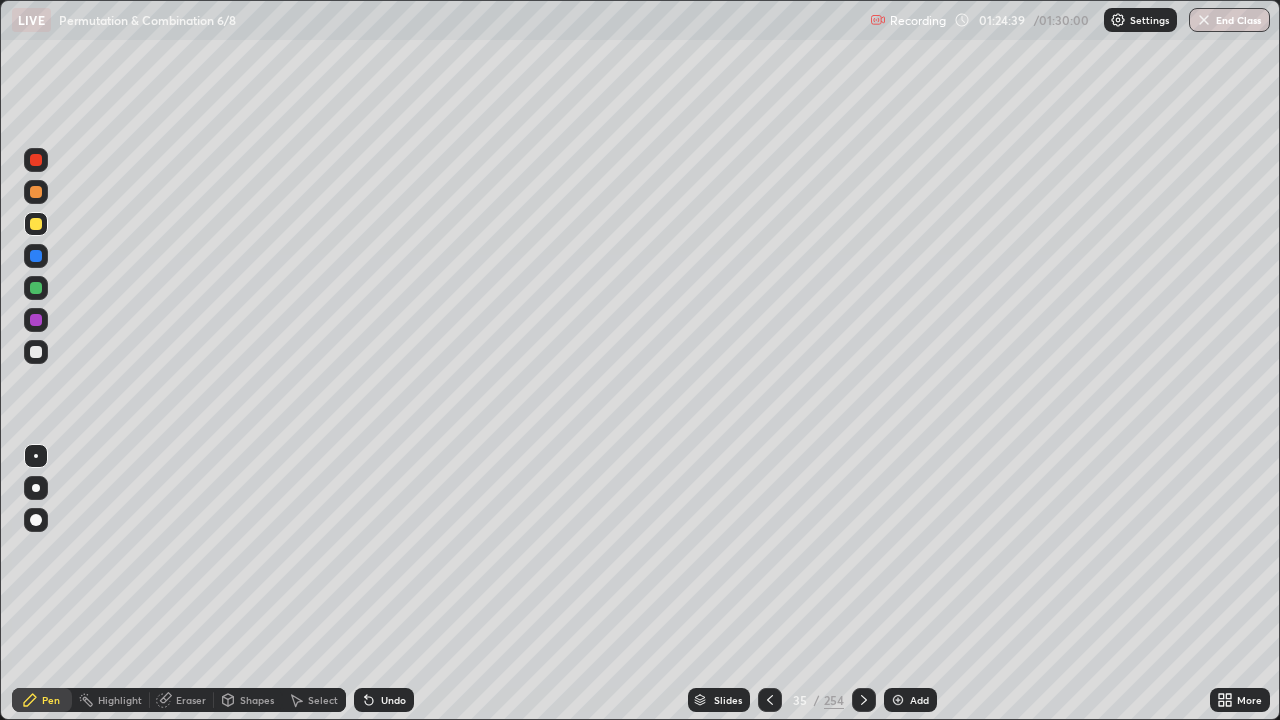 click 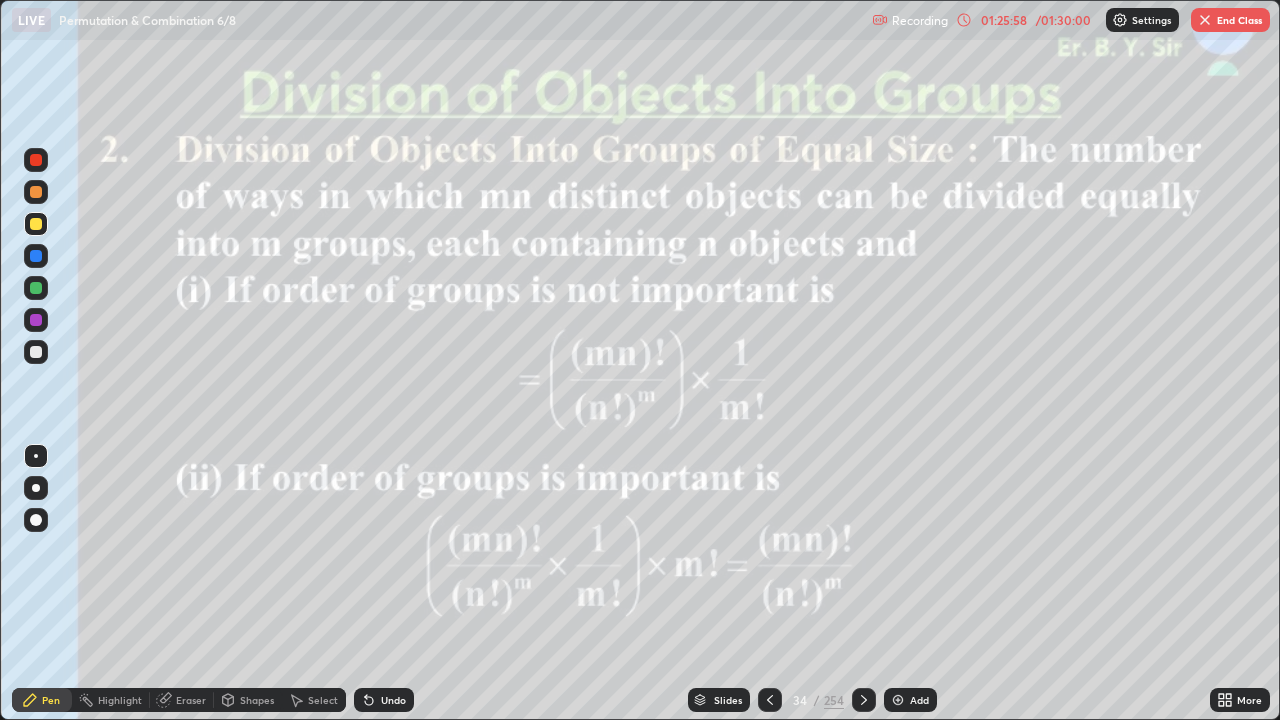 click on "/  01:30:00" at bounding box center [1063, 20] 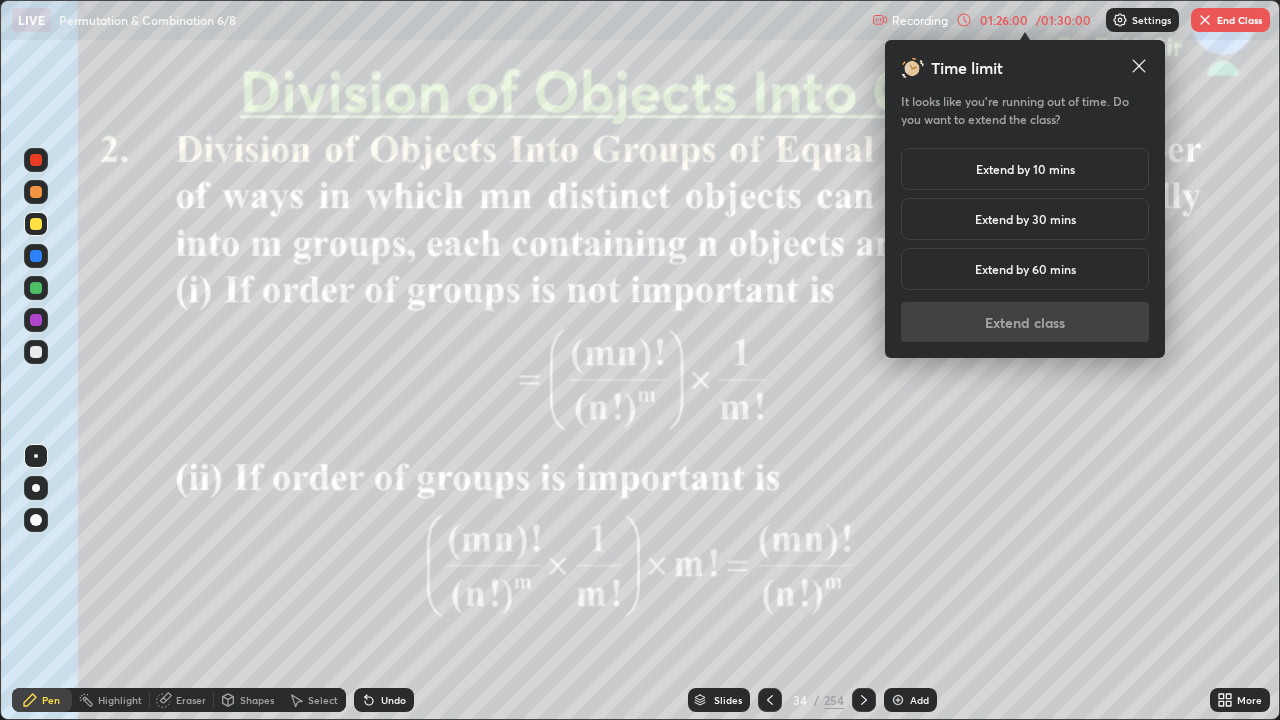 click on "Extend by 30 mins" at bounding box center (1025, 219) 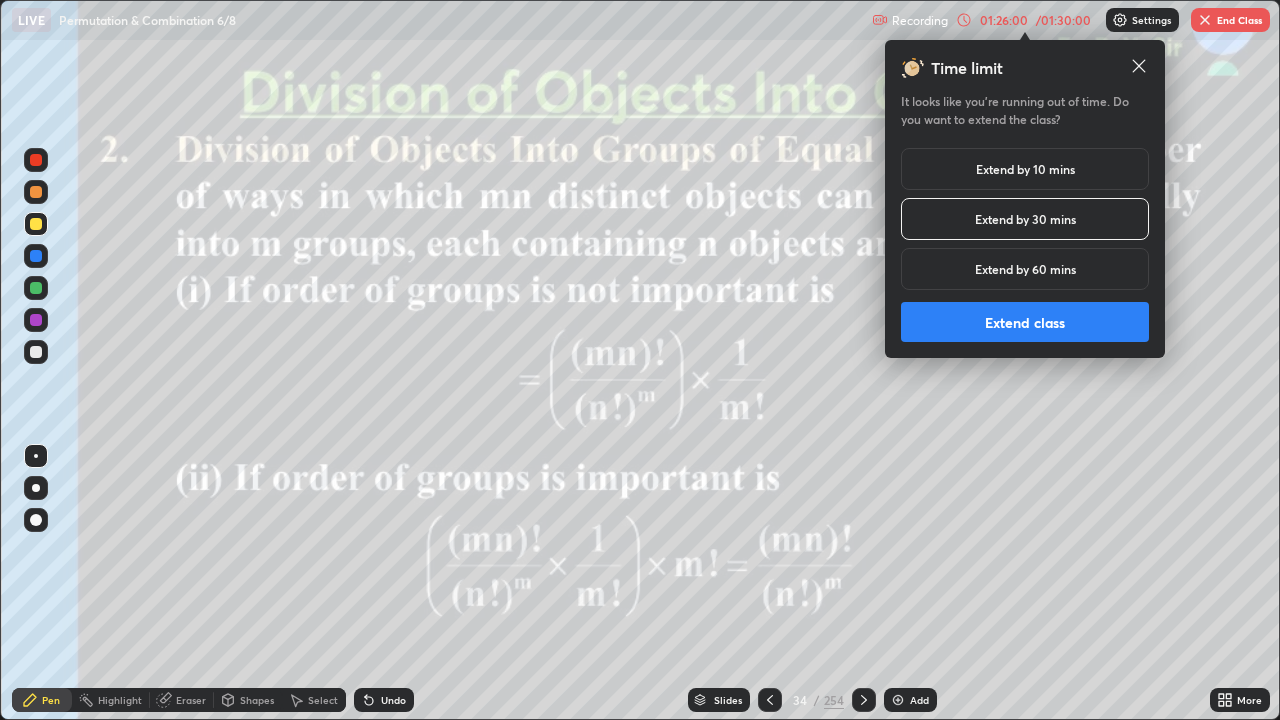 click on "Extend class" at bounding box center [1025, 322] 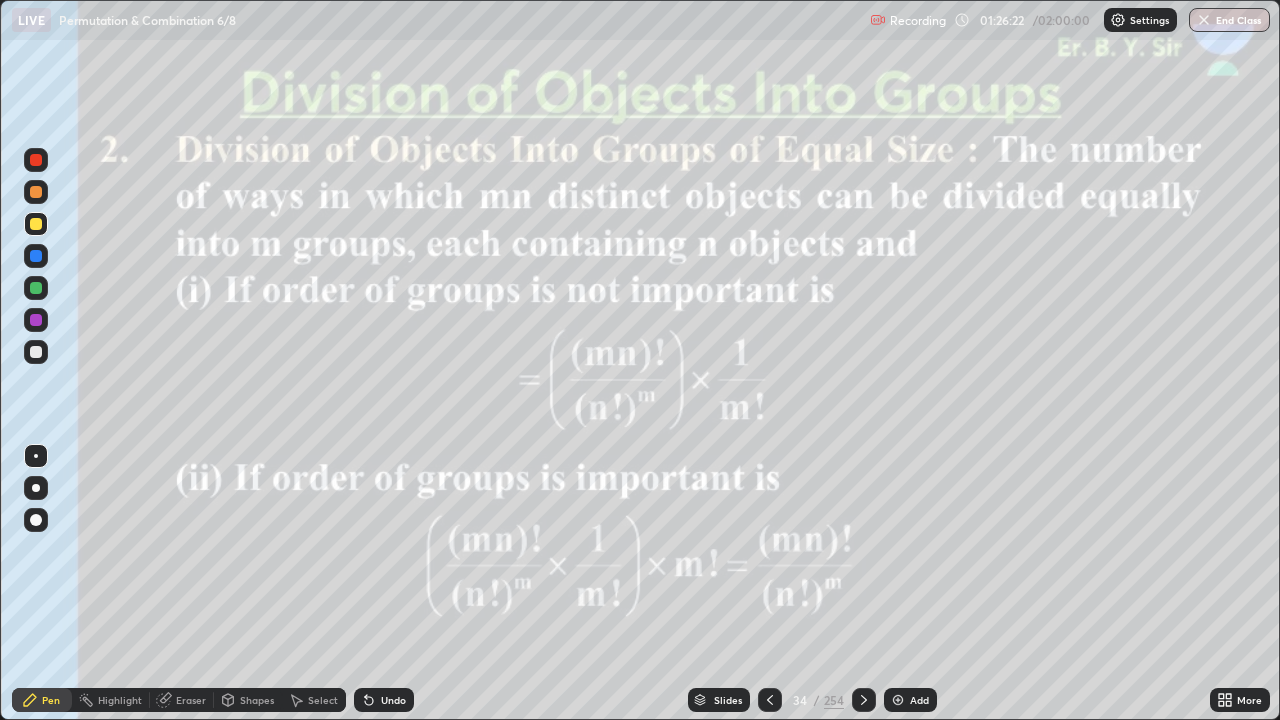 click at bounding box center [898, 700] 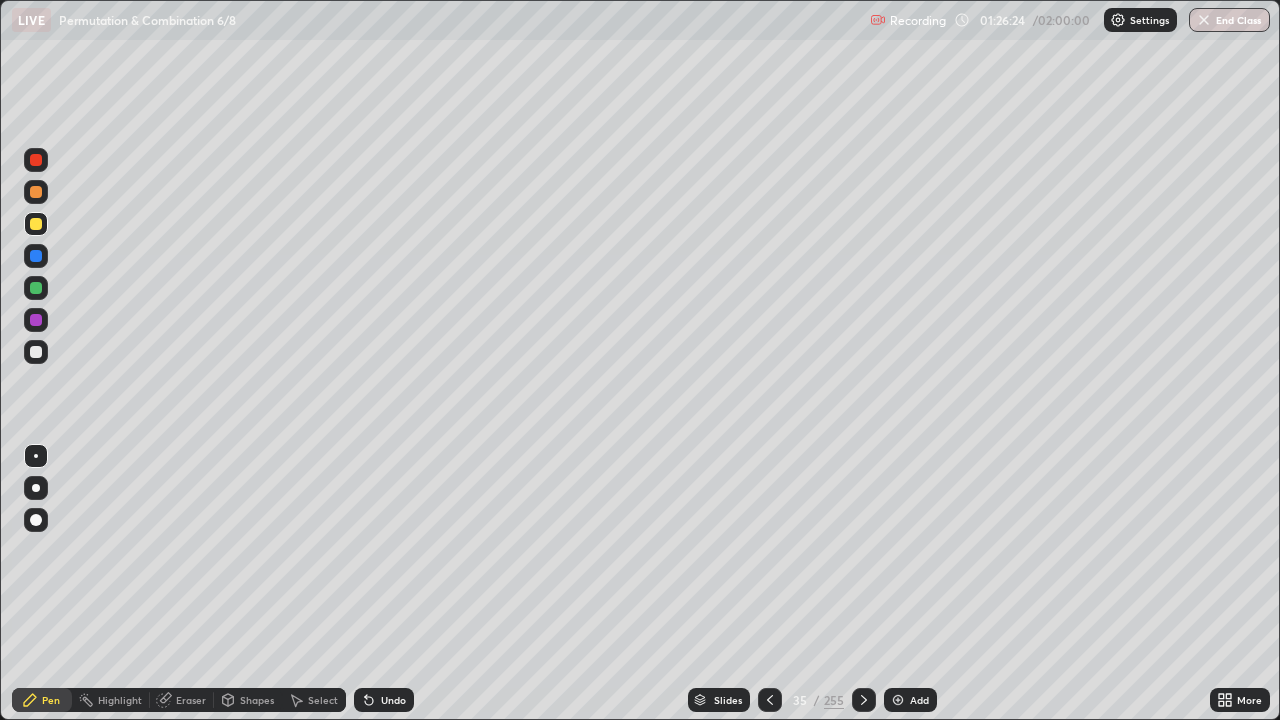 click 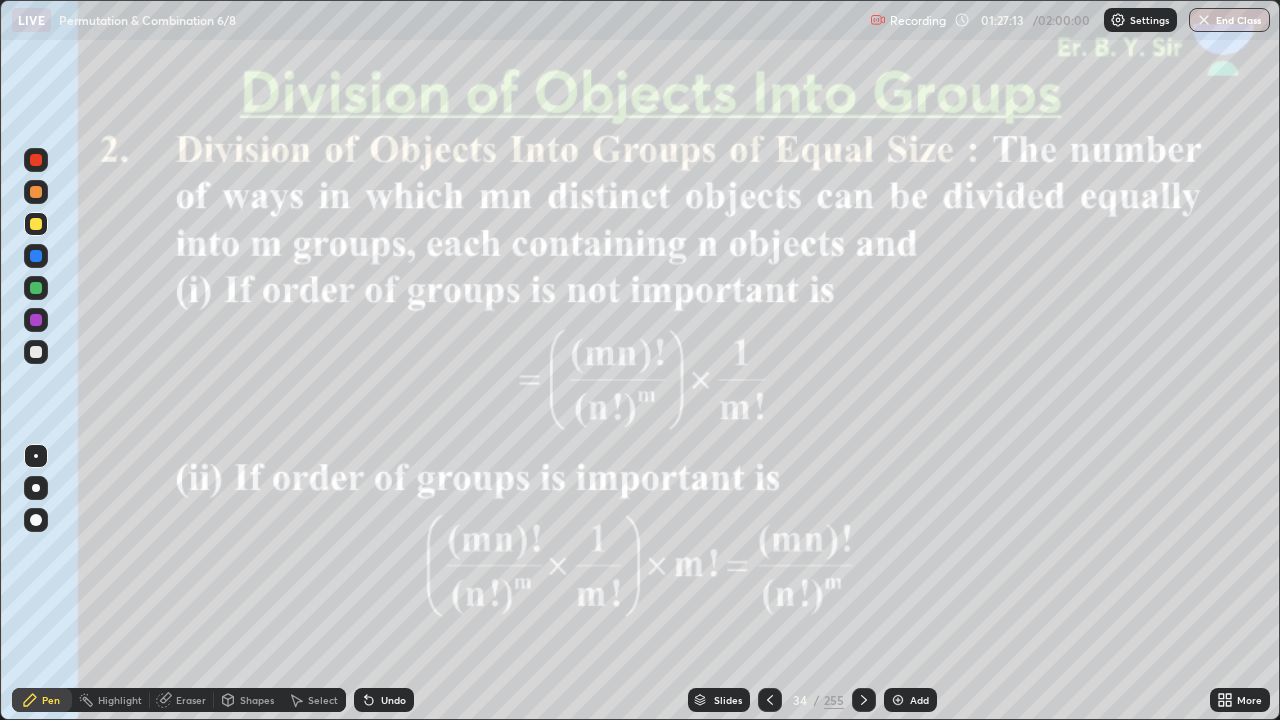 click 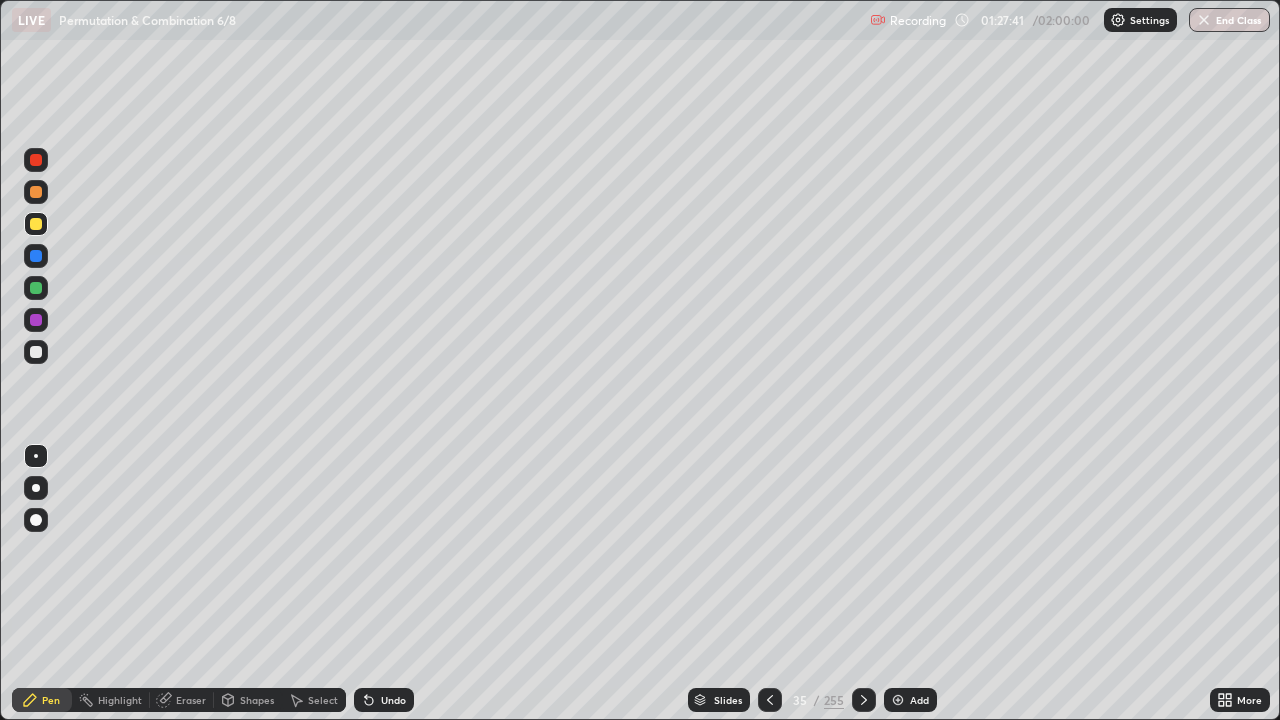 click on "Undo" at bounding box center (393, 700) 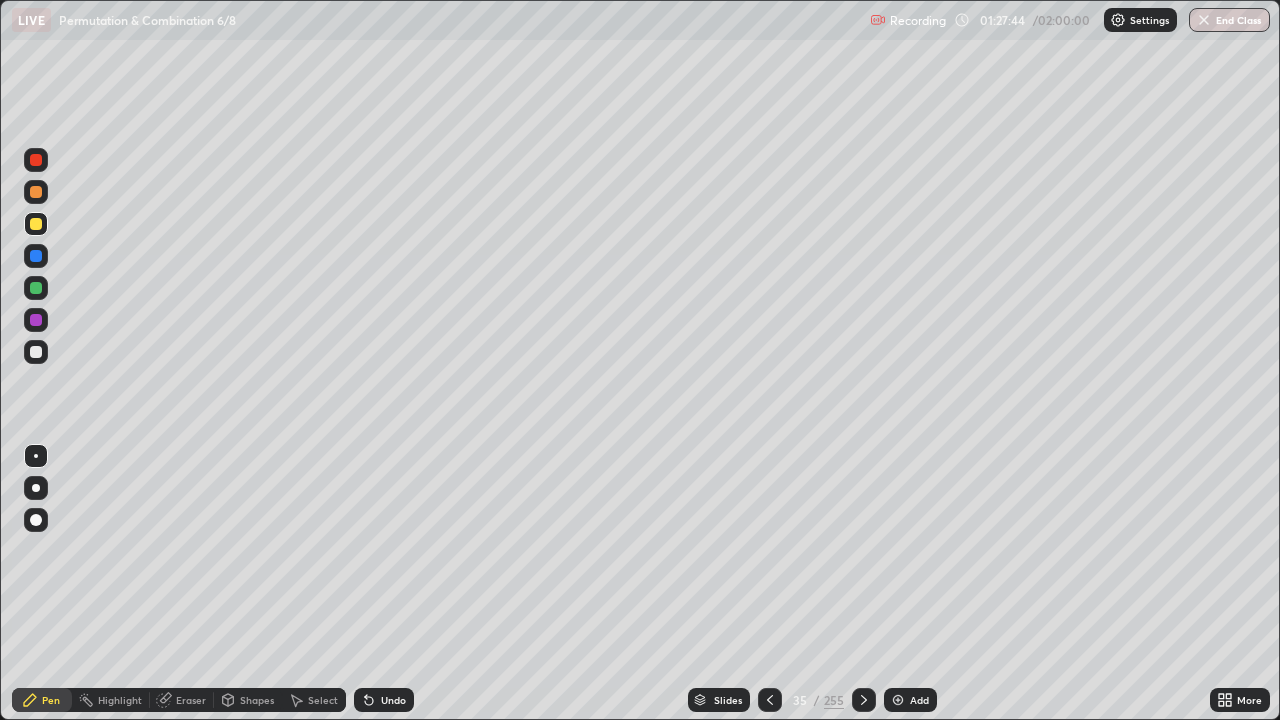 click on "Undo" at bounding box center (393, 700) 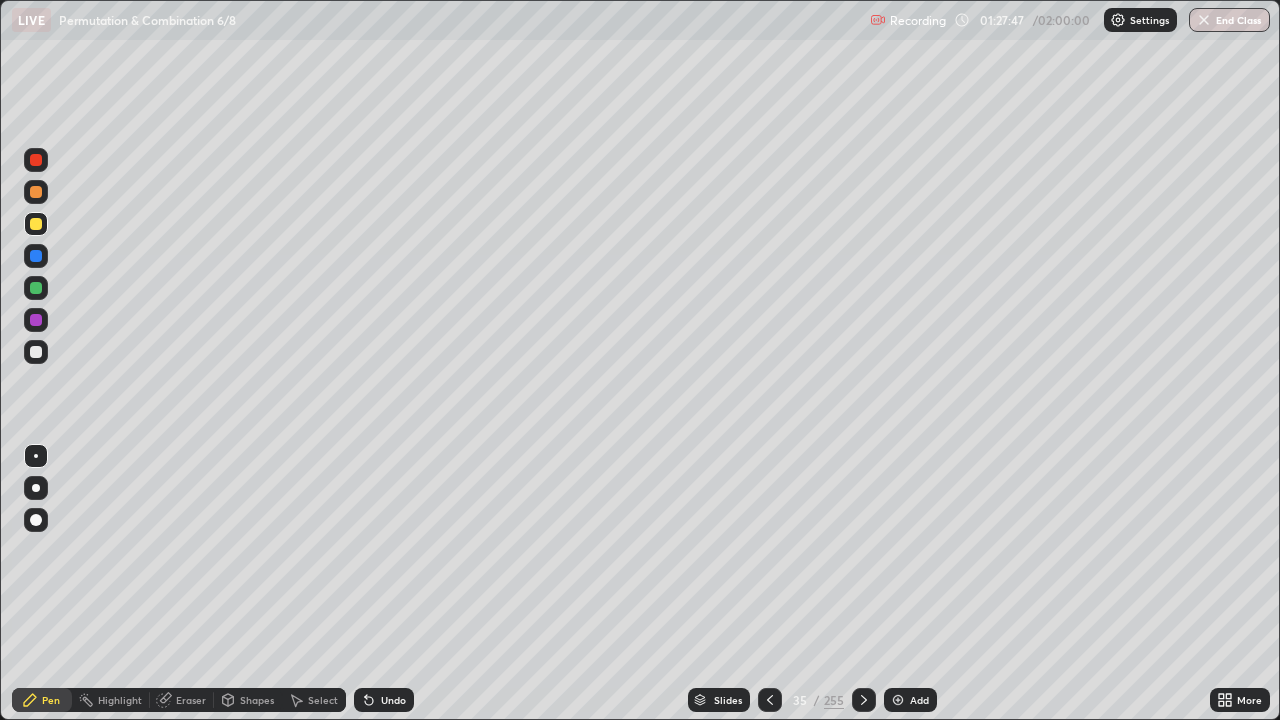 click at bounding box center [36, 288] 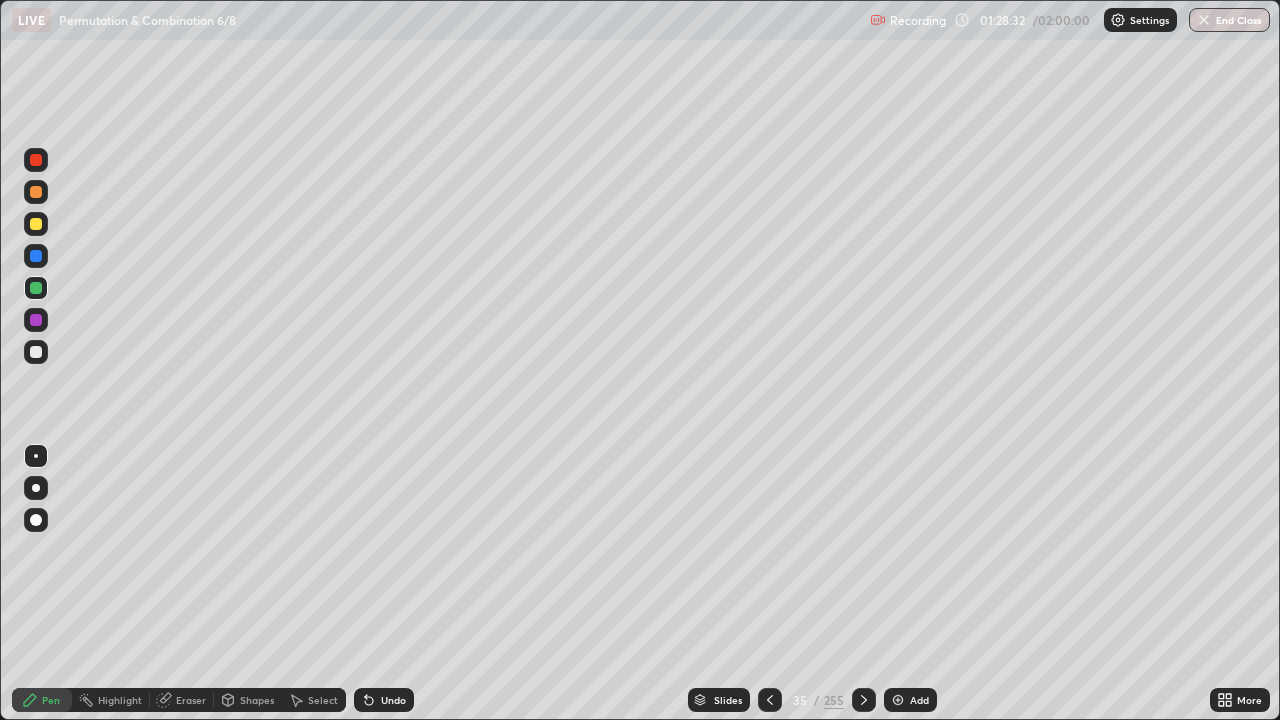 click at bounding box center [36, 320] 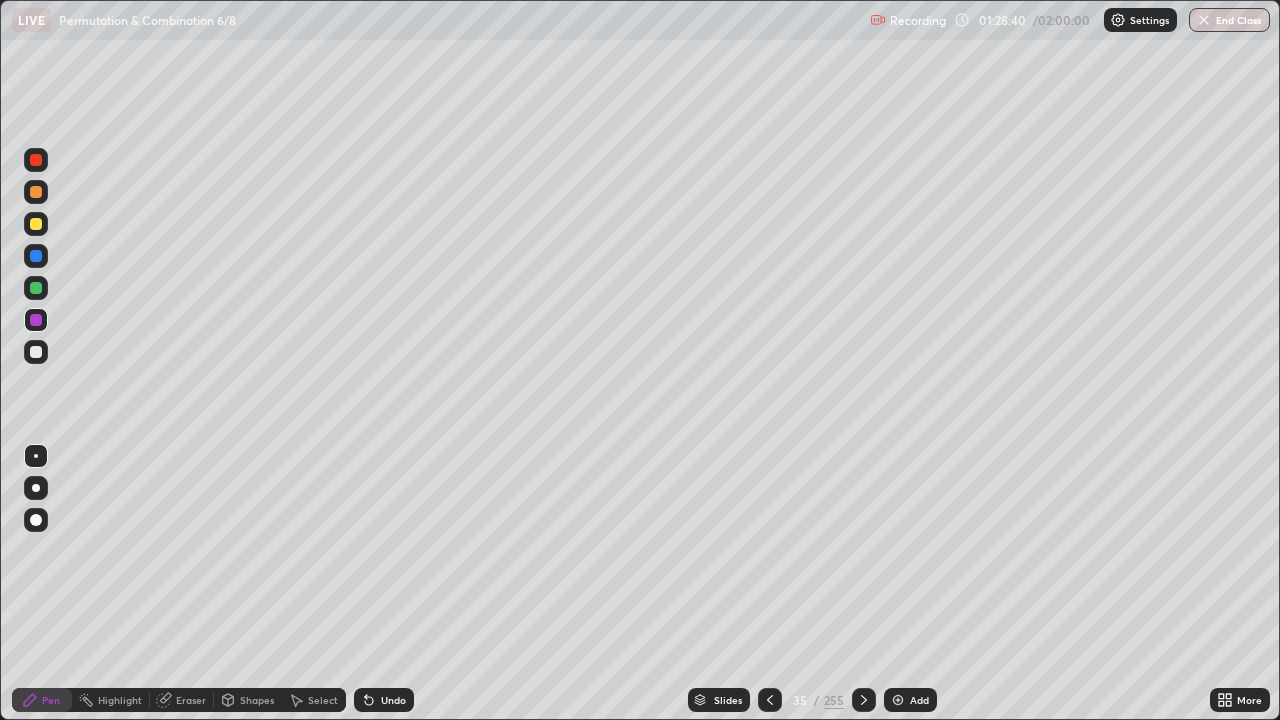 click at bounding box center [36, 192] 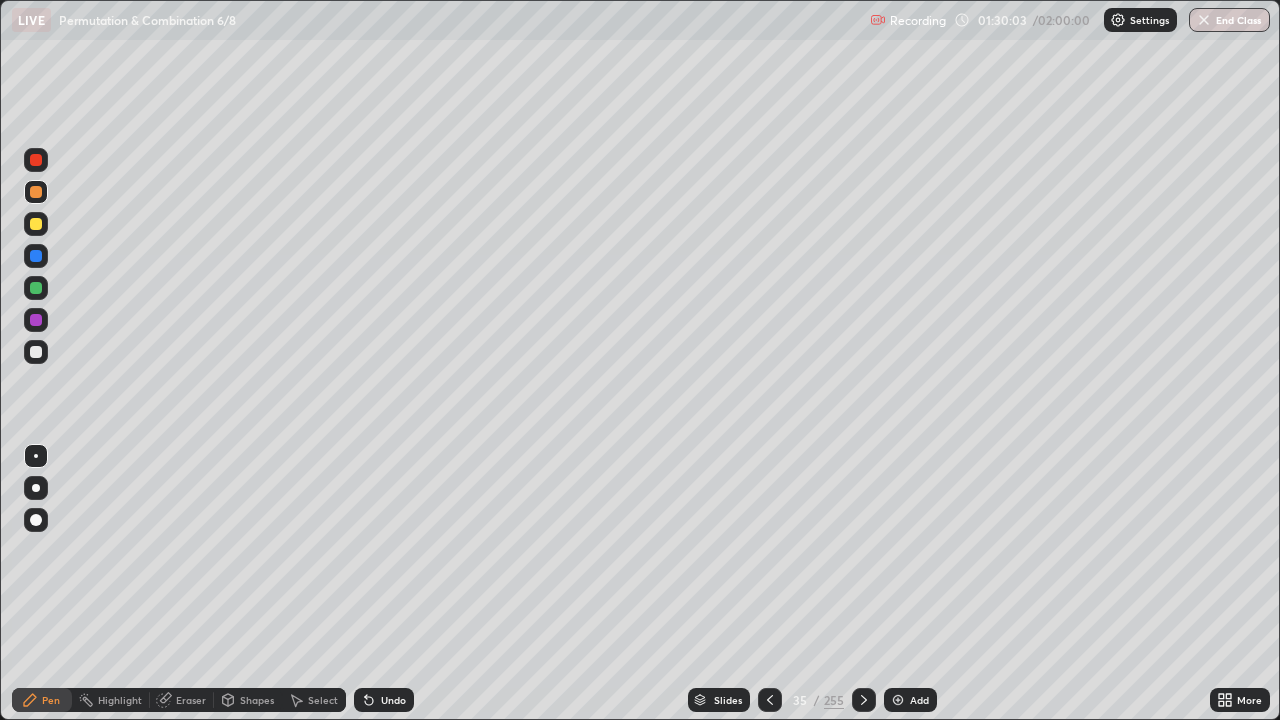 click at bounding box center (898, 700) 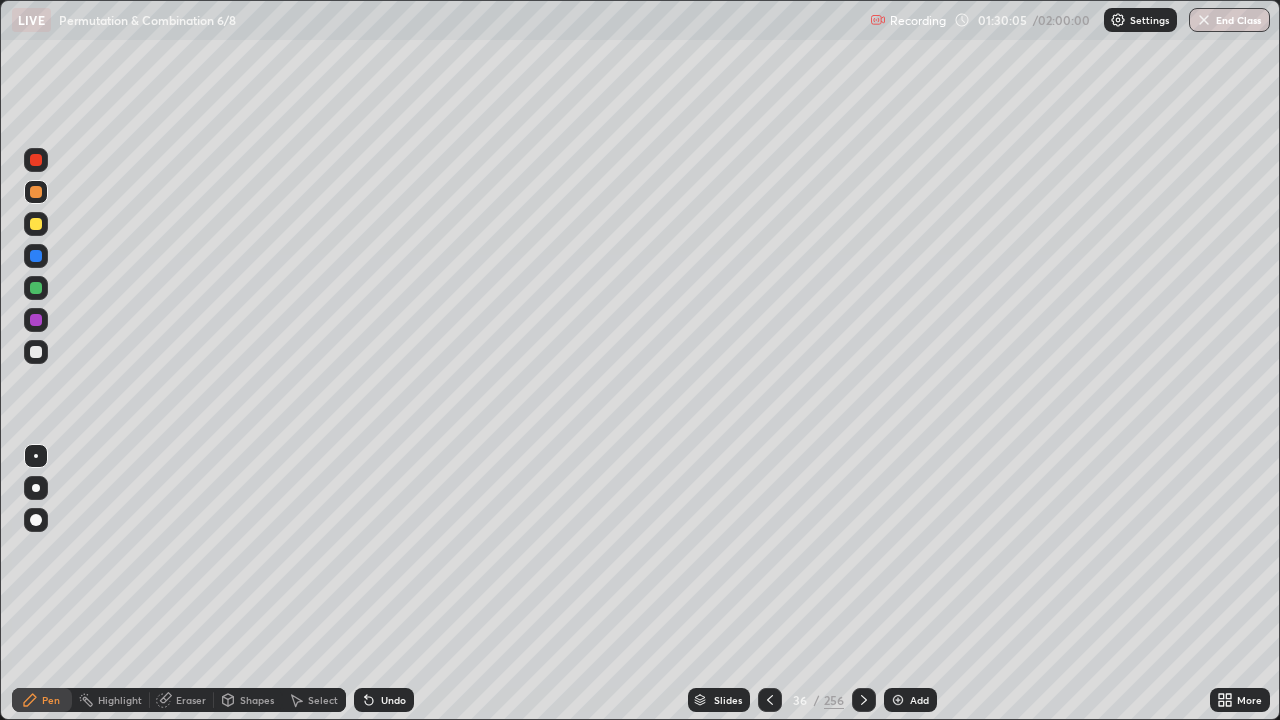 click at bounding box center [36, 352] 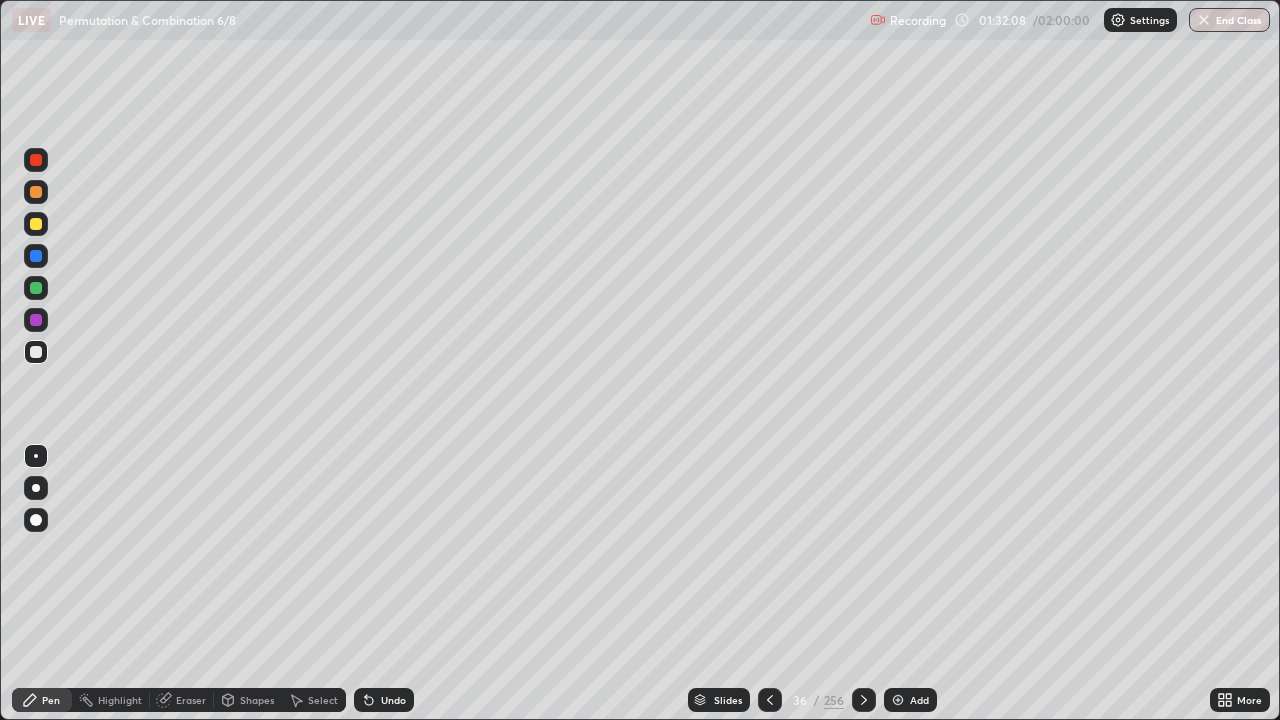 click at bounding box center [864, 700] 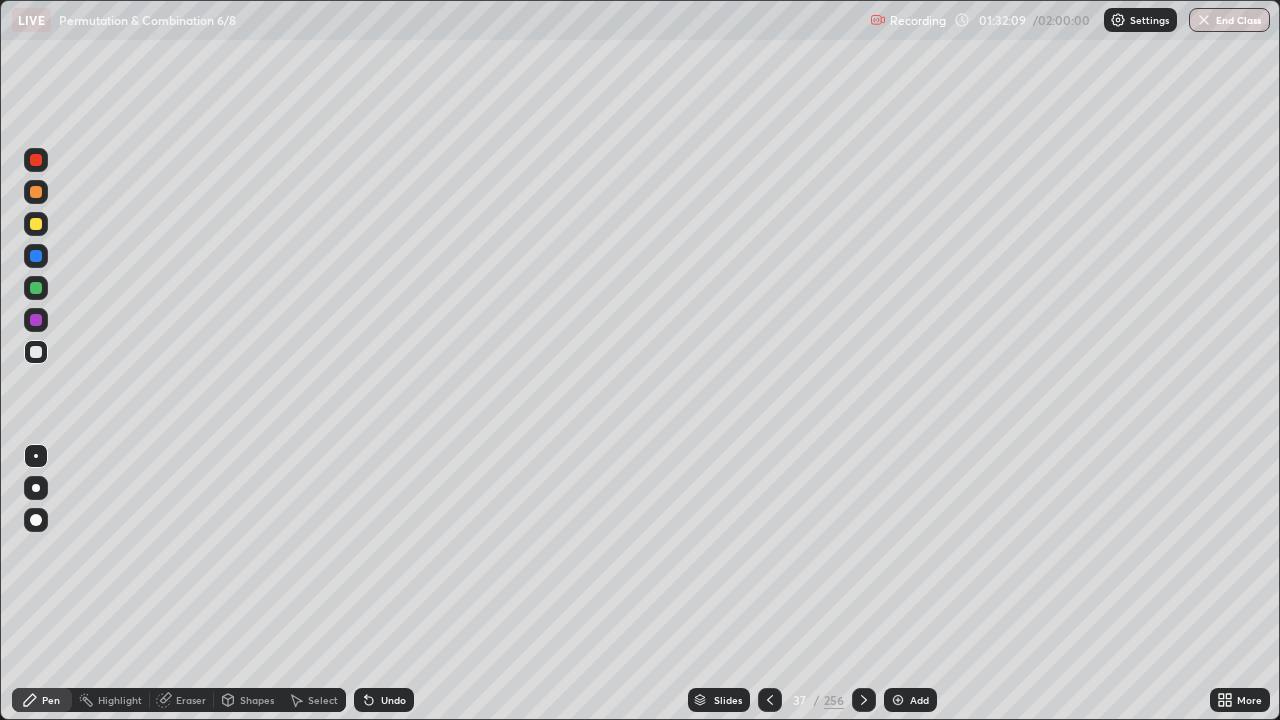 click on "Add" at bounding box center (910, 700) 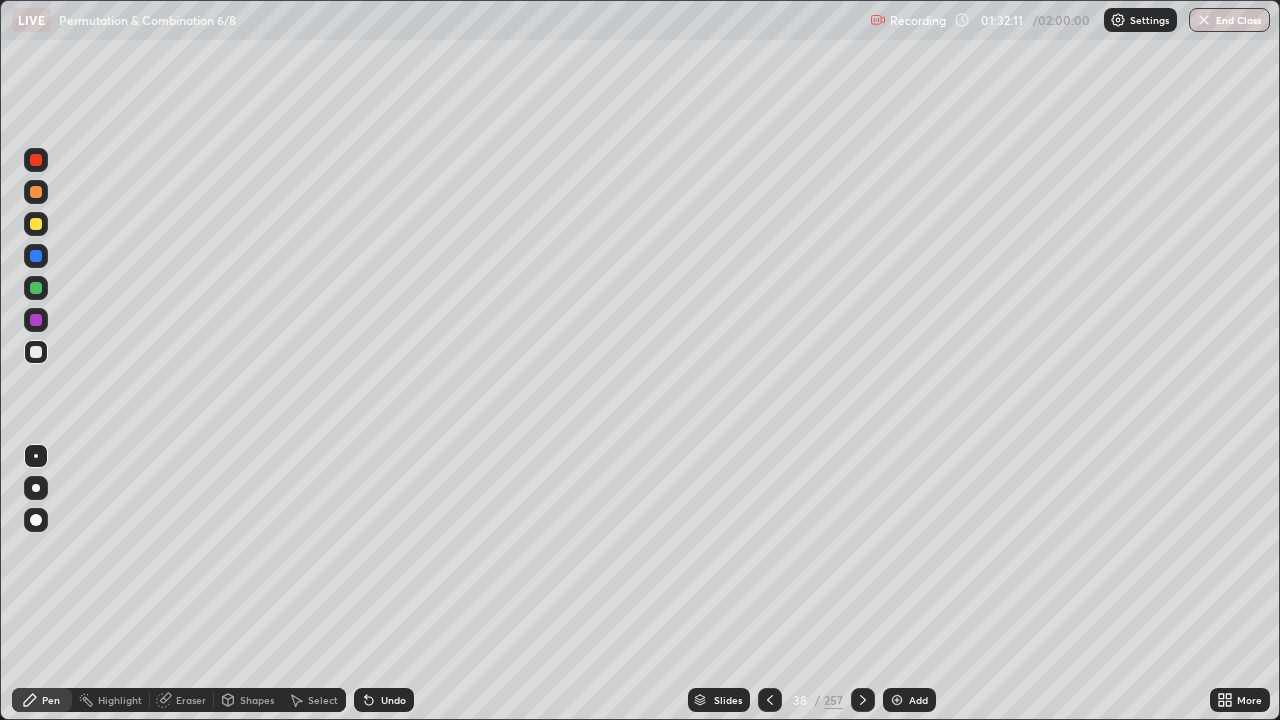 click at bounding box center (863, 700) 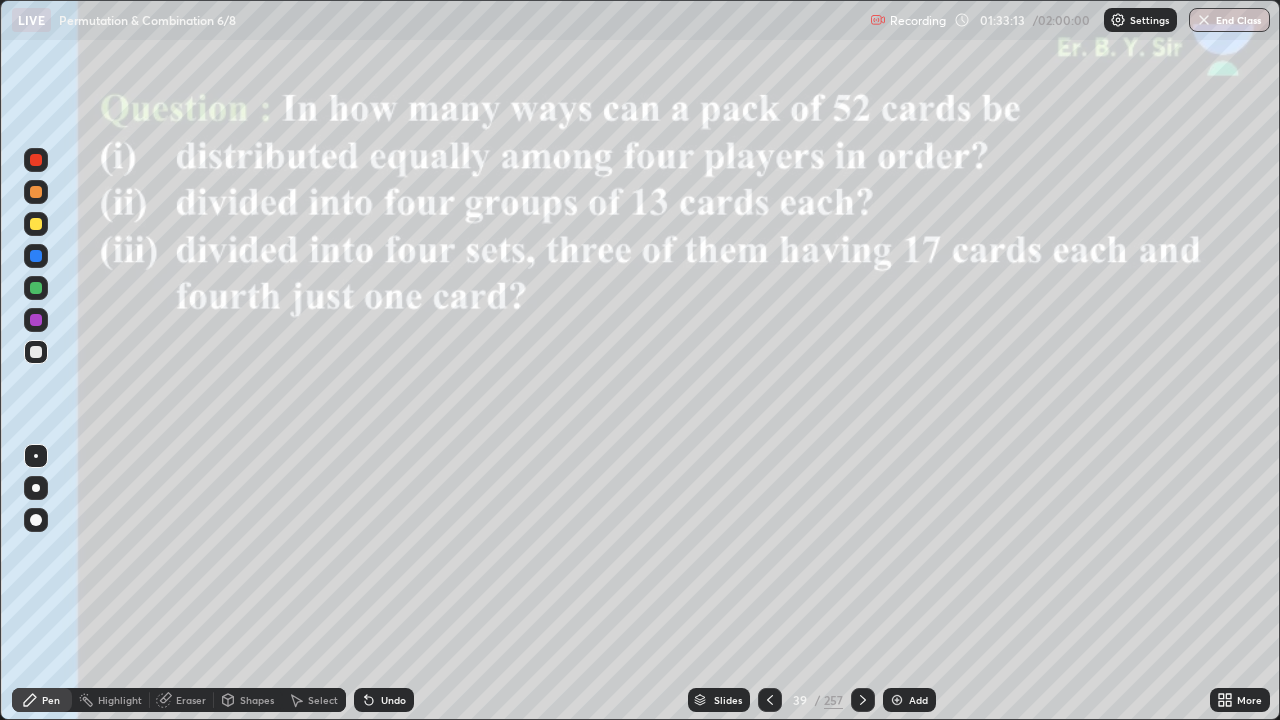 click at bounding box center [36, 288] 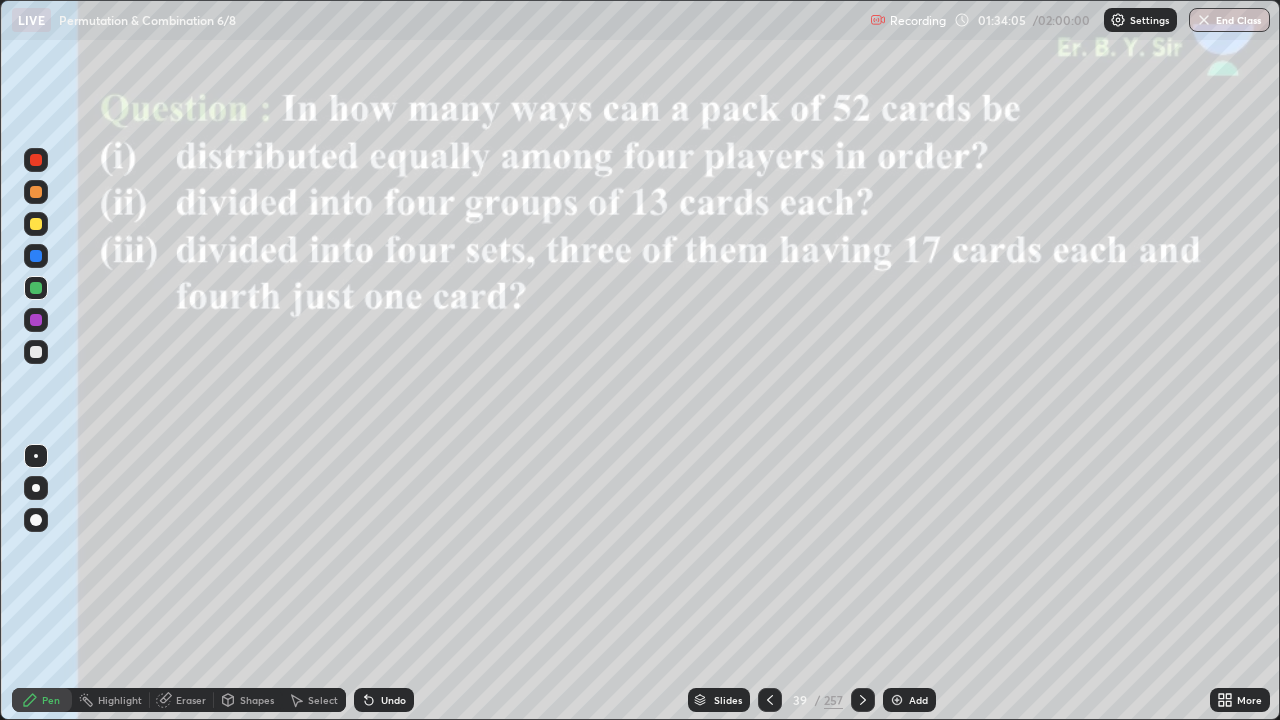 click on "Undo" at bounding box center (393, 700) 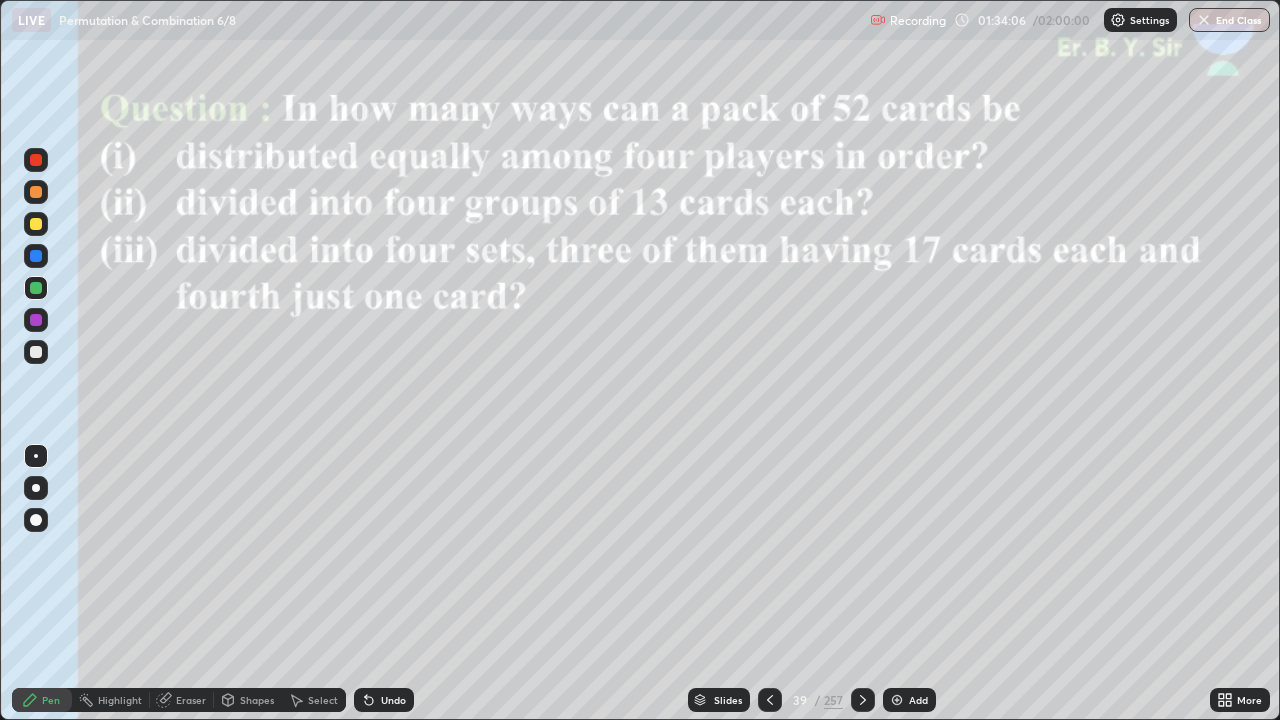click on "Undo" at bounding box center (393, 700) 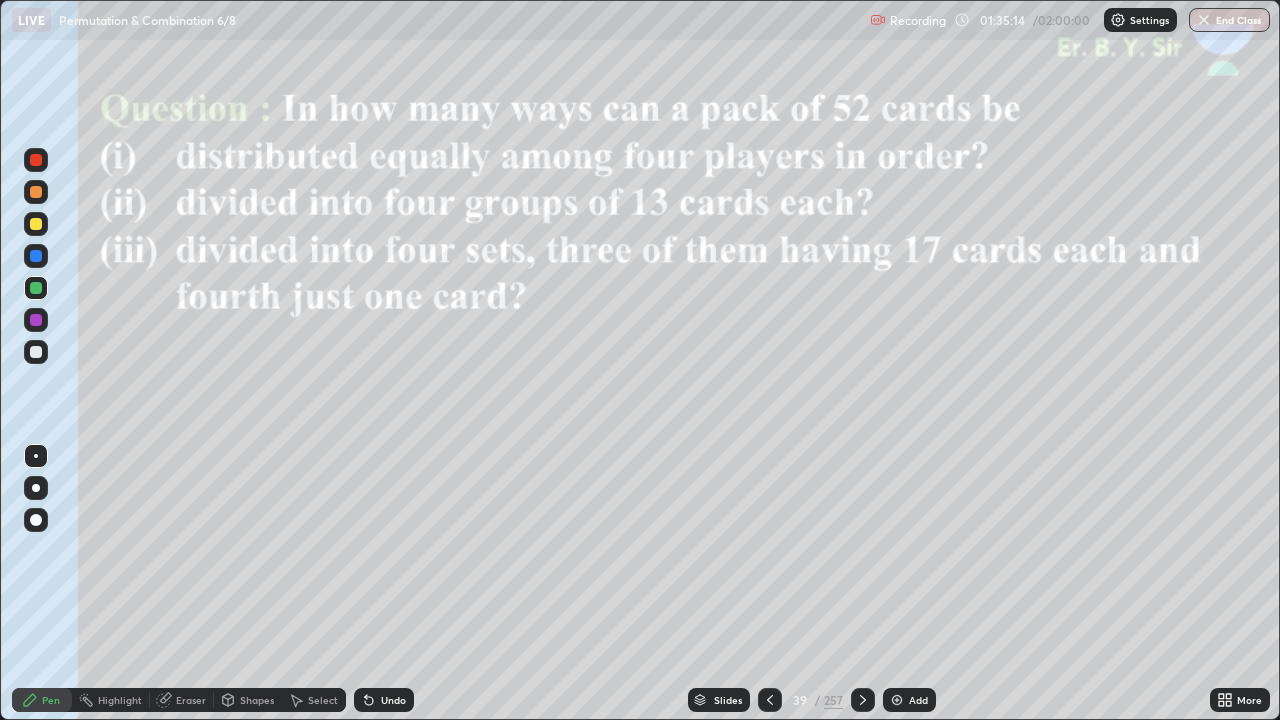 click at bounding box center [36, 352] 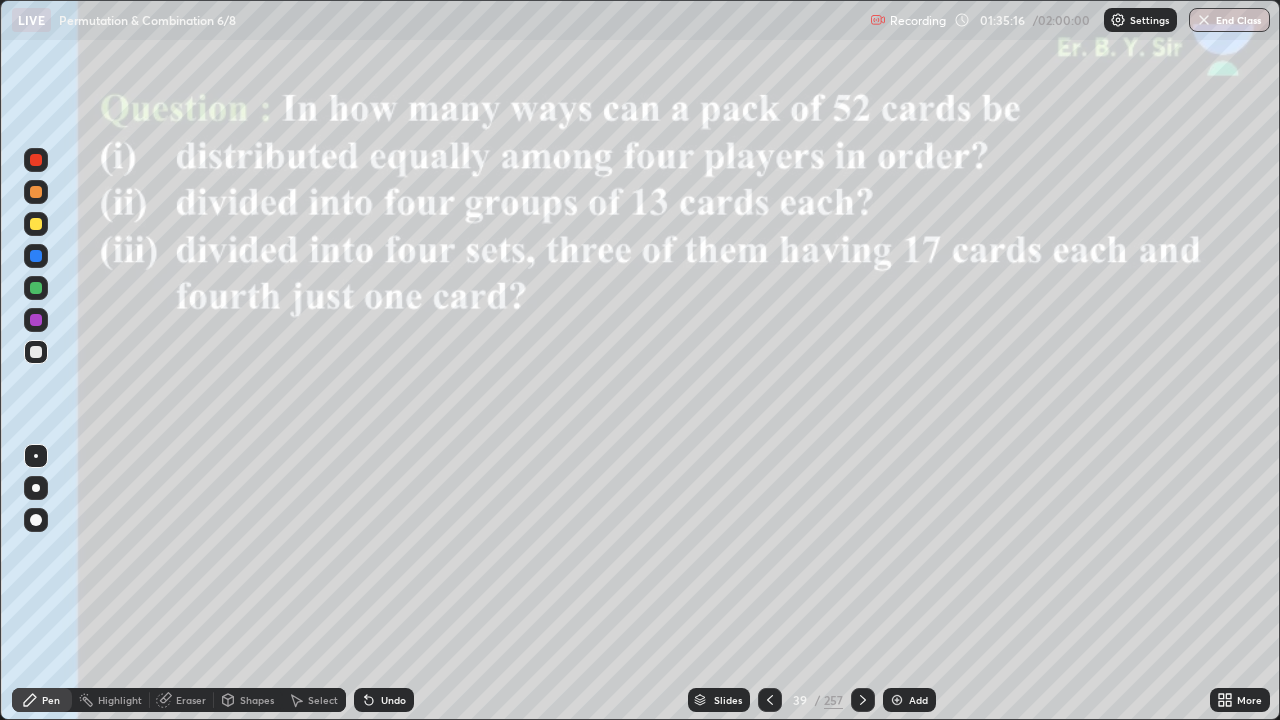 click at bounding box center [36, 224] 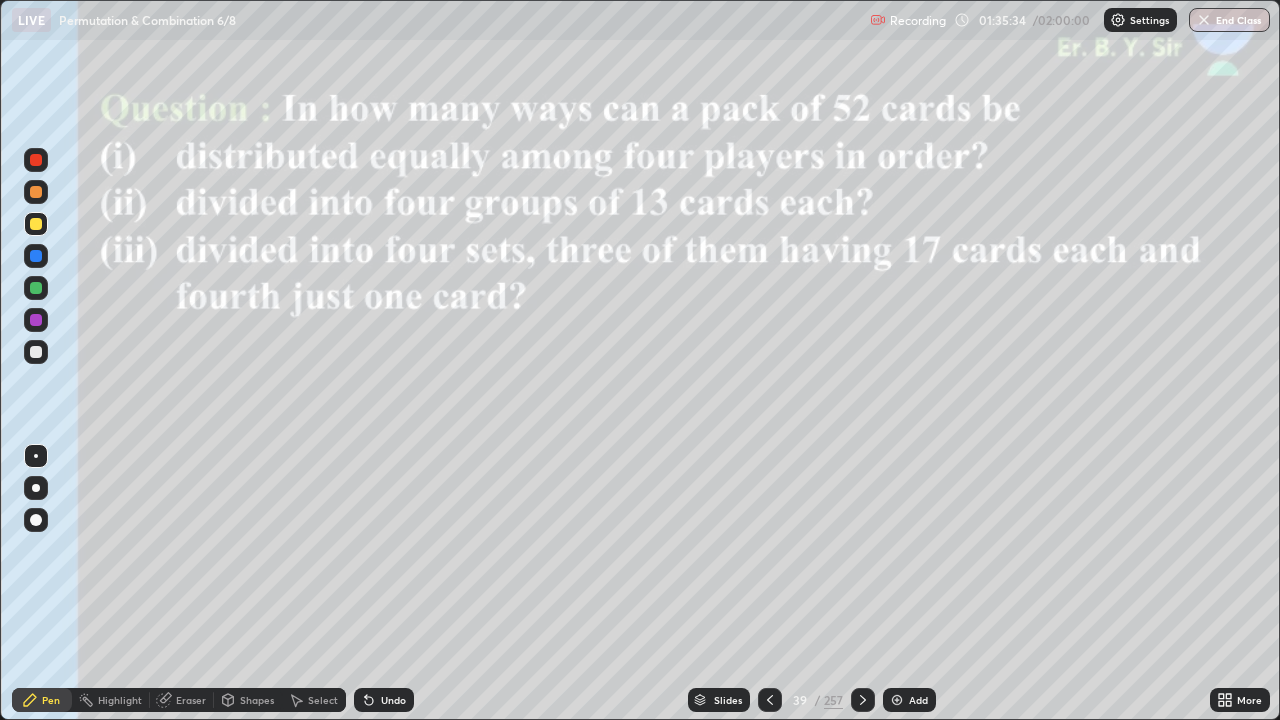 click on "Undo" at bounding box center [393, 700] 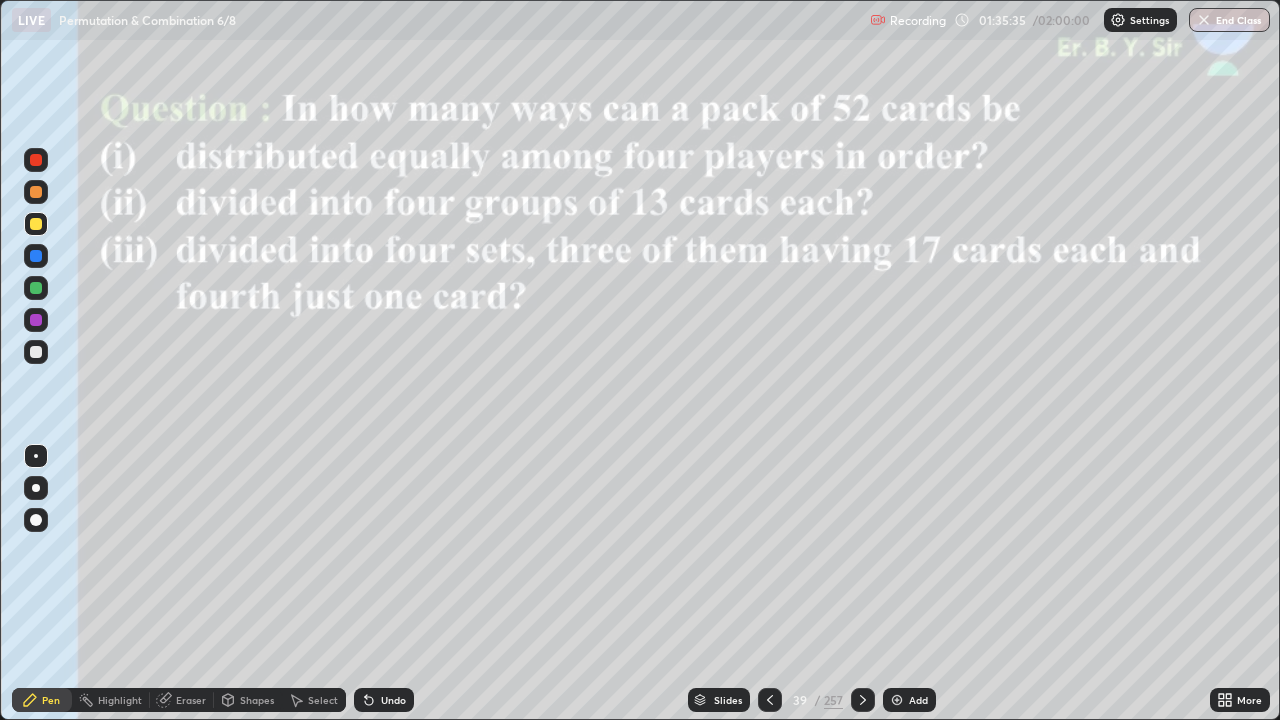 click on "Undo" at bounding box center (393, 700) 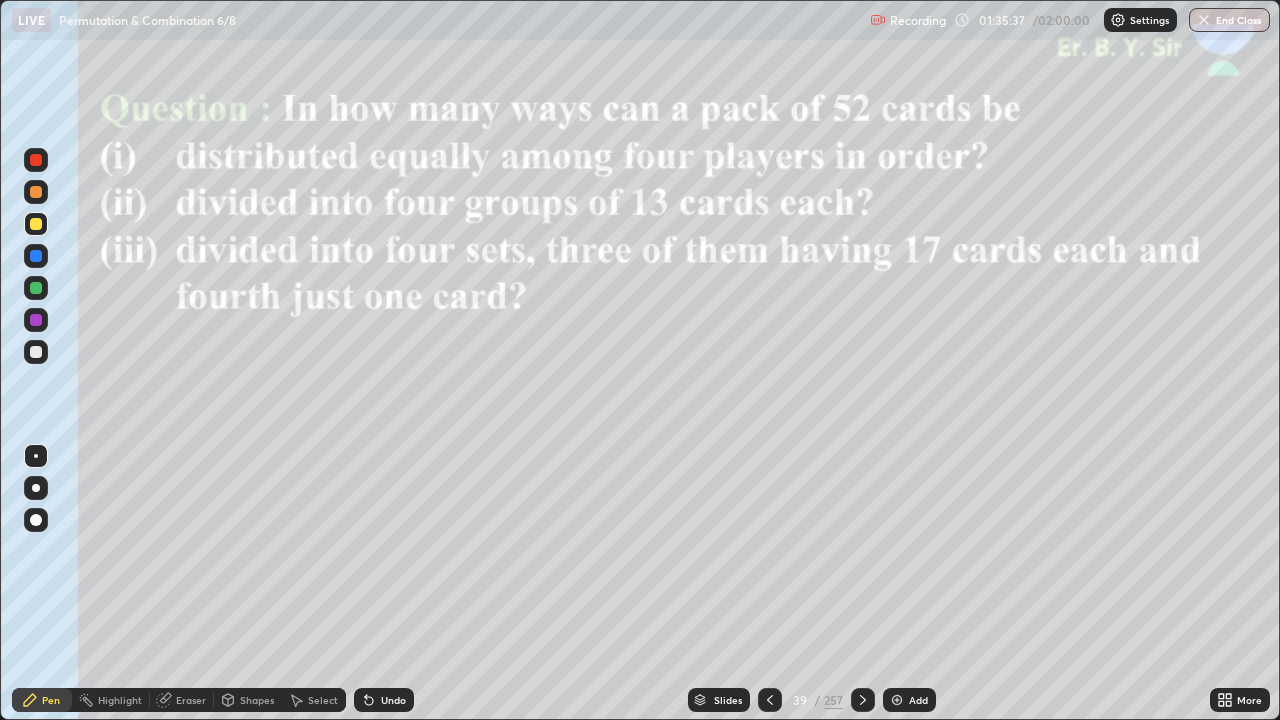 click on "Undo" at bounding box center (384, 700) 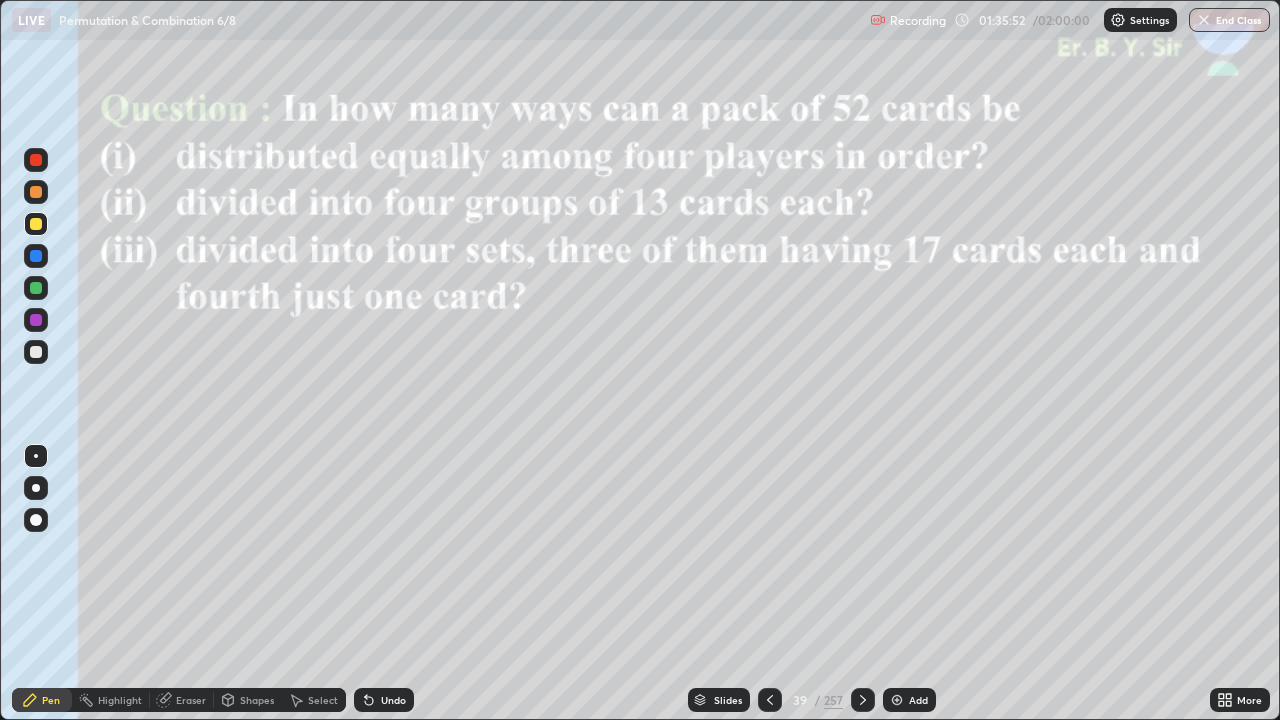 click 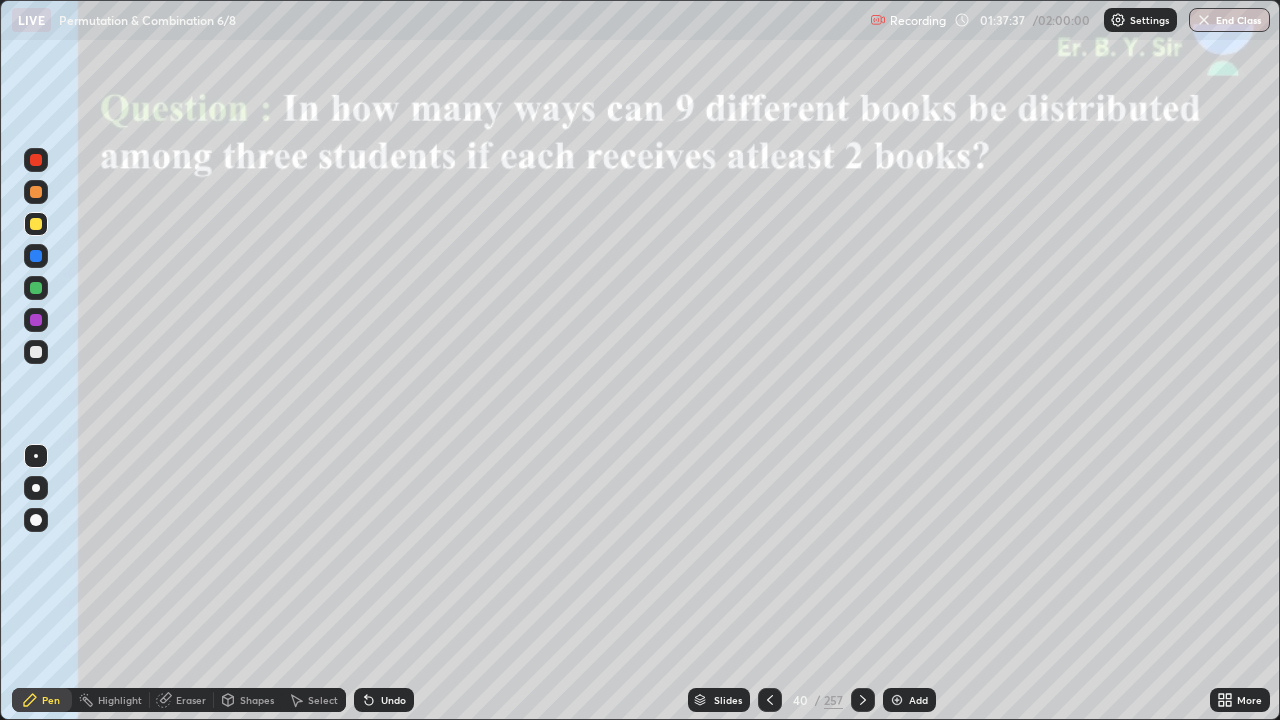 click at bounding box center [36, 288] 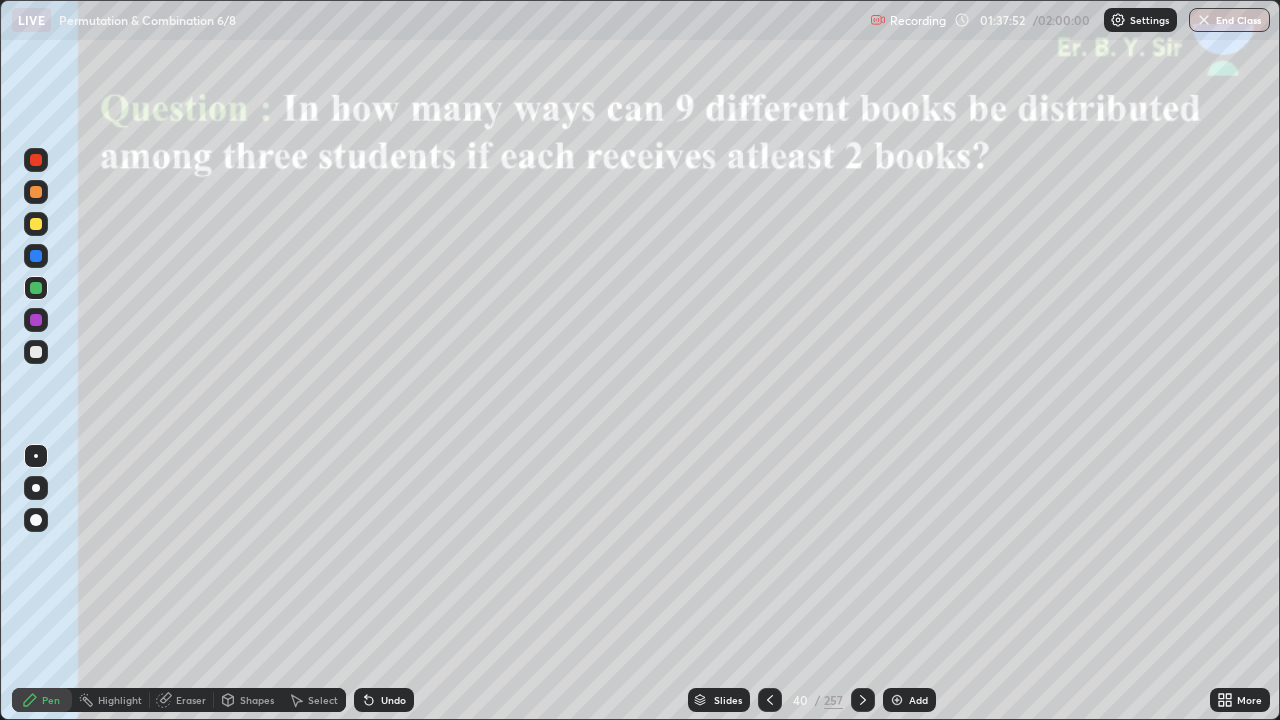 click at bounding box center (36, 352) 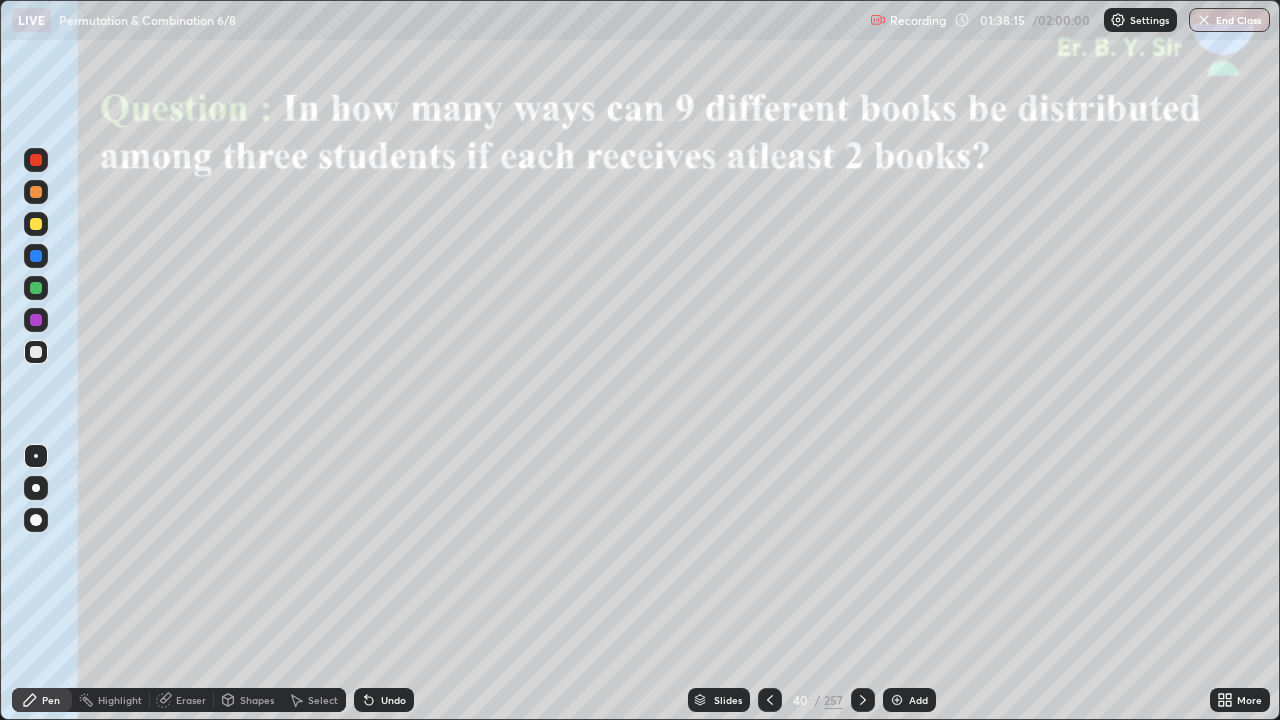 click at bounding box center (36, 288) 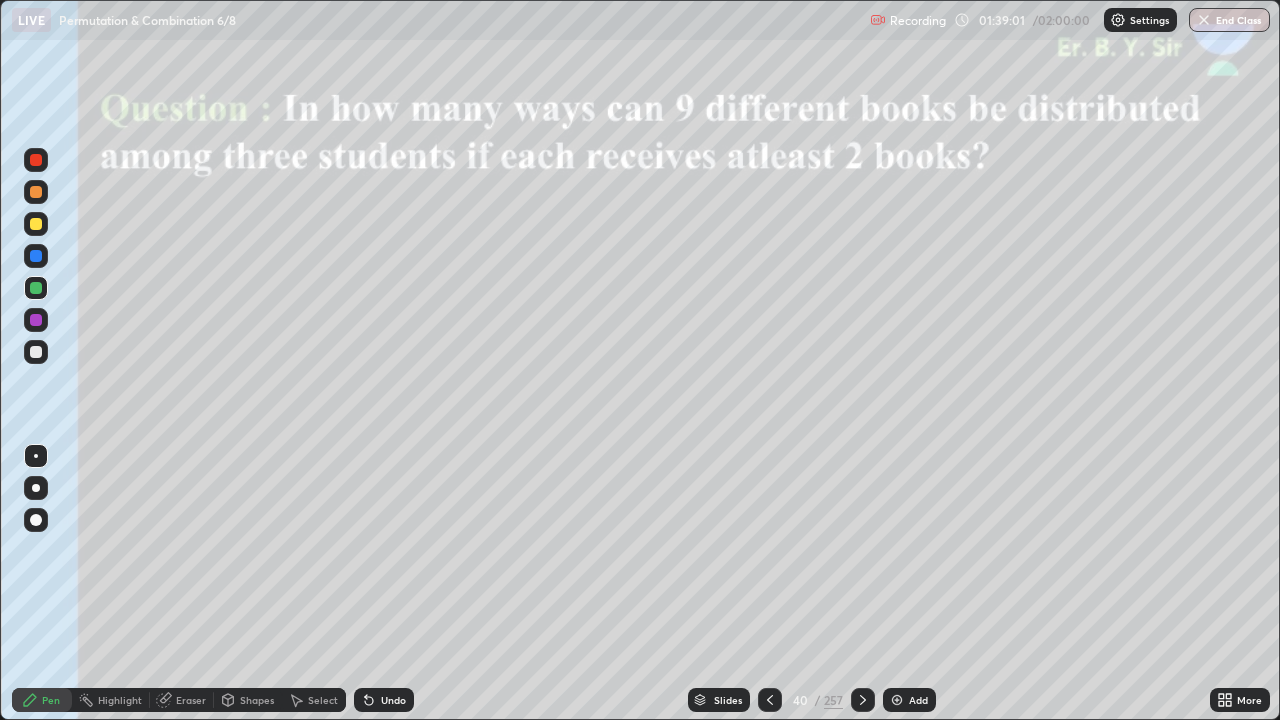 click at bounding box center [36, 352] 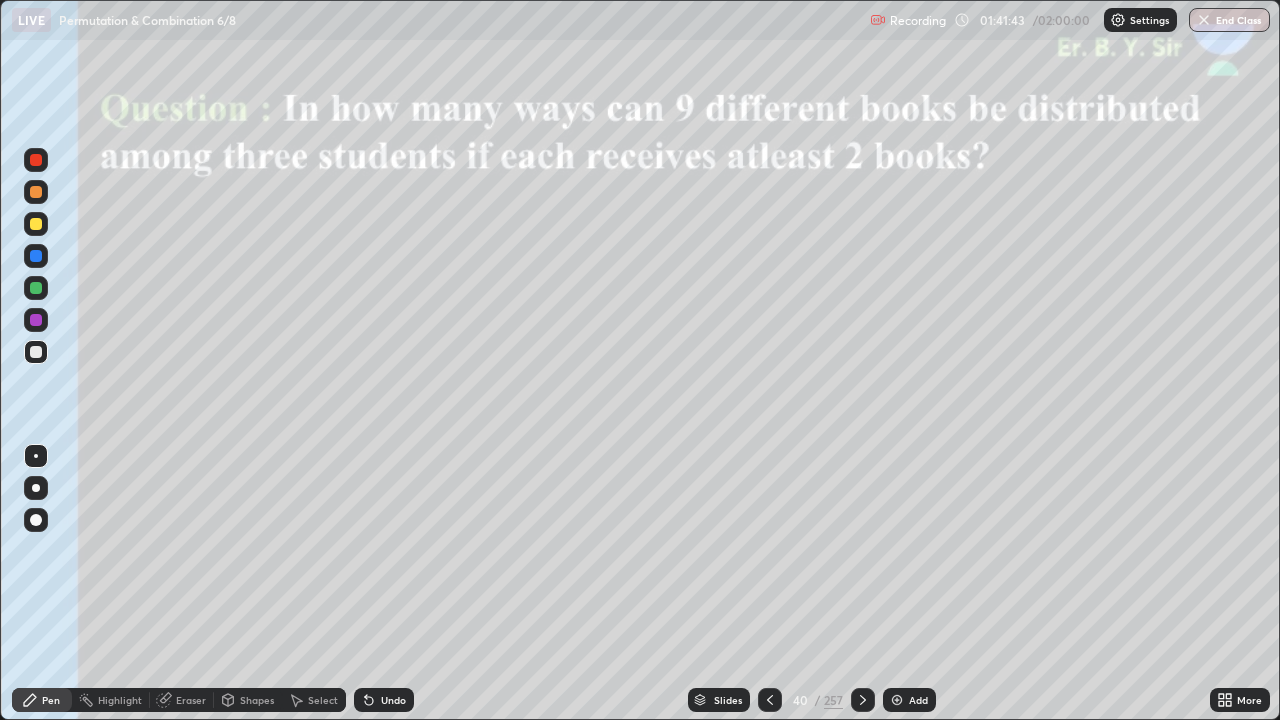click 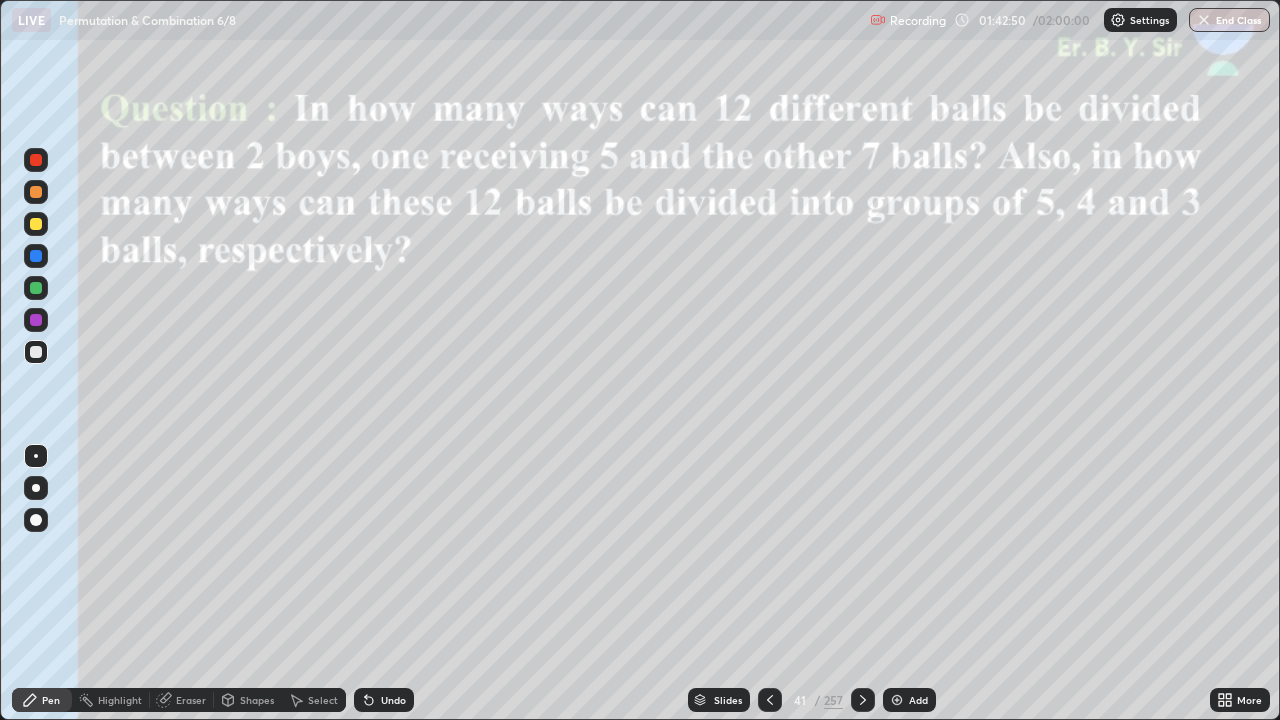 click at bounding box center [36, 192] 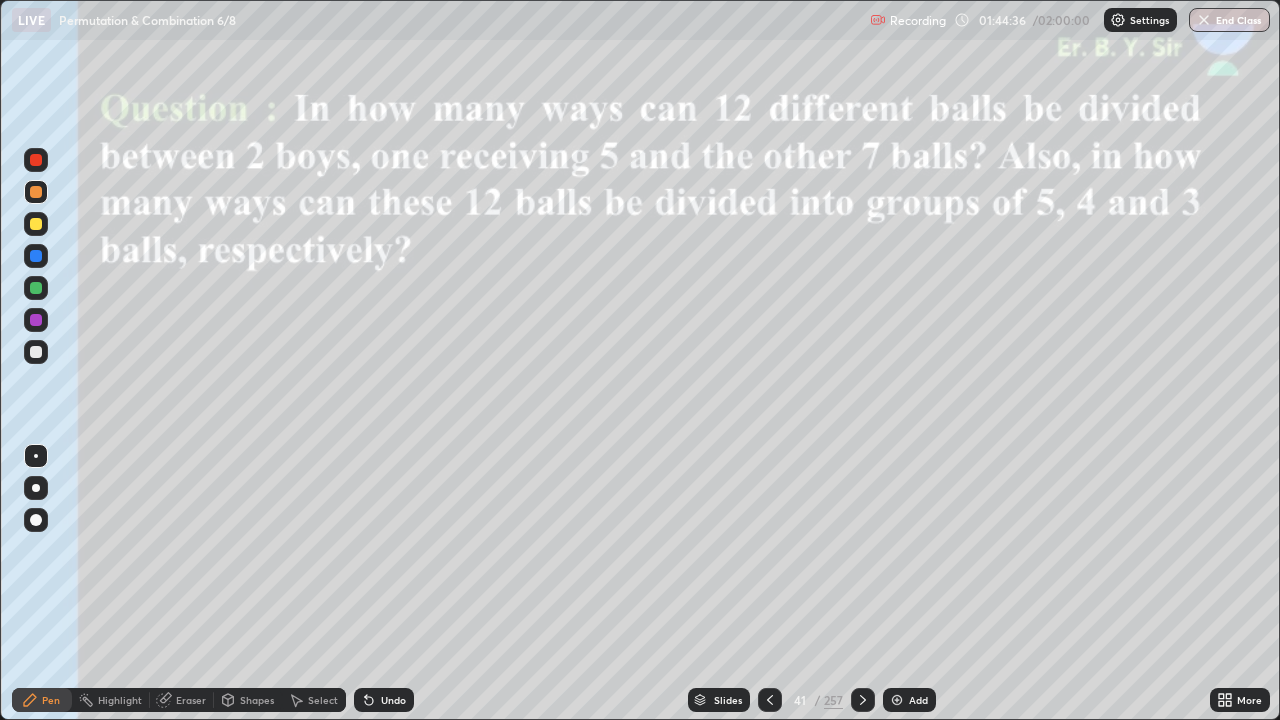 click 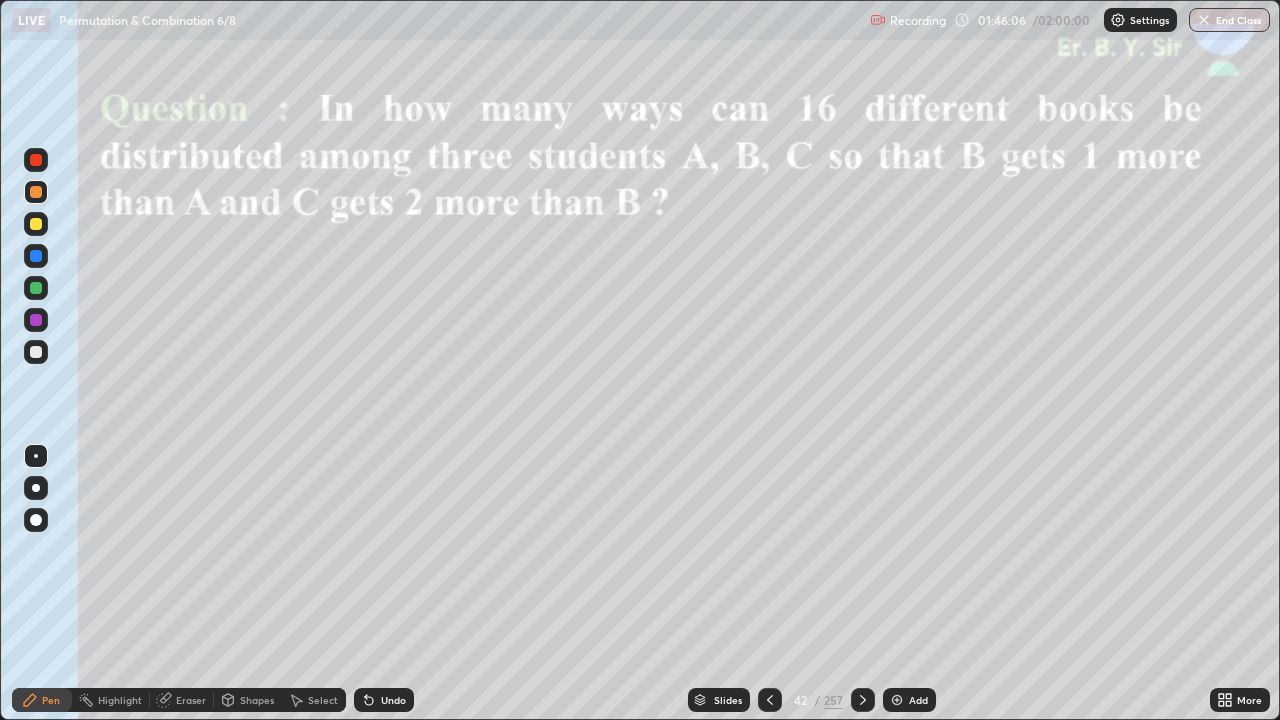 click at bounding box center [36, 288] 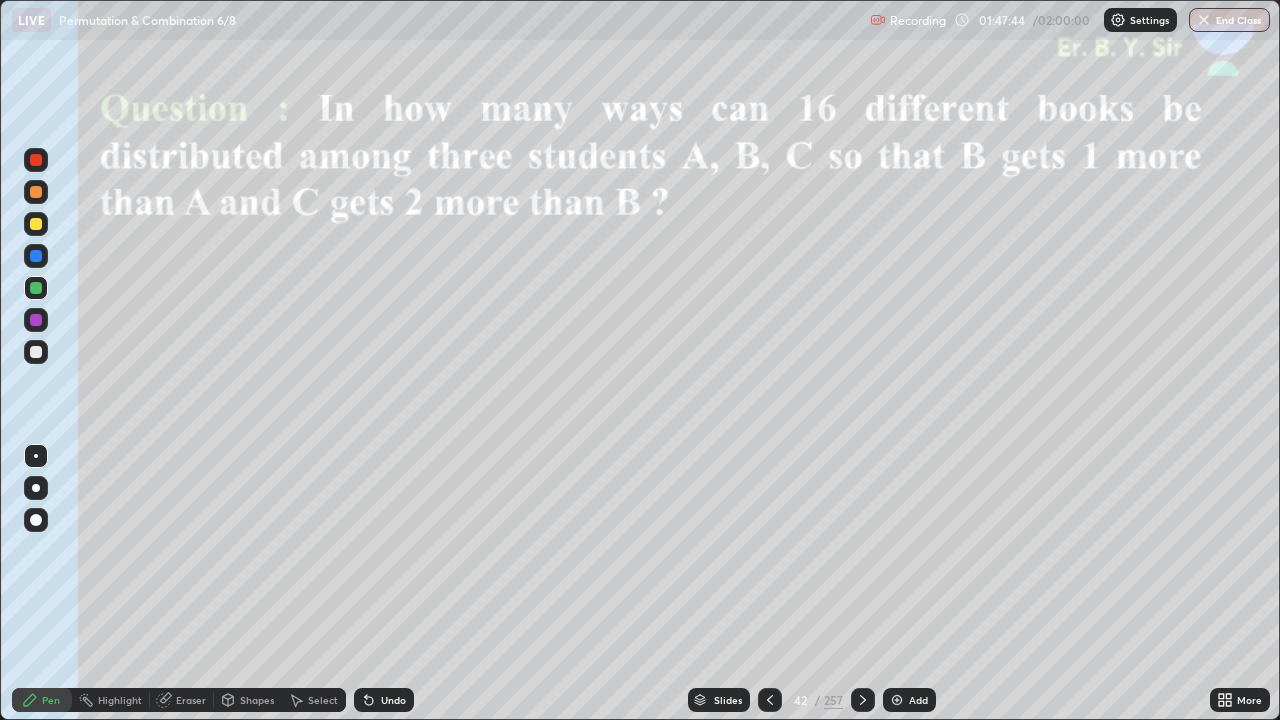 click on "Setting up your live class" at bounding box center (640, 360) 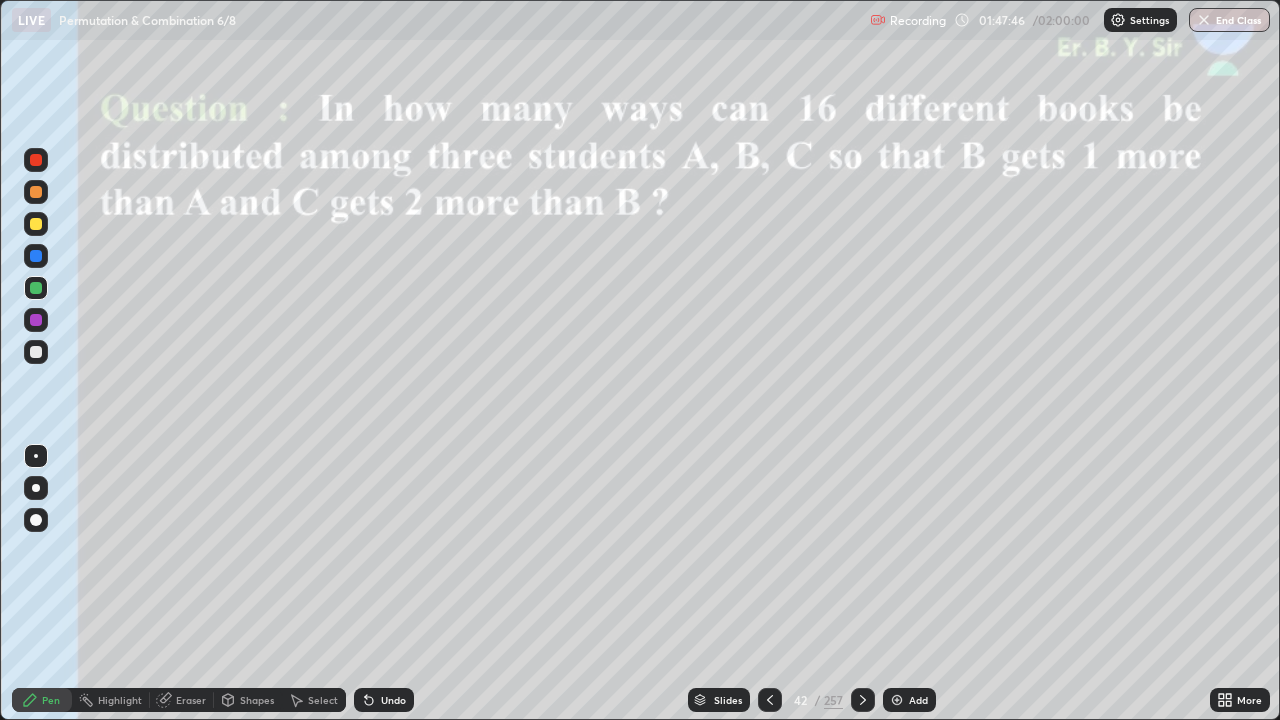 click on "Setting up your live class" at bounding box center (640, 360) 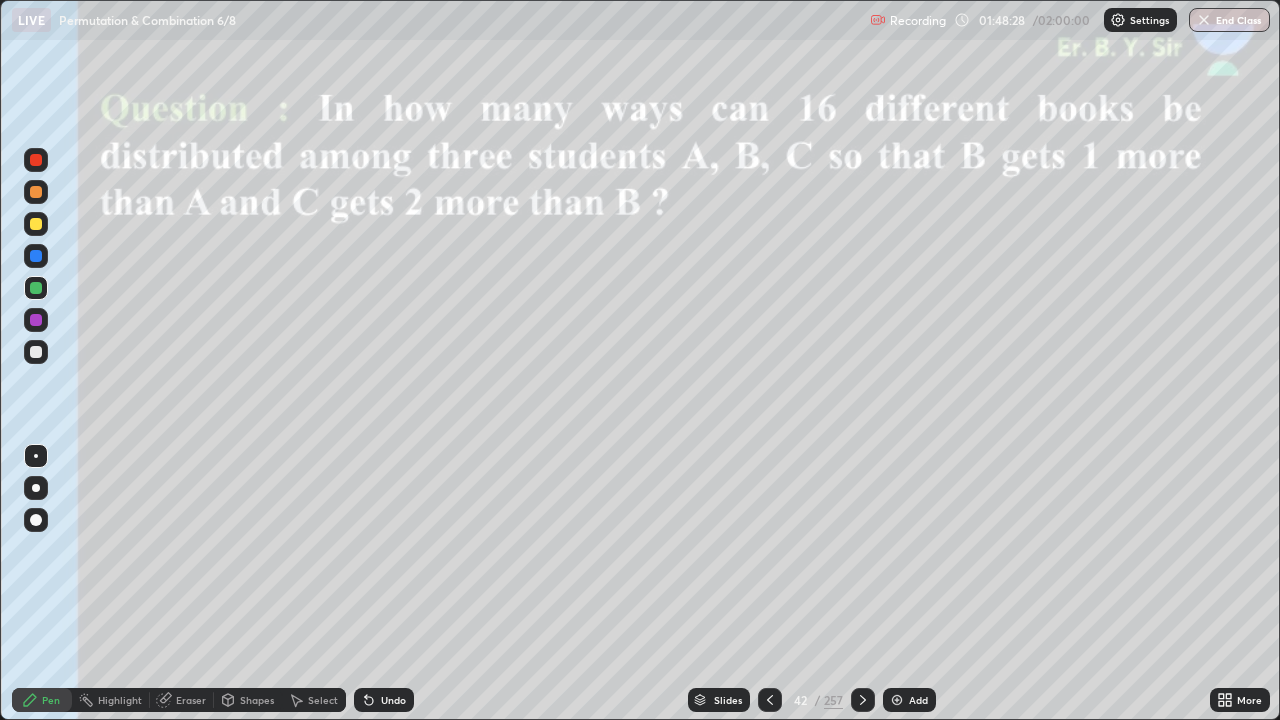 click at bounding box center [863, 700] 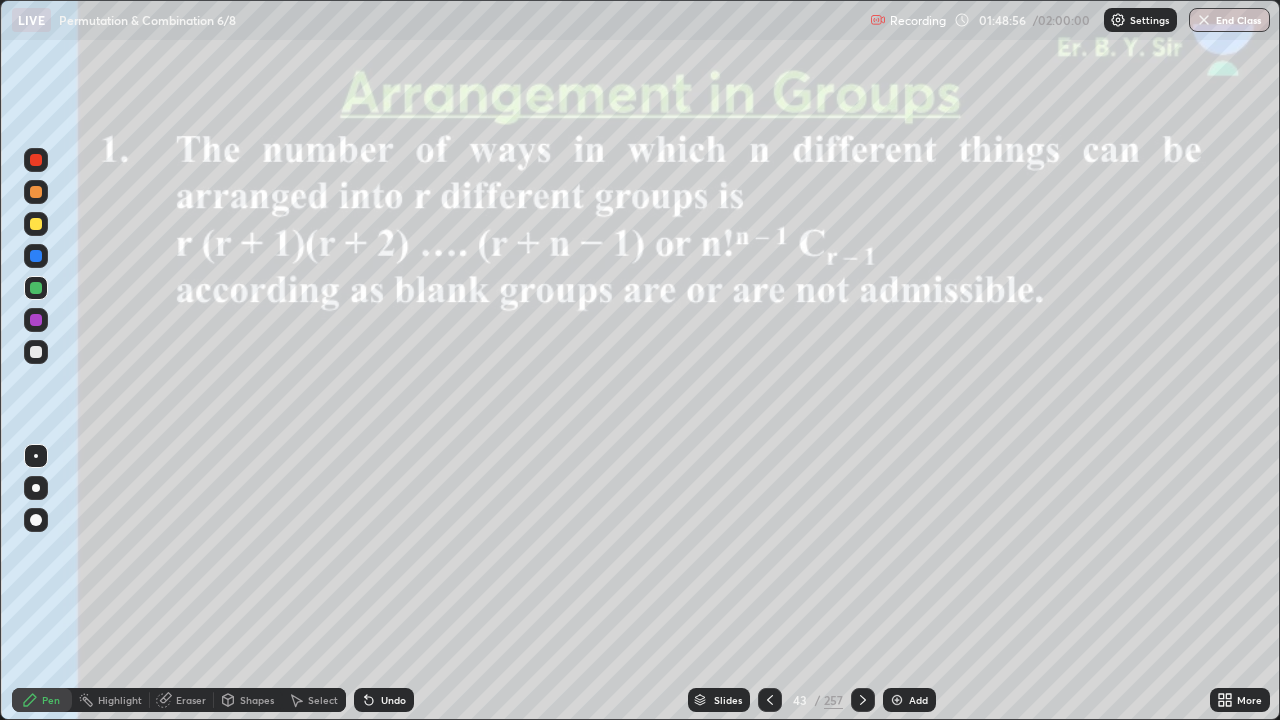click on "Slides" at bounding box center (728, 700) 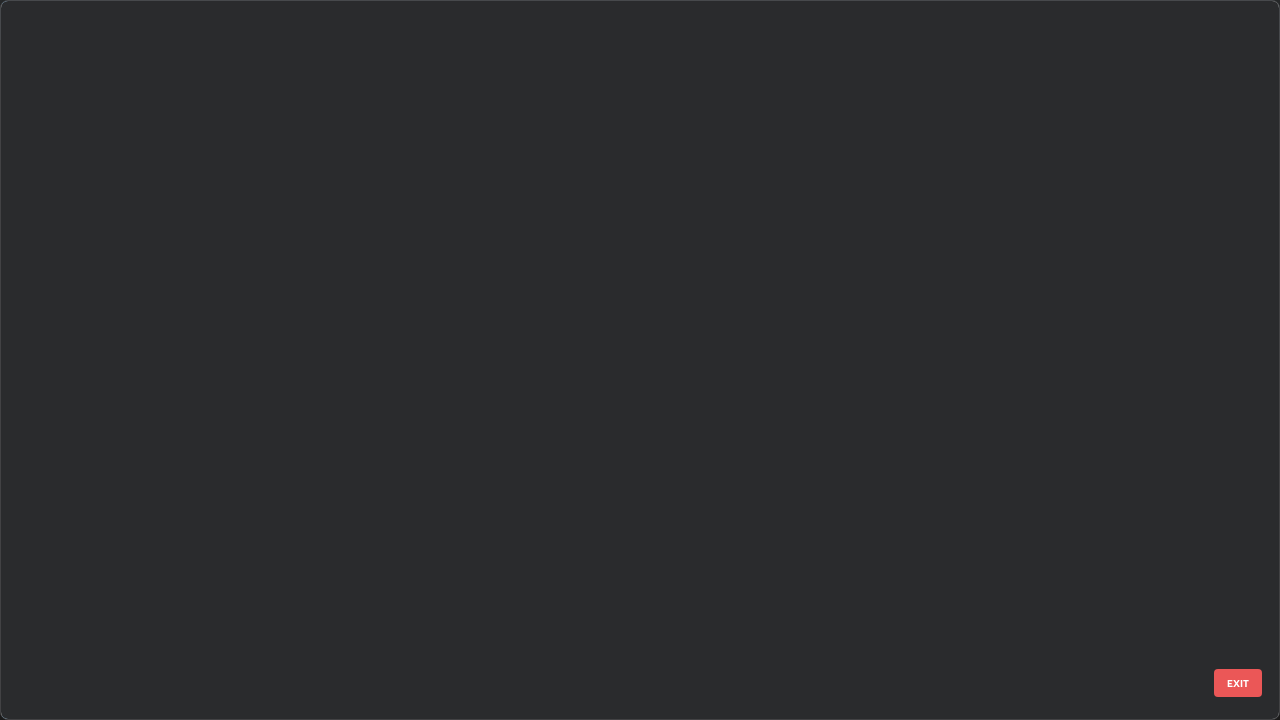 scroll, scrollTop: 2651, scrollLeft: 0, axis: vertical 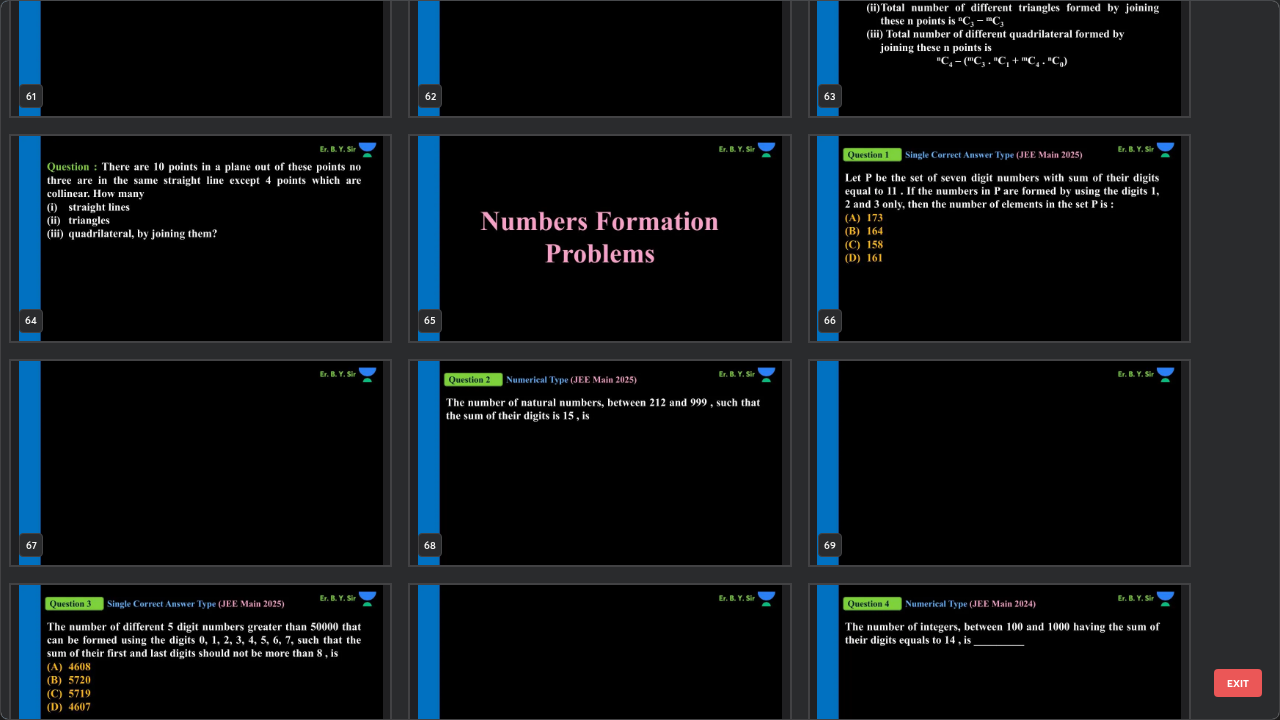 click at bounding box center (599, 463) 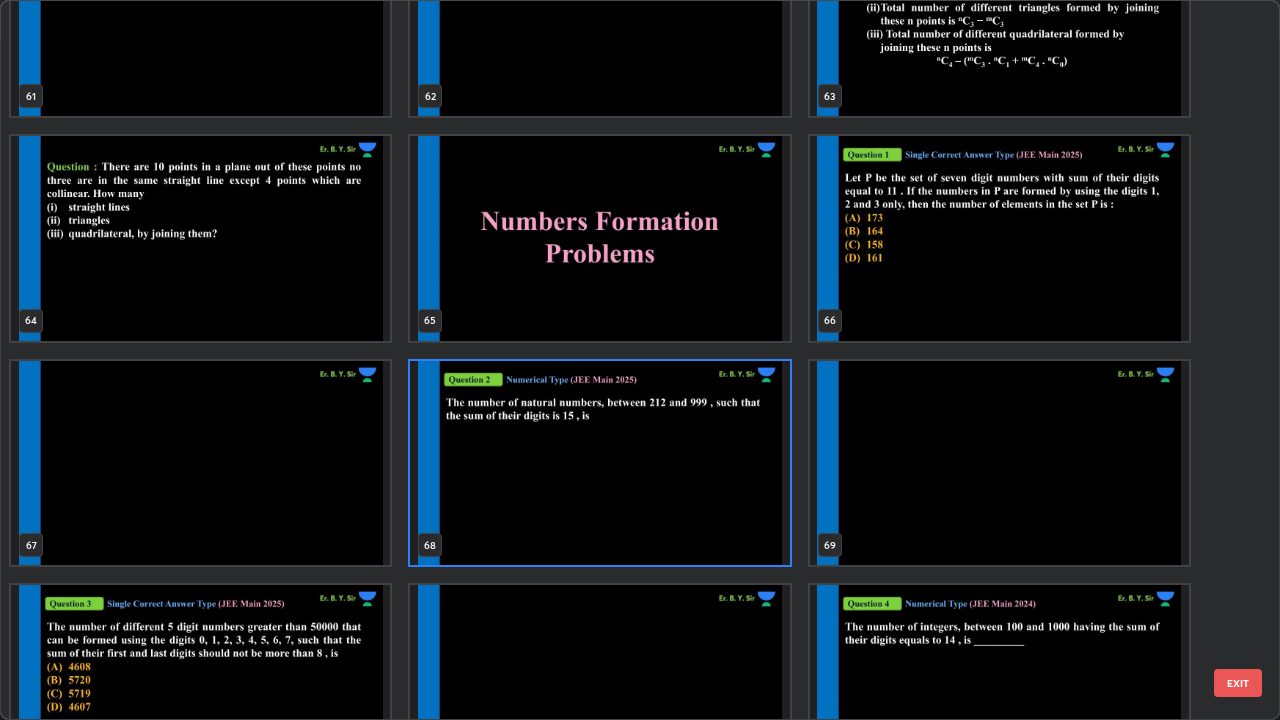 click at bounding box center (599, 463) 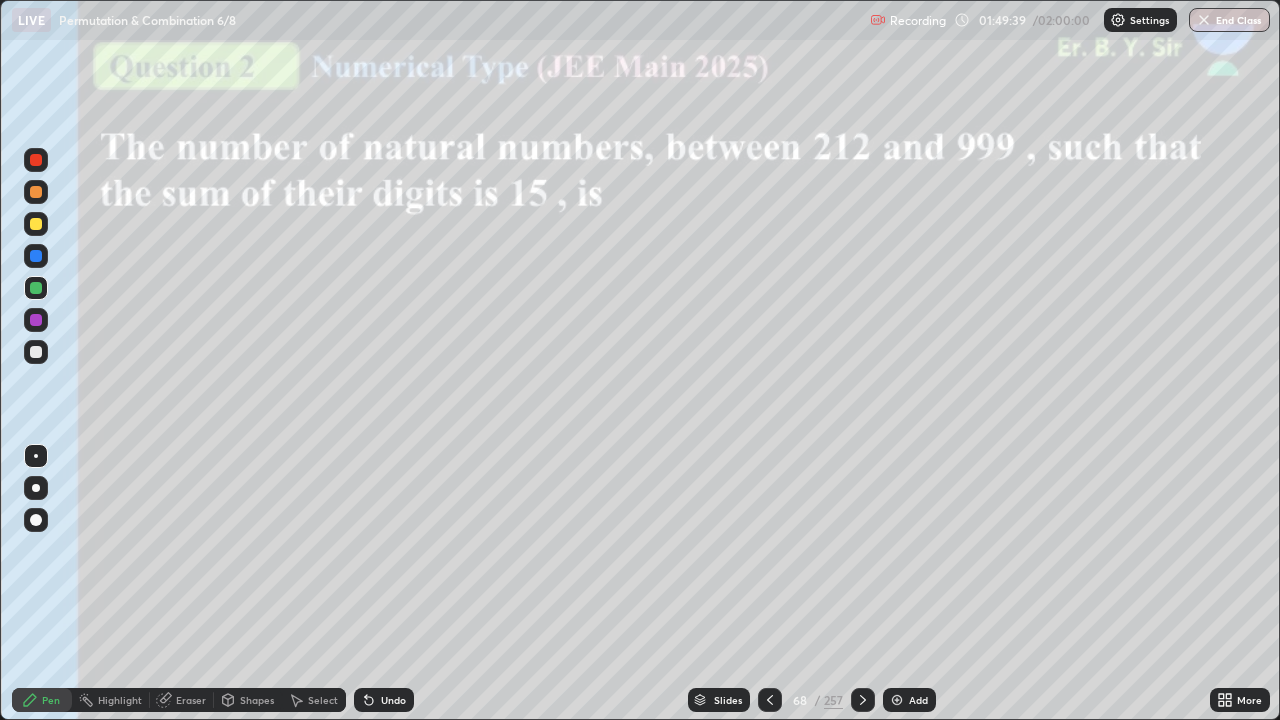 click at bounding box center [599, 463] 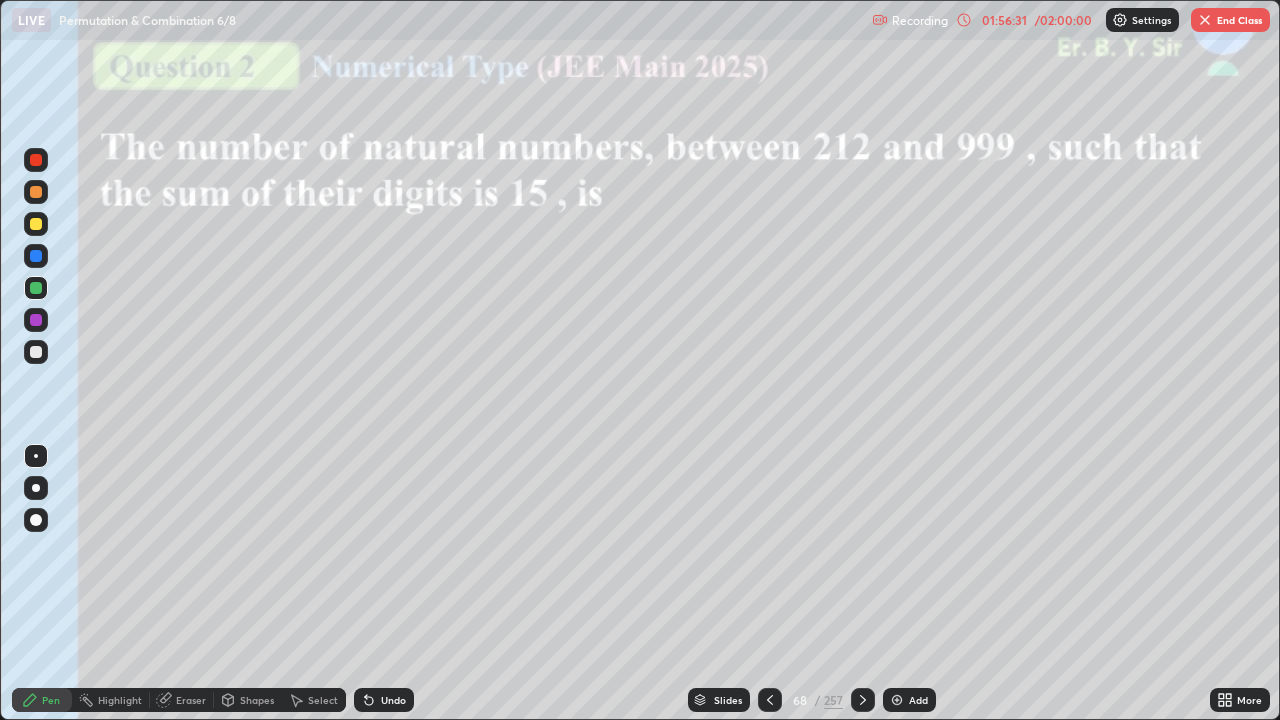 click on "End Class" at bounding box center (1230, 20) 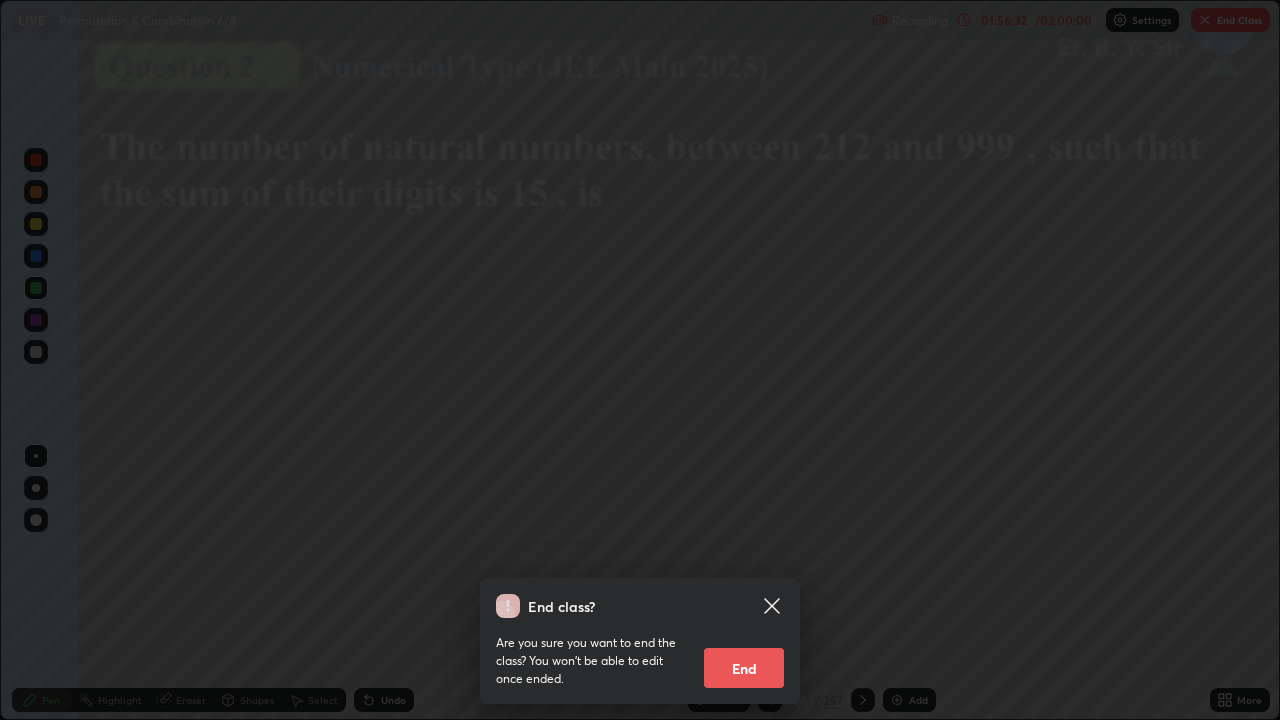 click on "End" at bounding box center (744, 668) 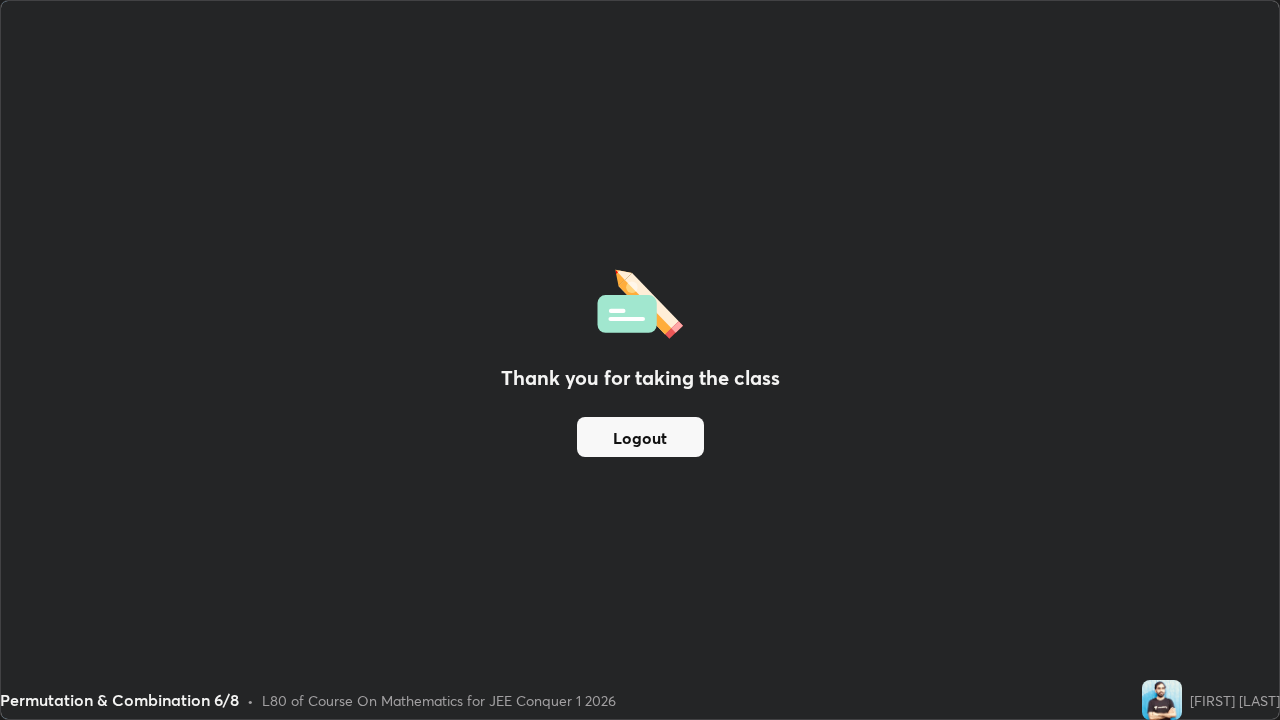 click on "Logout" at bounding box center [640, 437] 